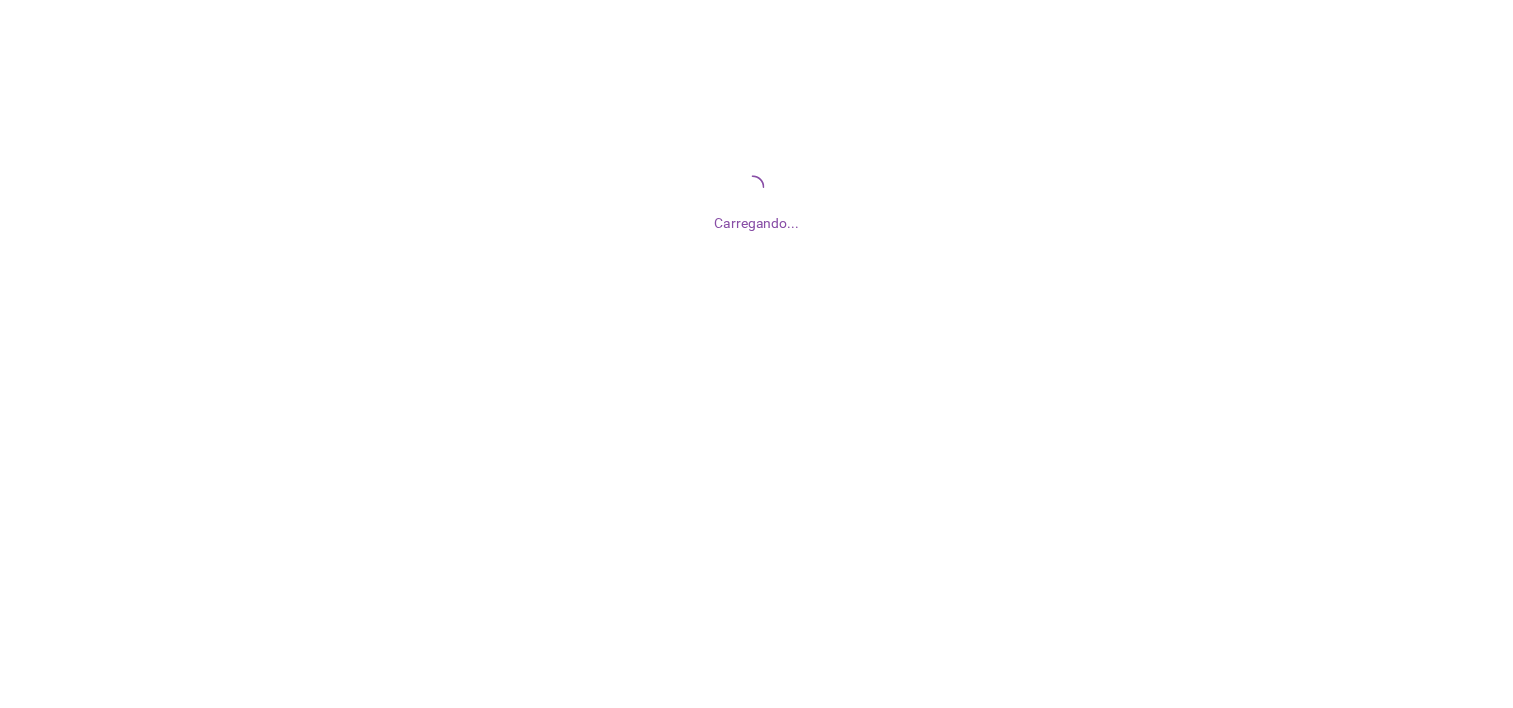 scroll, scrollTop: 0, scrollLeft: 0, axis: both 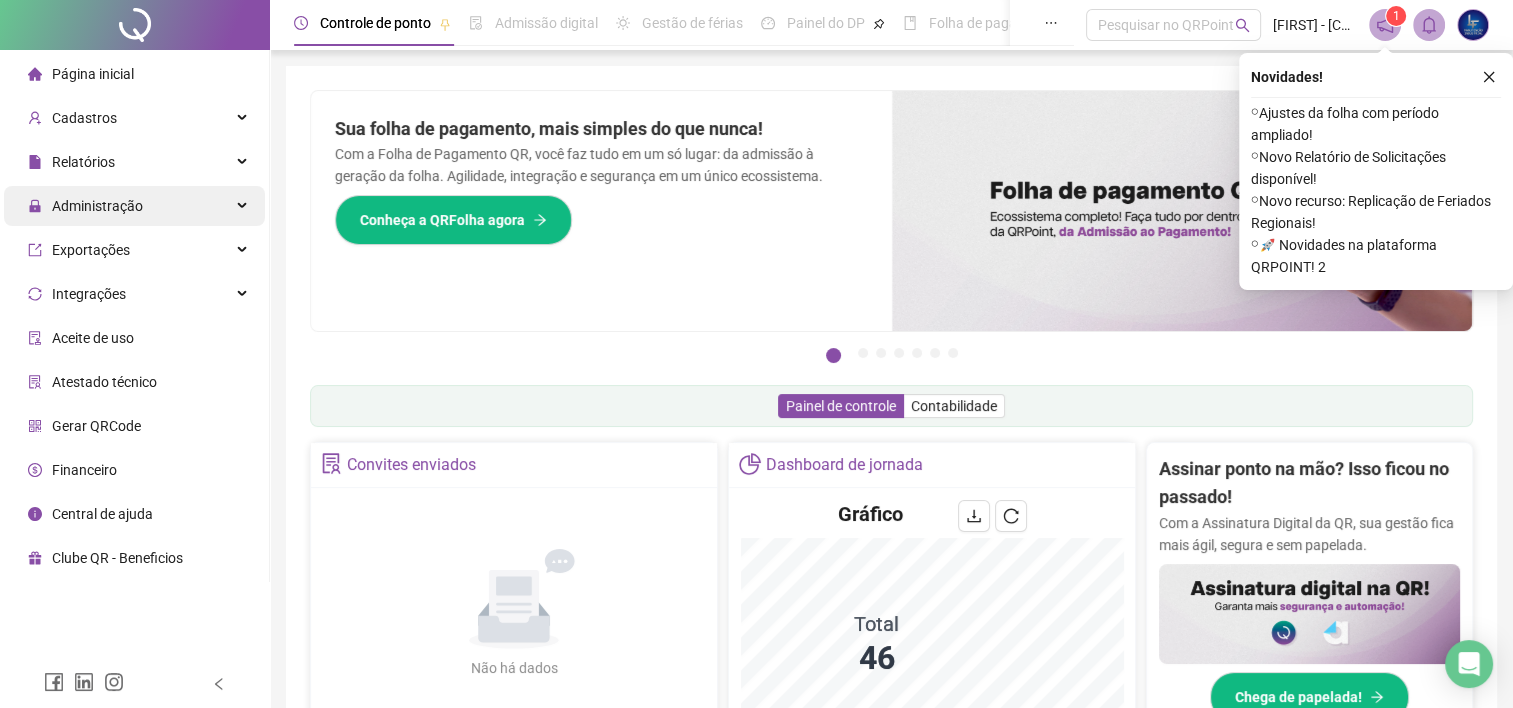 click on "Administração" at bounding box center (97, 206) 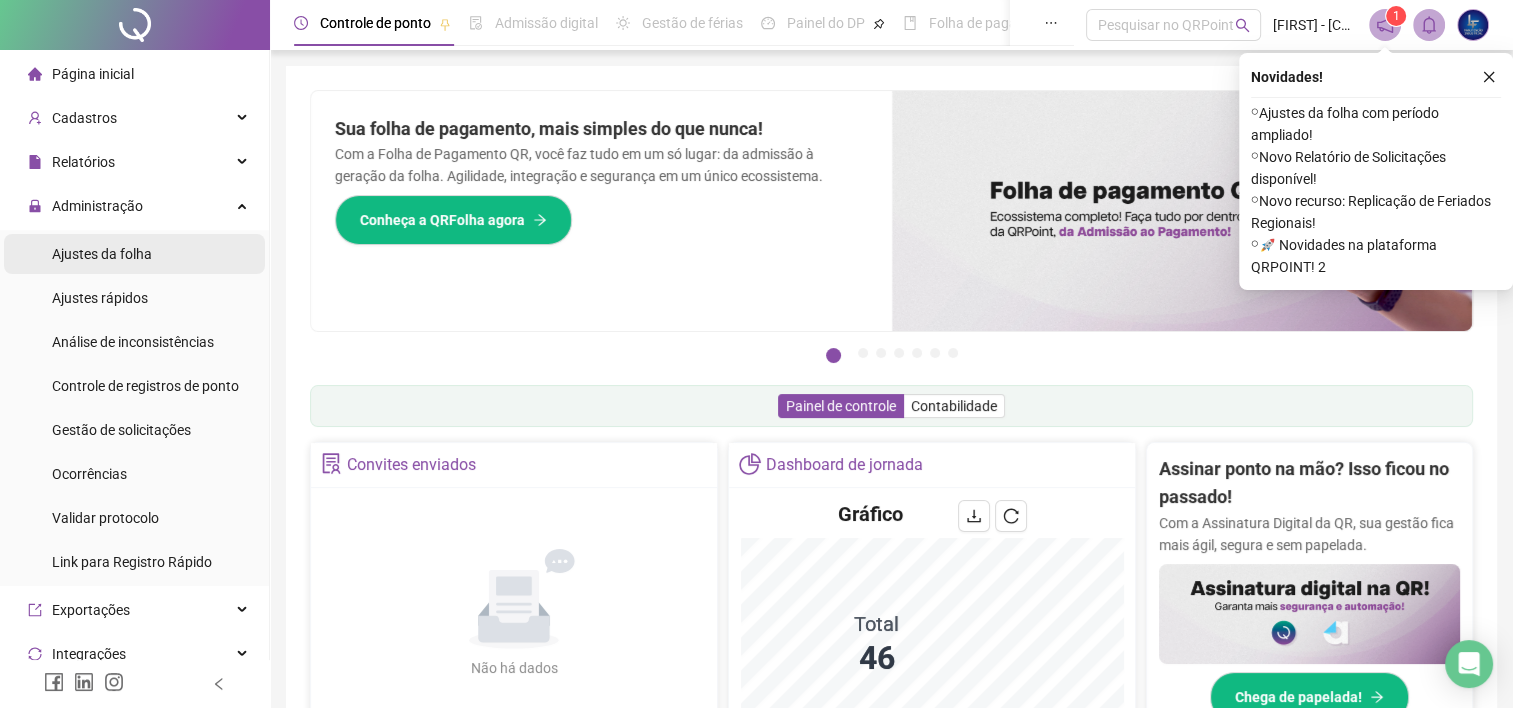 click on "Ajustes da folha" at bounding box center [102, 254] 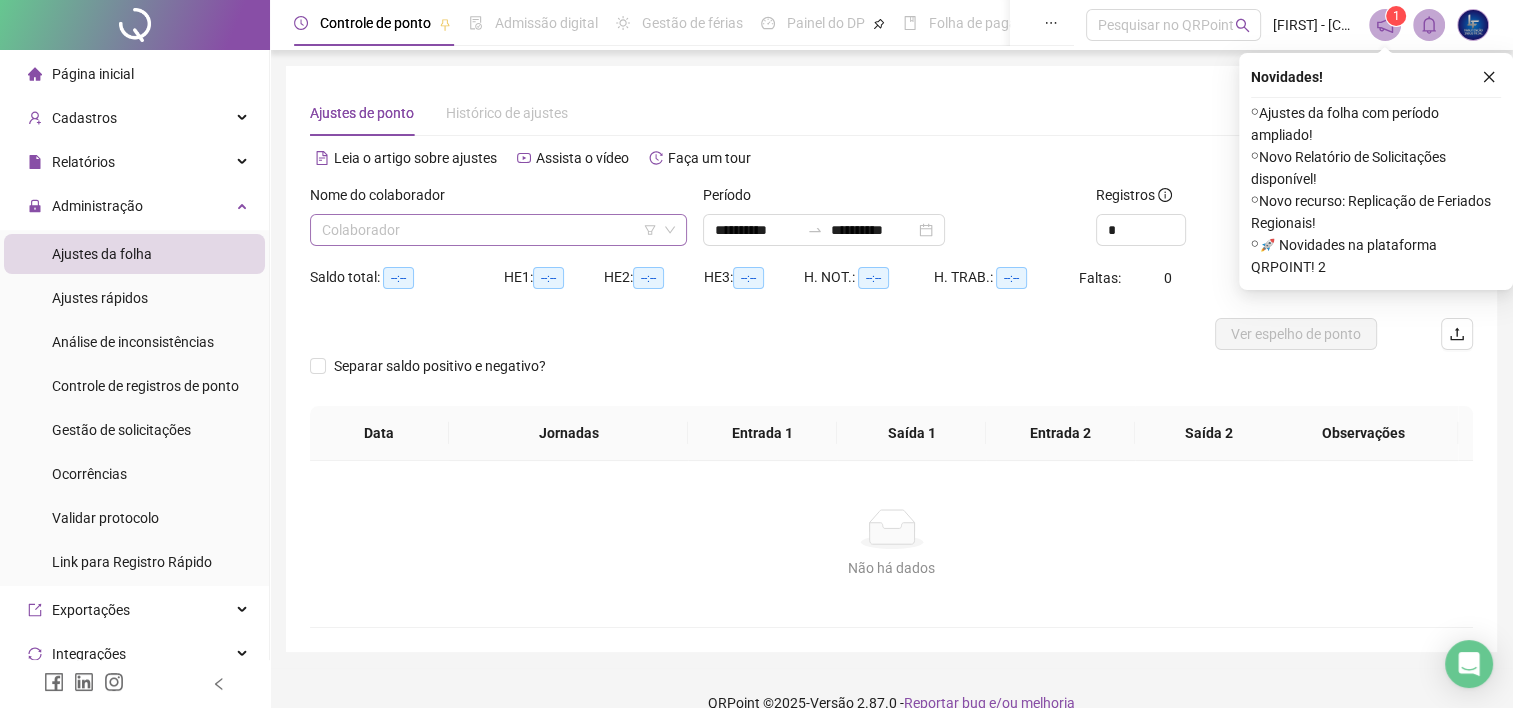 click at bounding box center (492, 230) 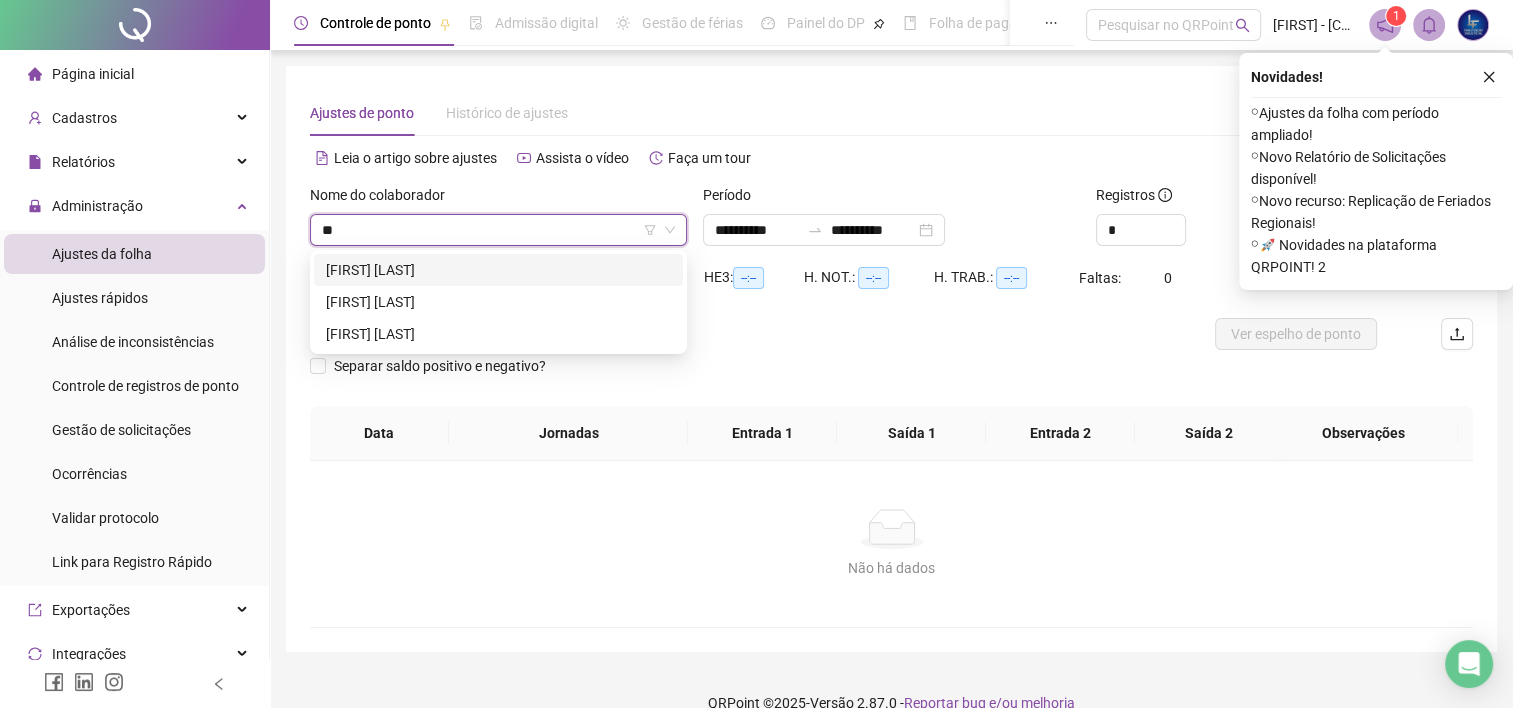 type on "***" 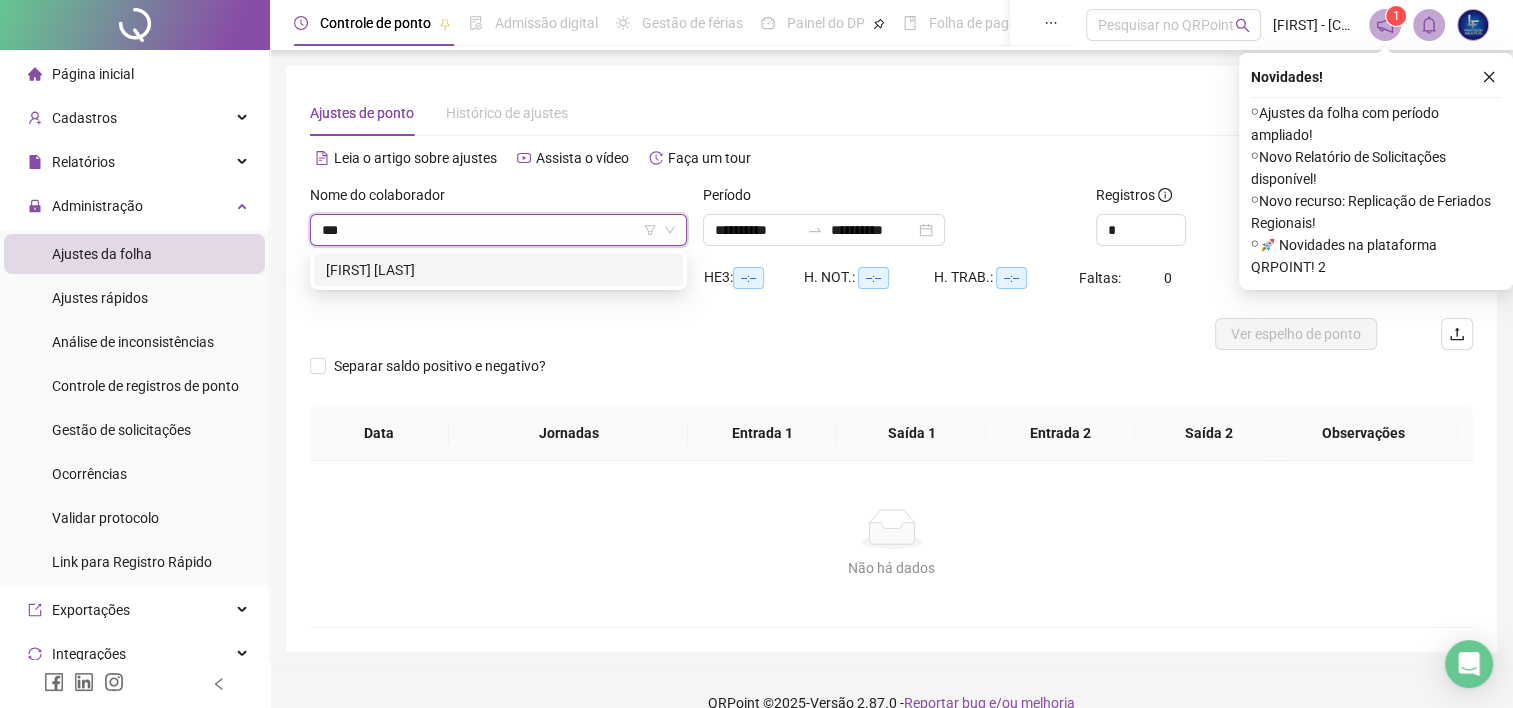 click on "[FIRST] [LAST]" at bounding box center [498, 270] 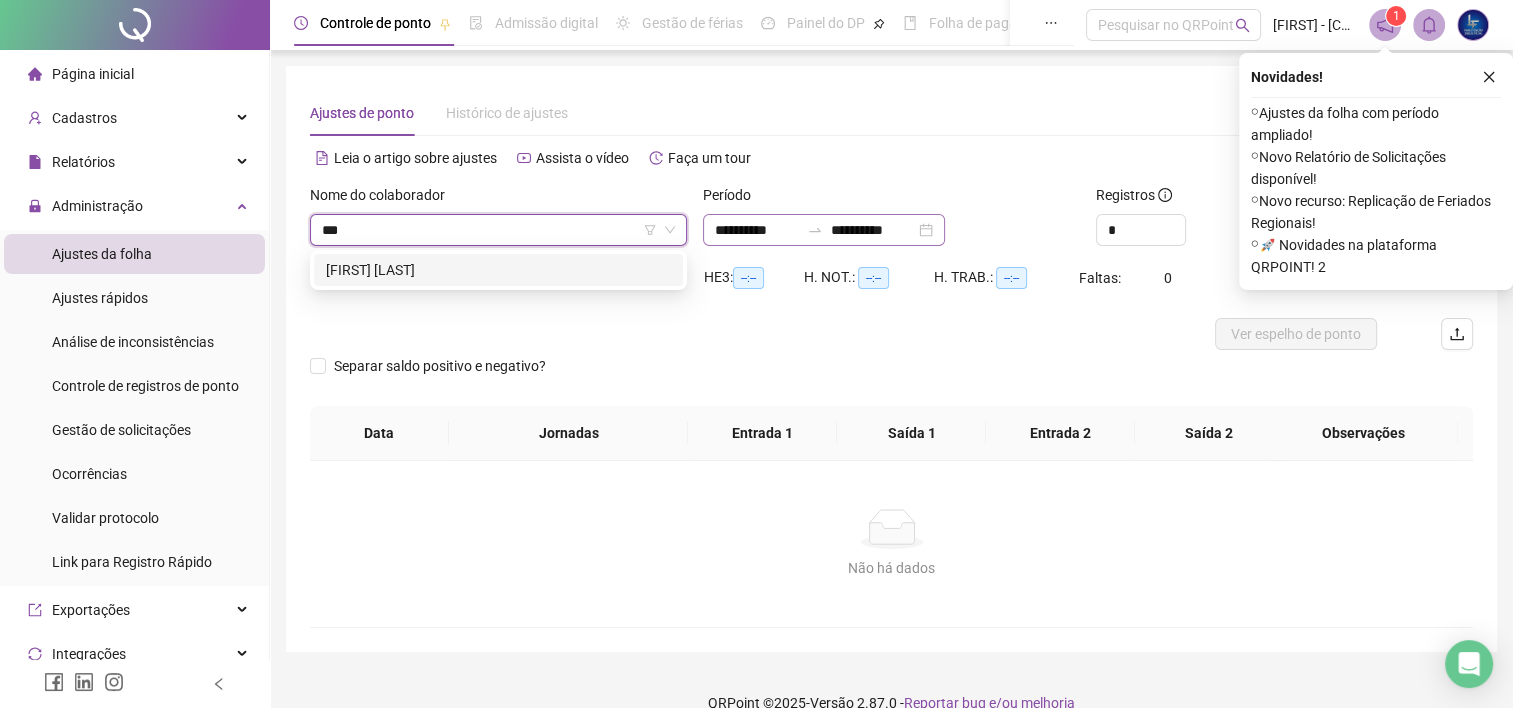 type 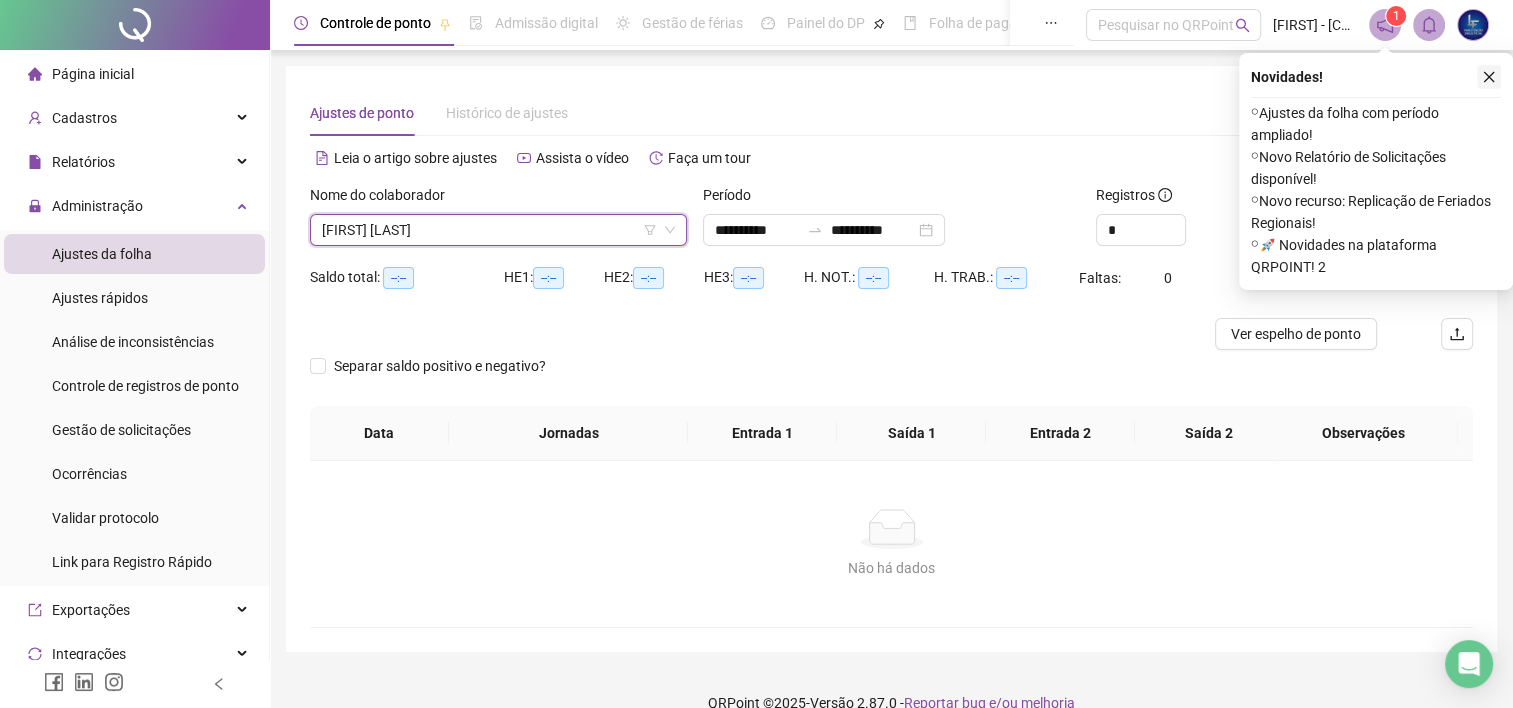 click 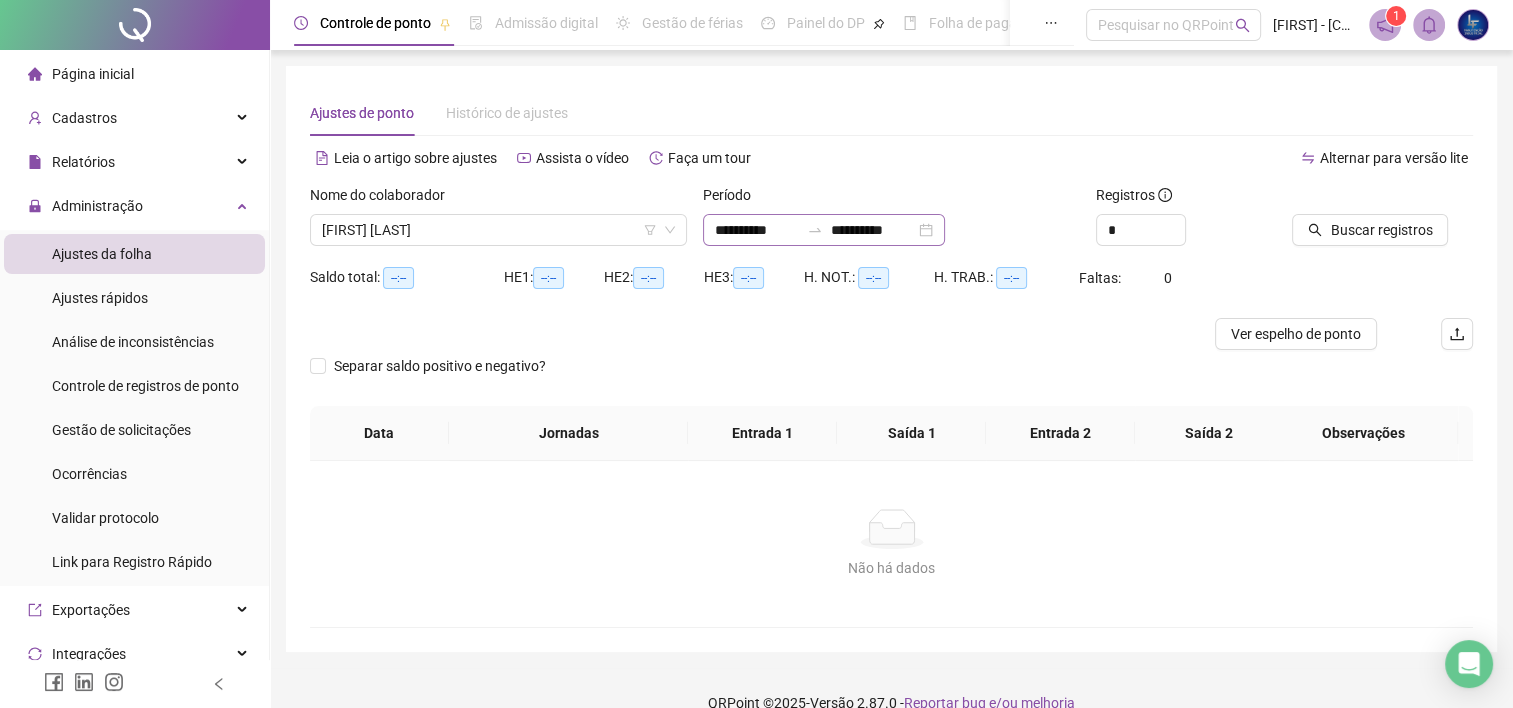 drag, startPoint x: 976, startPoint y: 229, endPoint x: 756, endPoint y: 218, distance: 220.27483 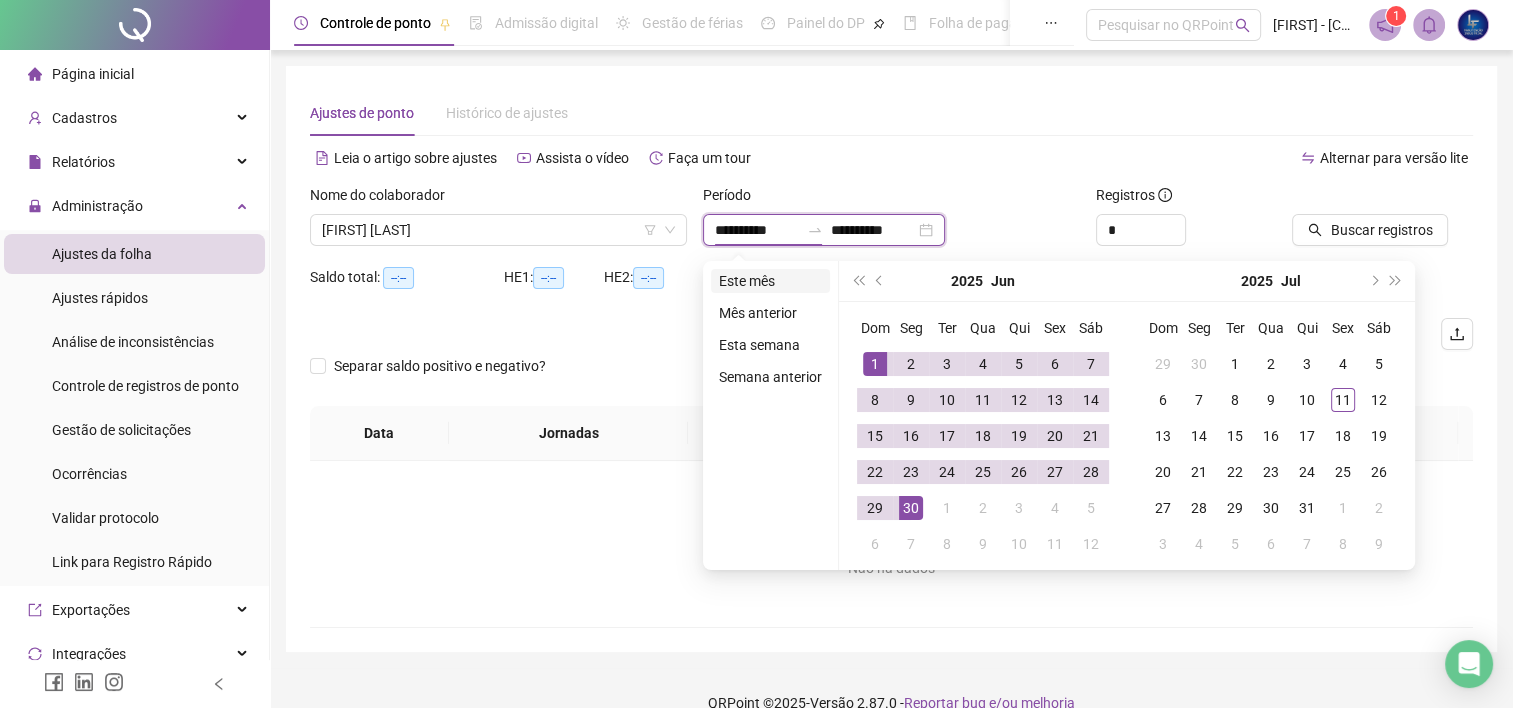 type on "**********" 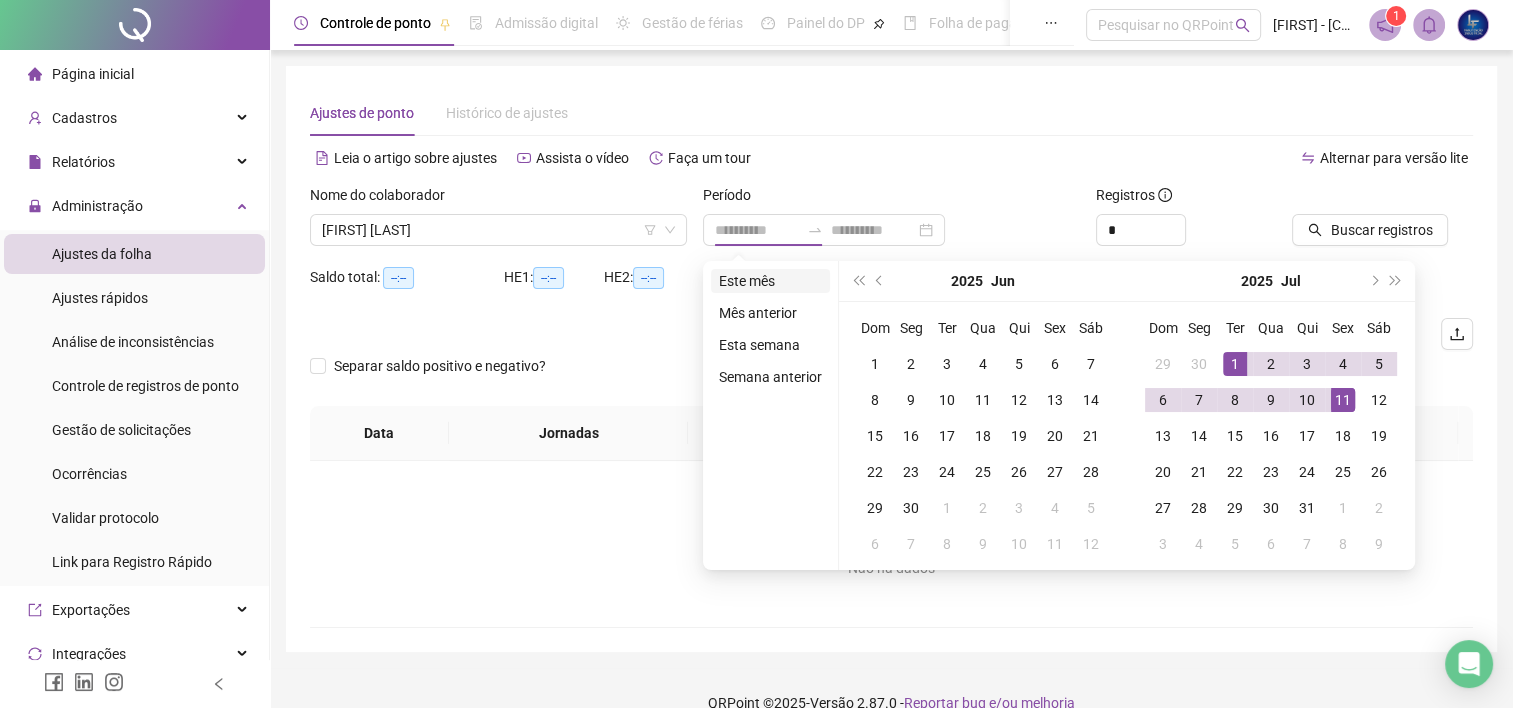 click on "Este mês" at bounding box center [770, 281] 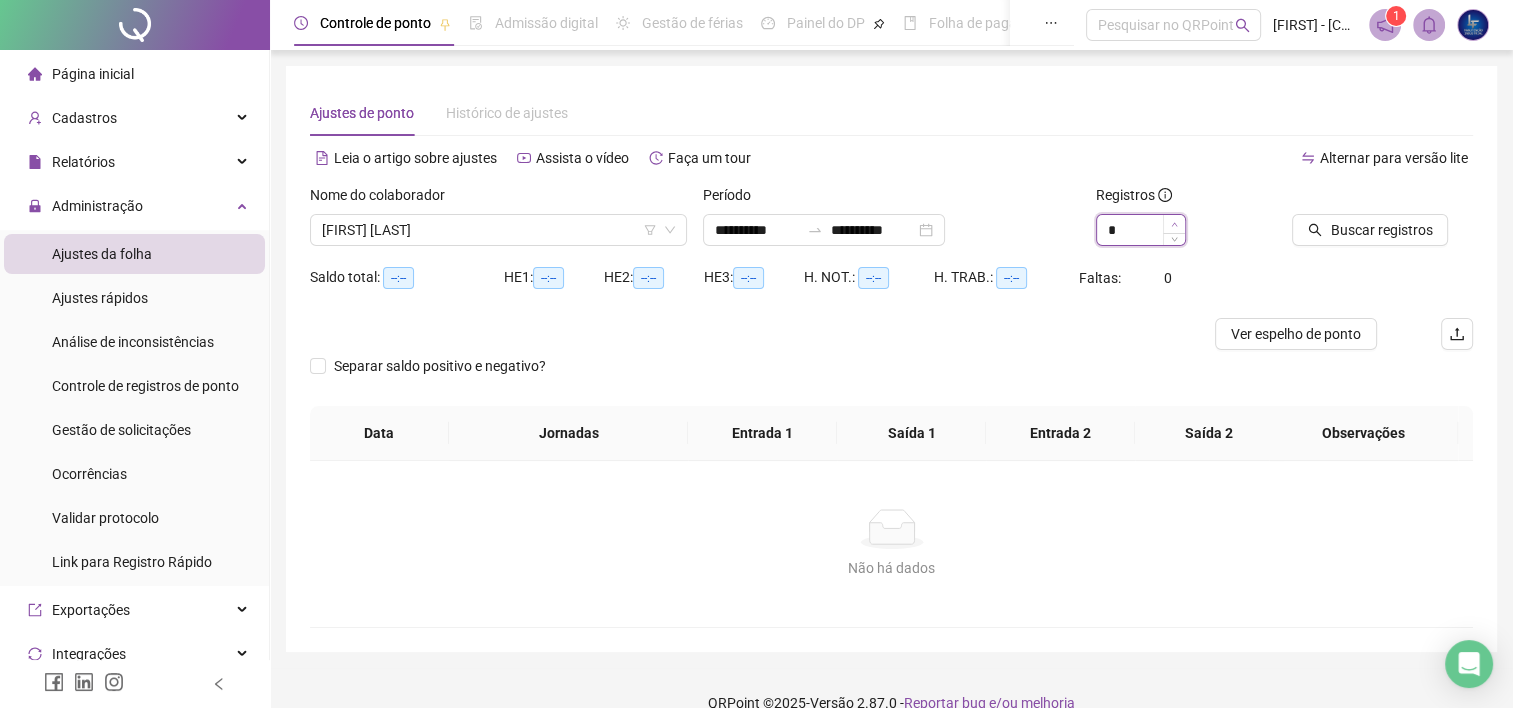 type on "*" 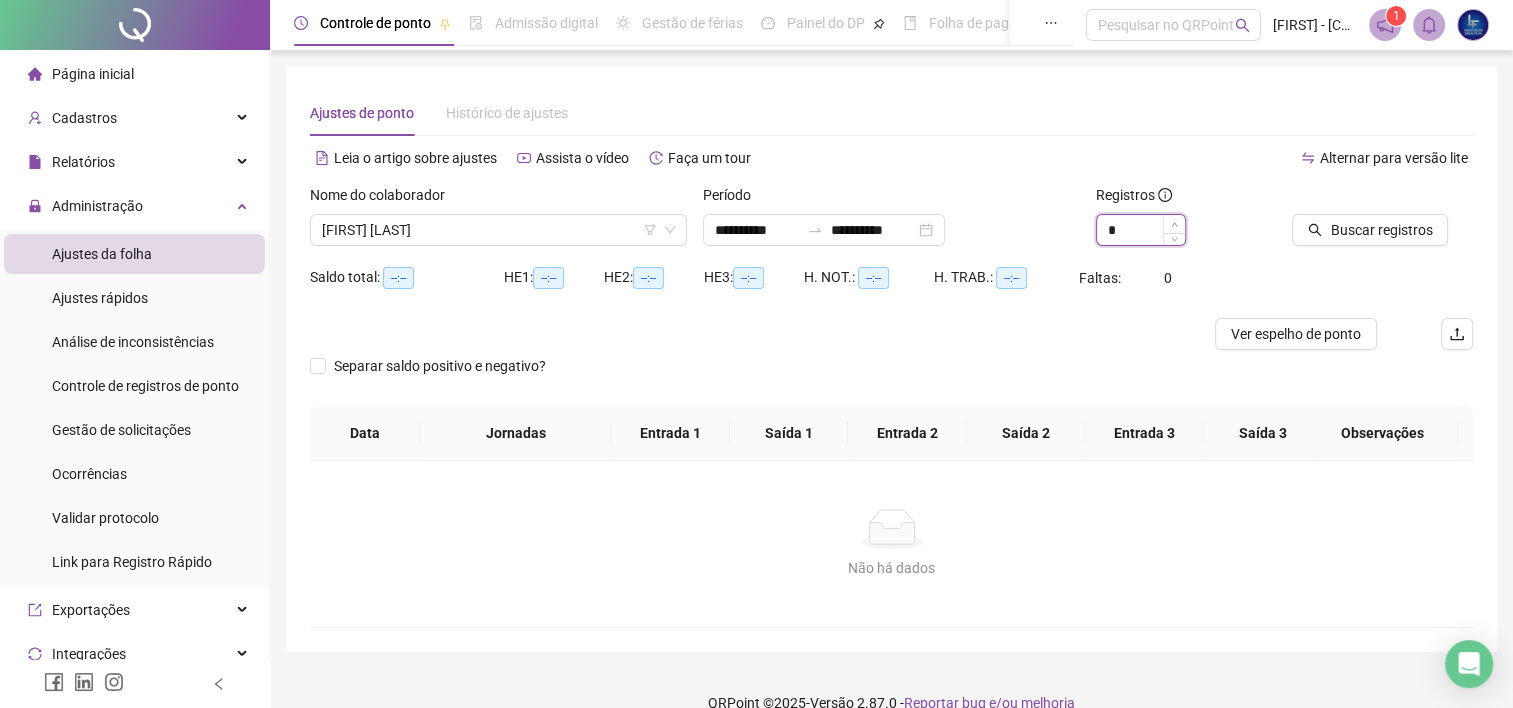 click 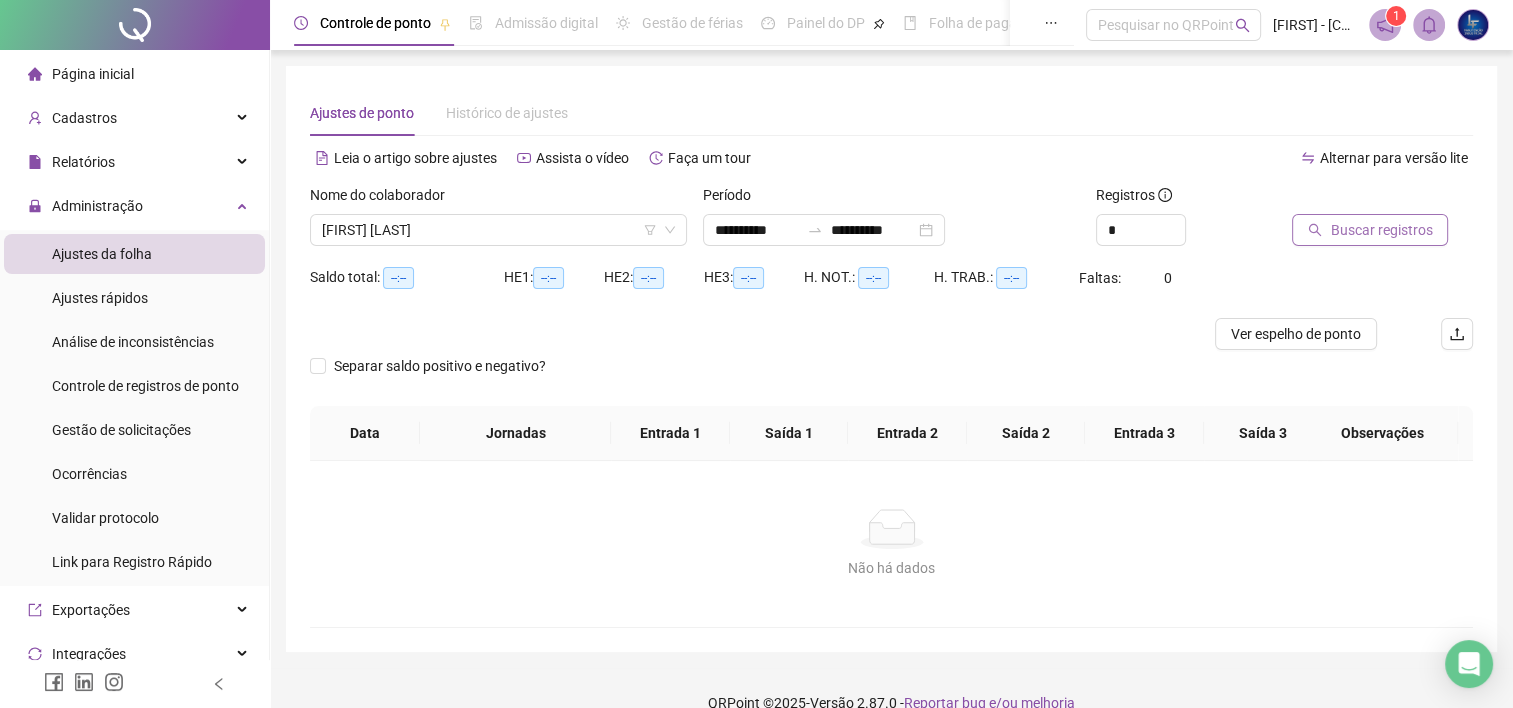 click on "Buscar registros" at bounding box center (1381, 230) 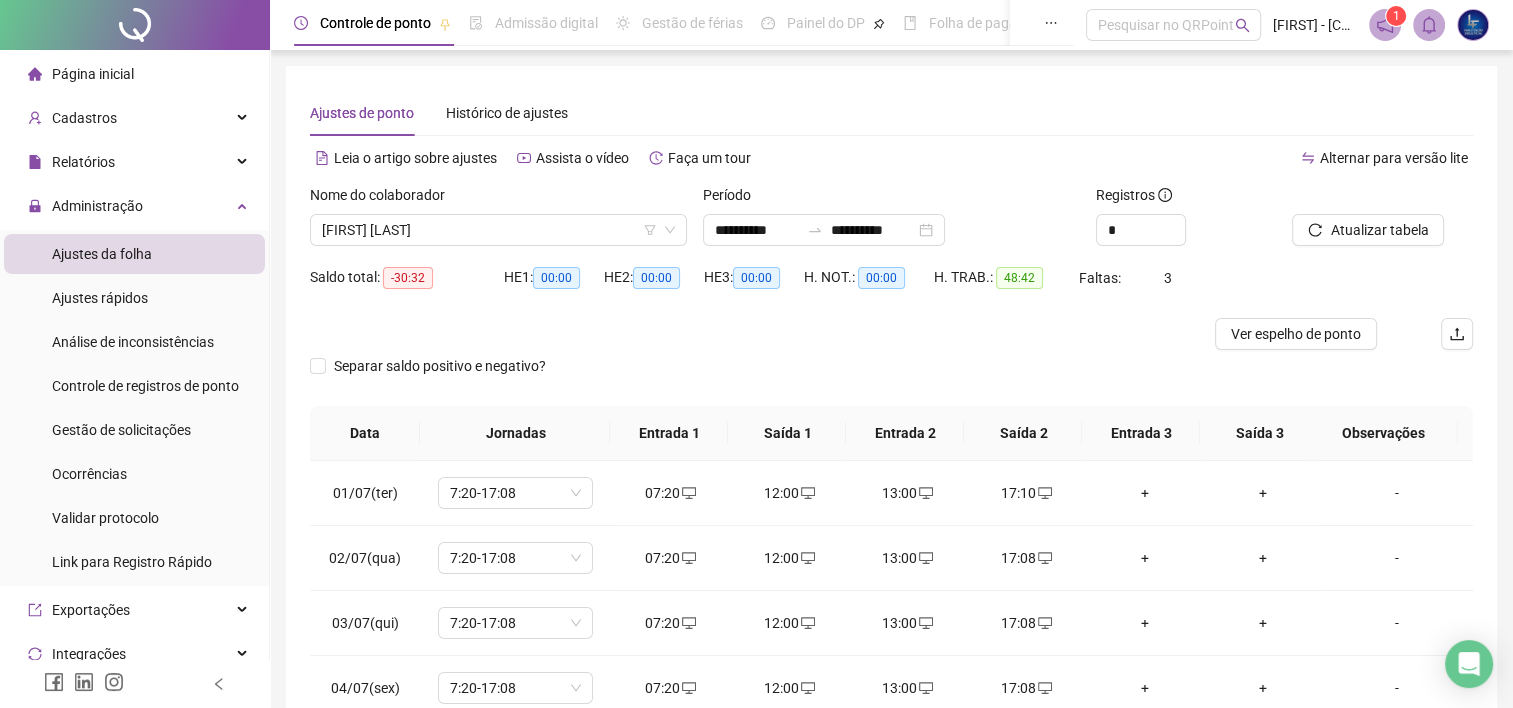 scroll, scrollTop: 289, scrollLeft: 0, axis: vertical 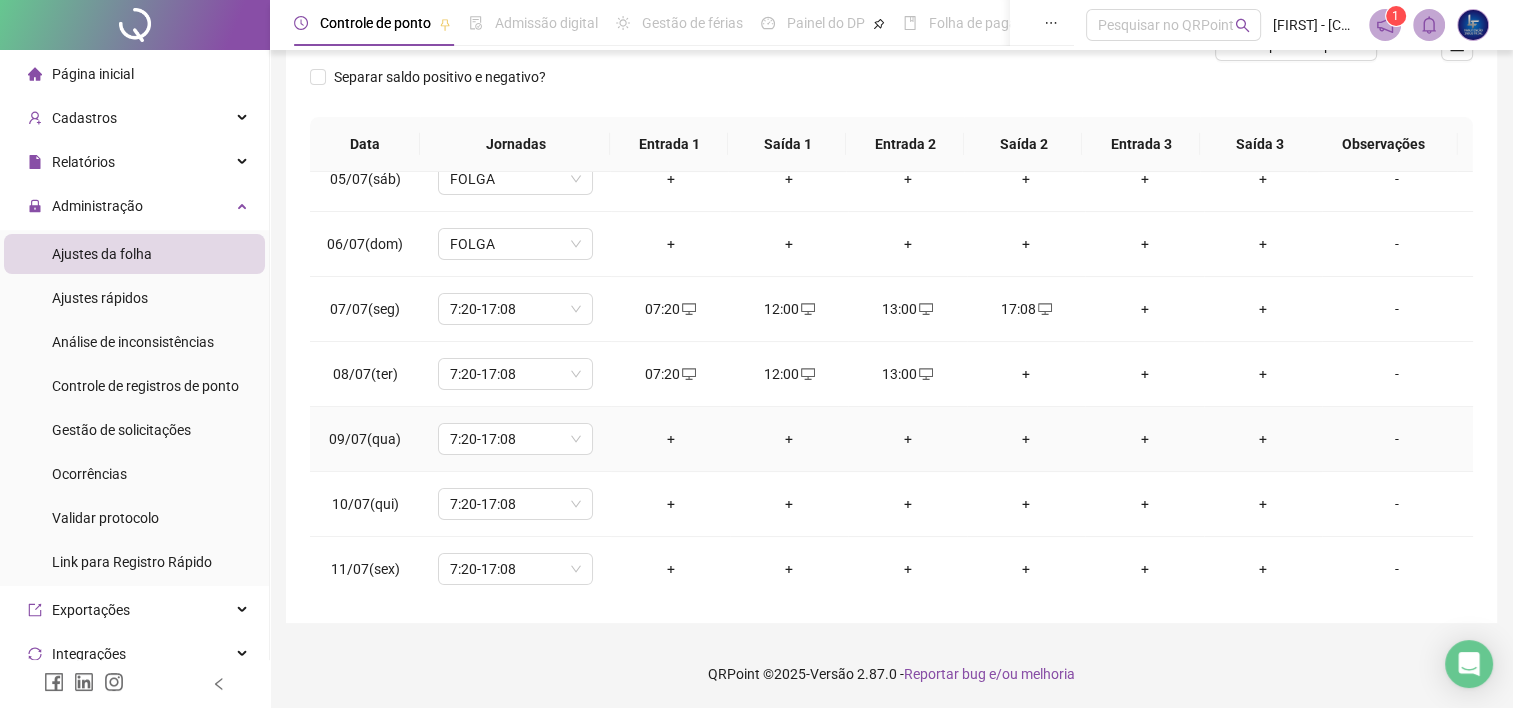 click on "+" at bounding box center [670, 439] 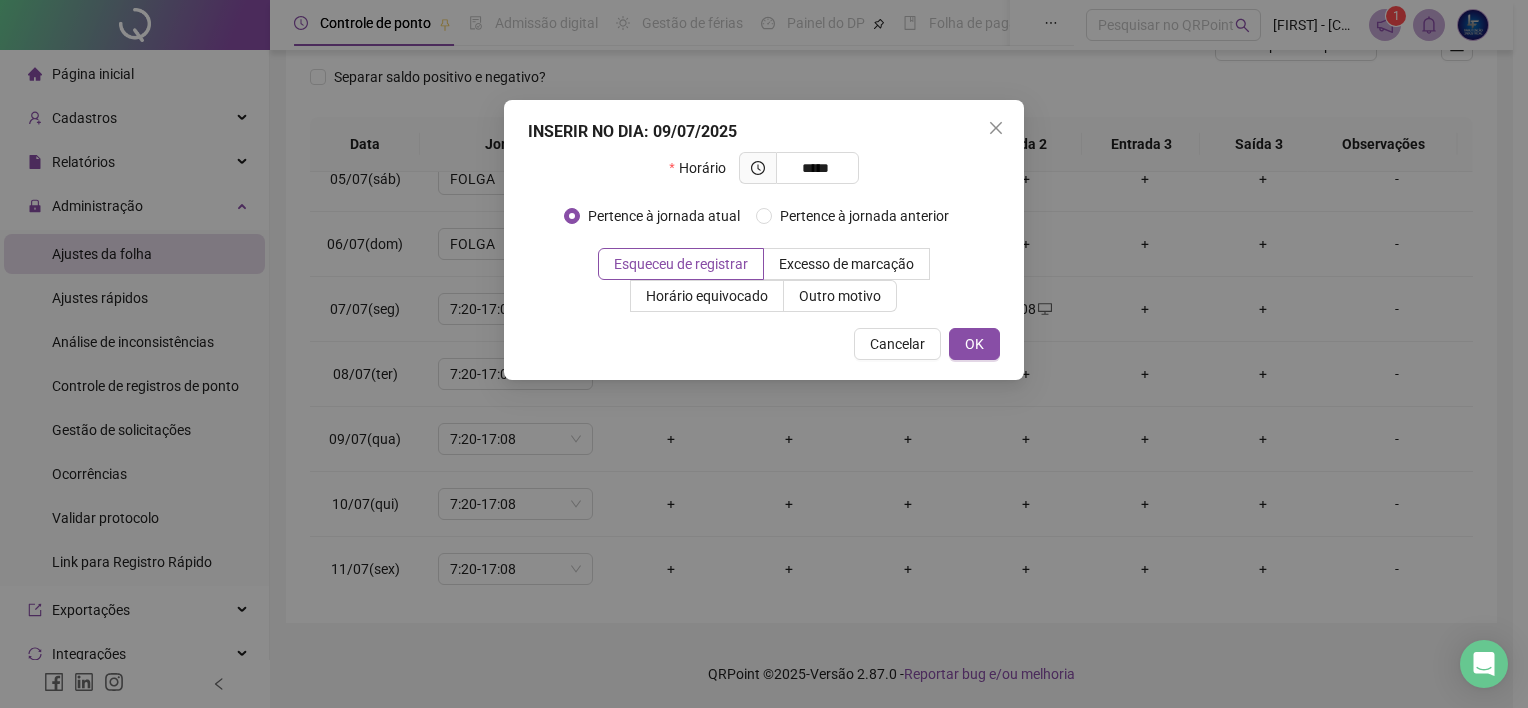 type on "*****" 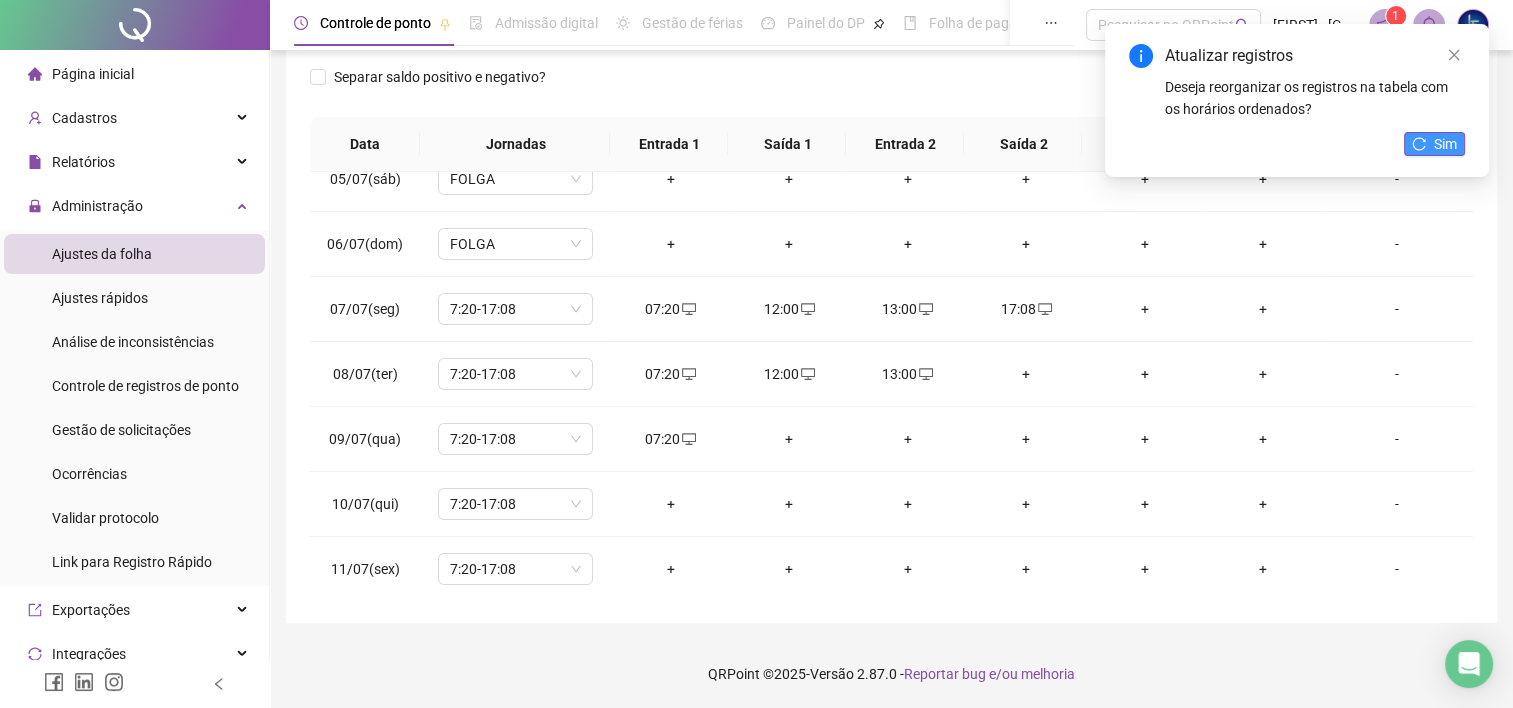 click on "Sim" at bounding box center [1445, 144] 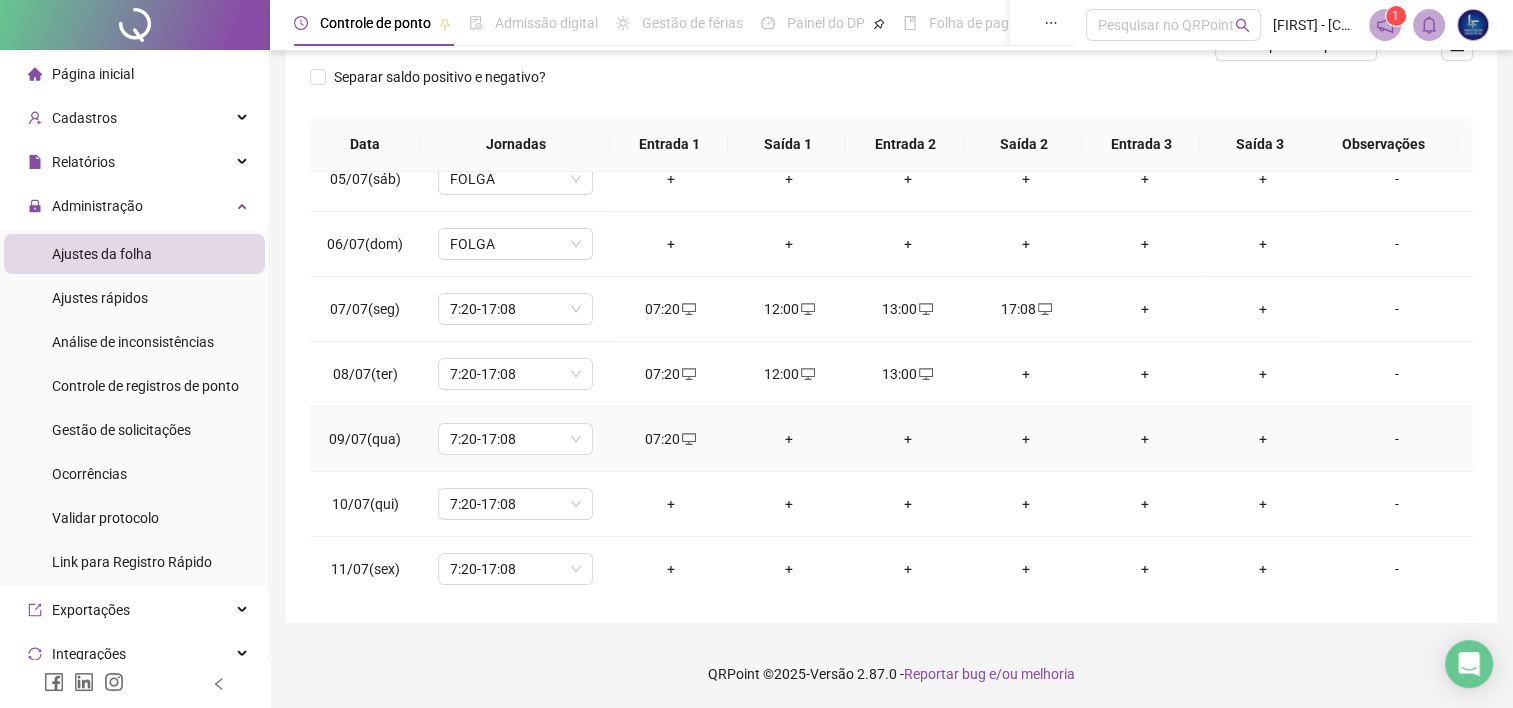 click on "07:20" at bounding box center (670, 439) 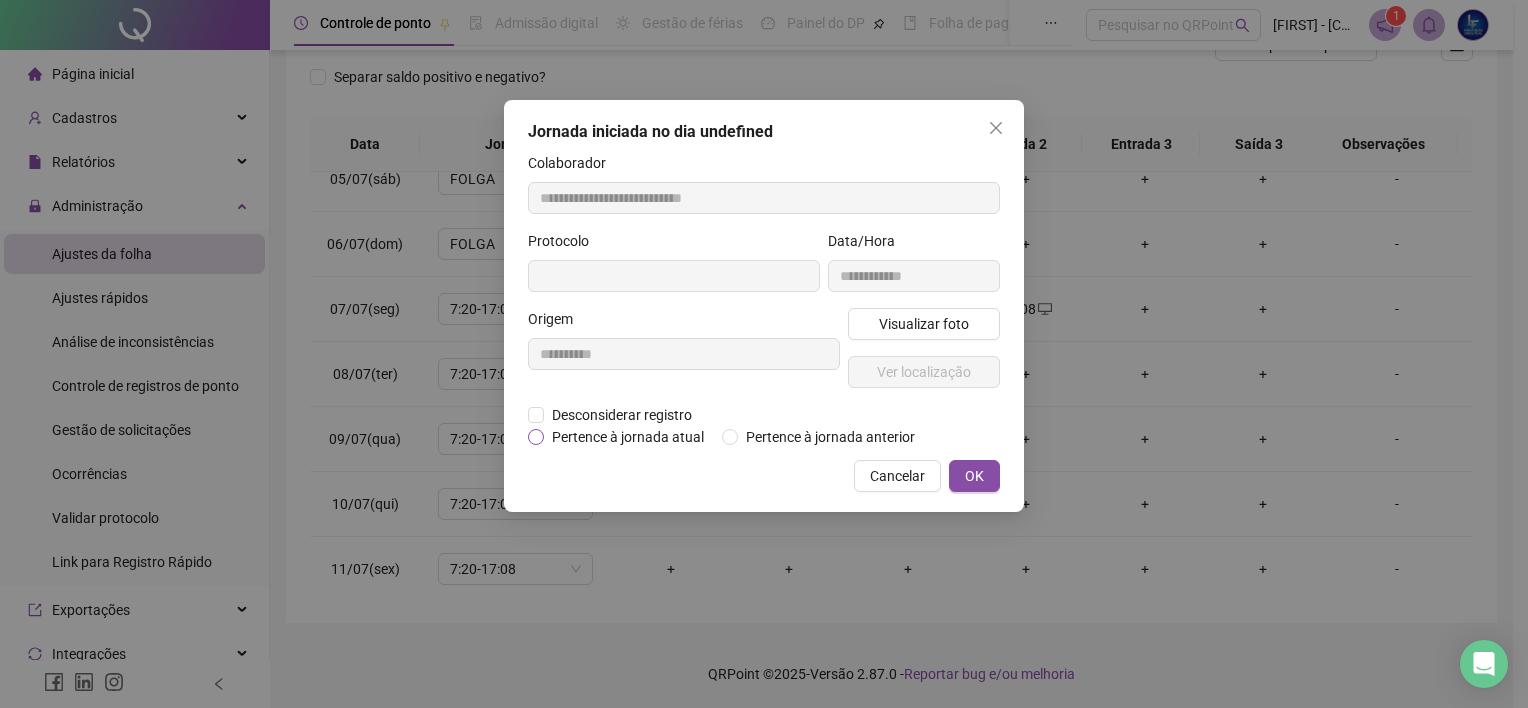 type on "**********" 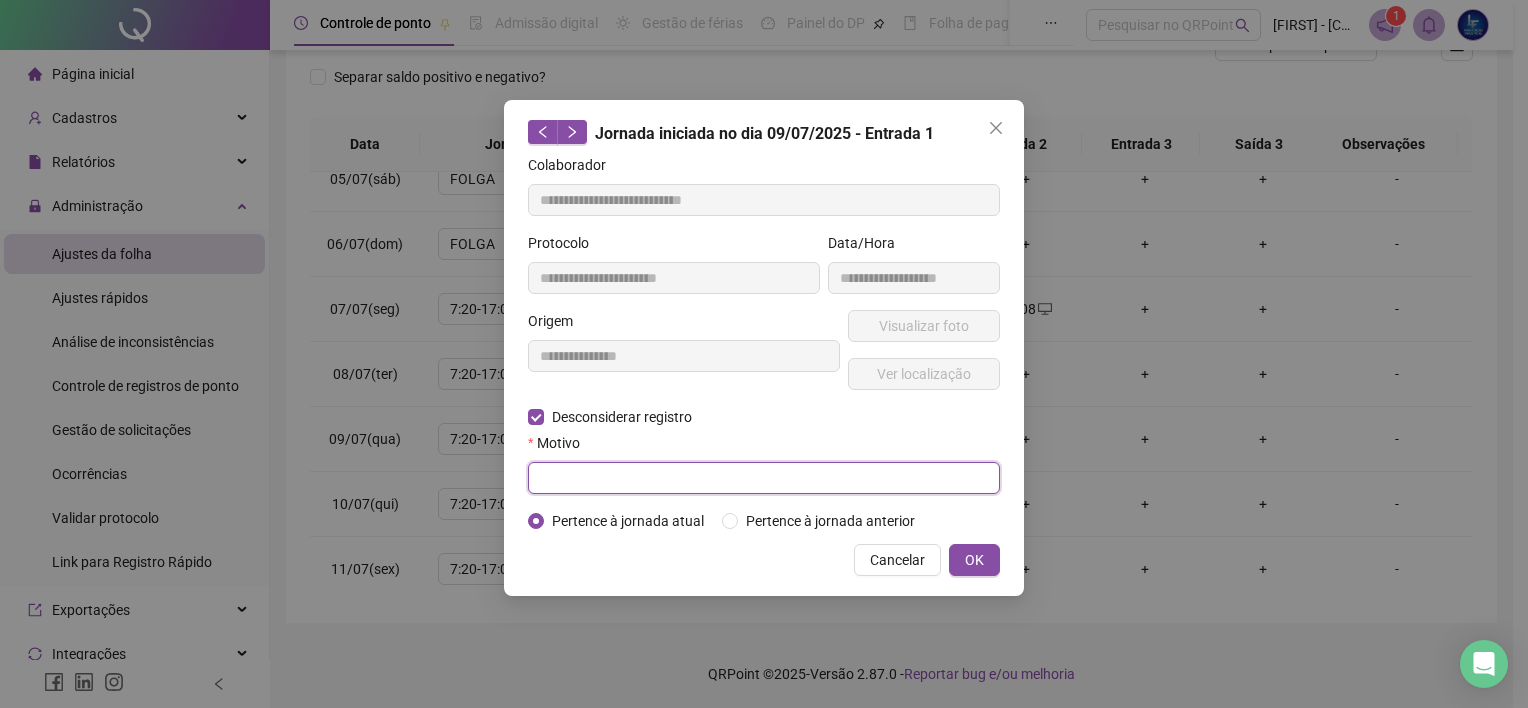 click at bounding box center [764, 478] 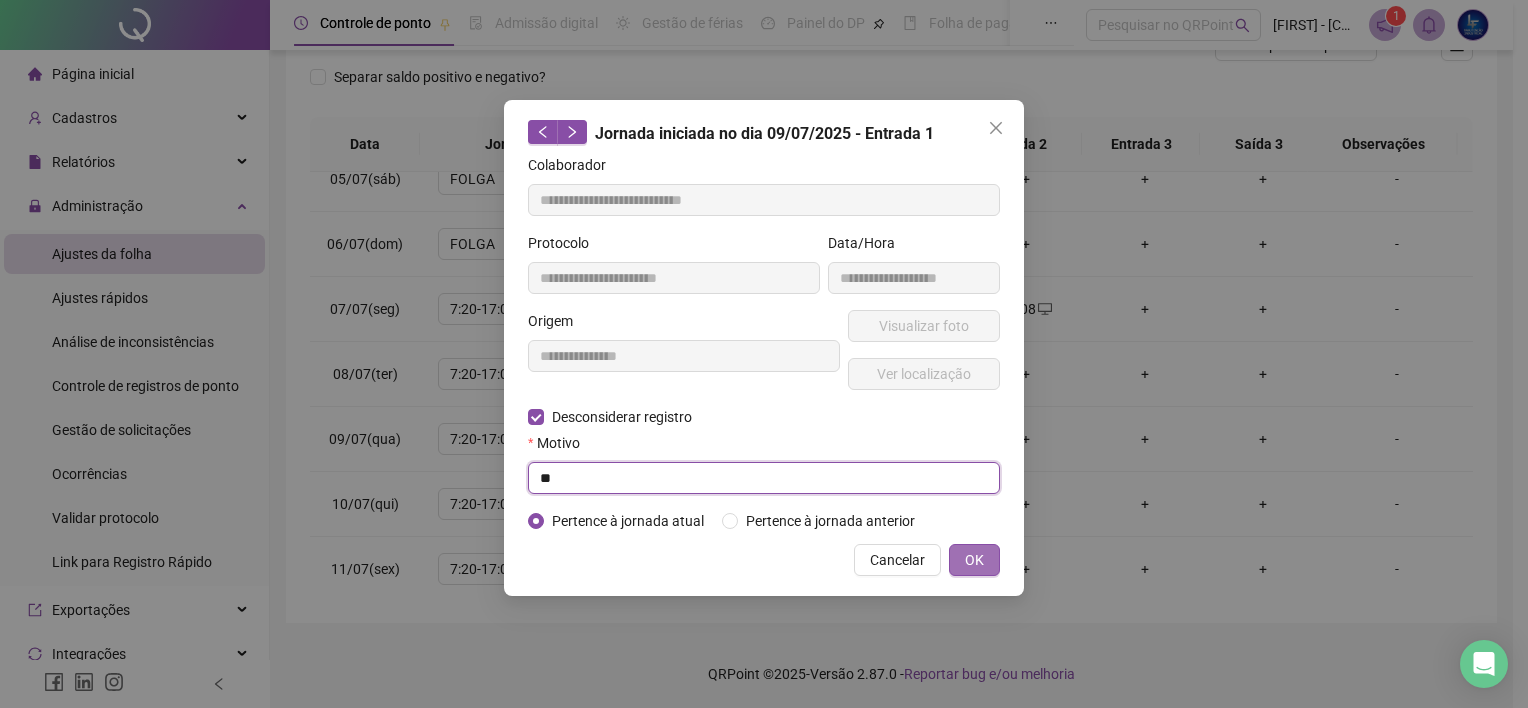 type on "**" 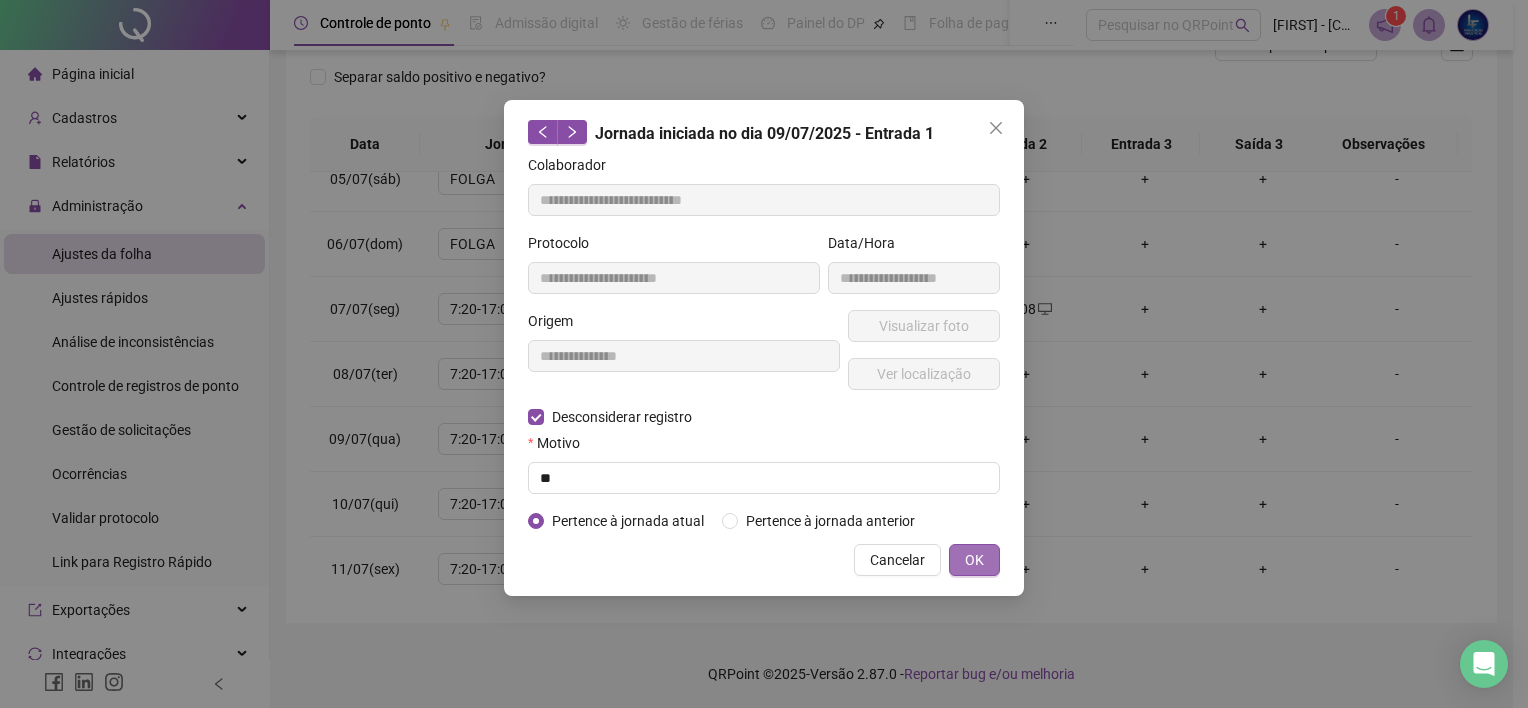 click on "OK" at bounding box center (974, 560) 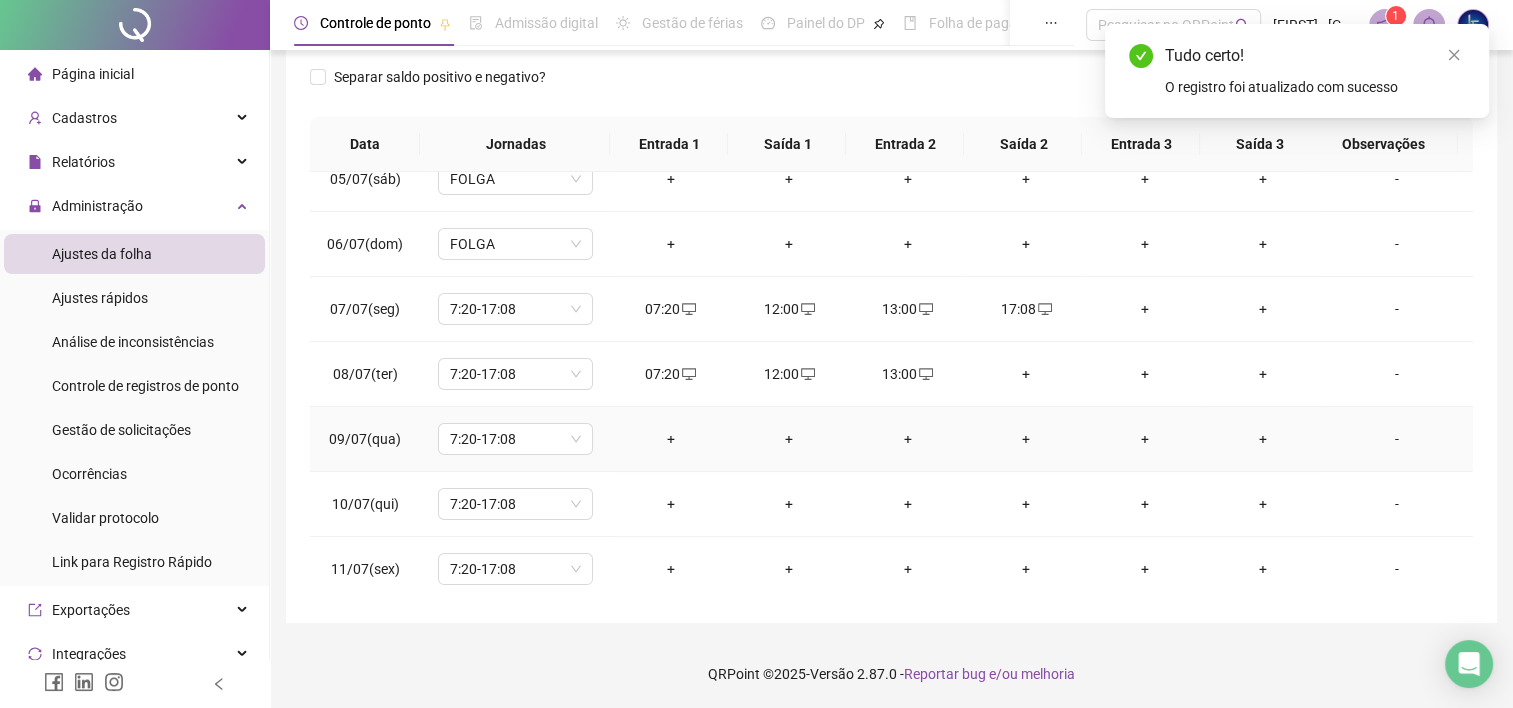 click on "+" at bounding box center (670, 439) 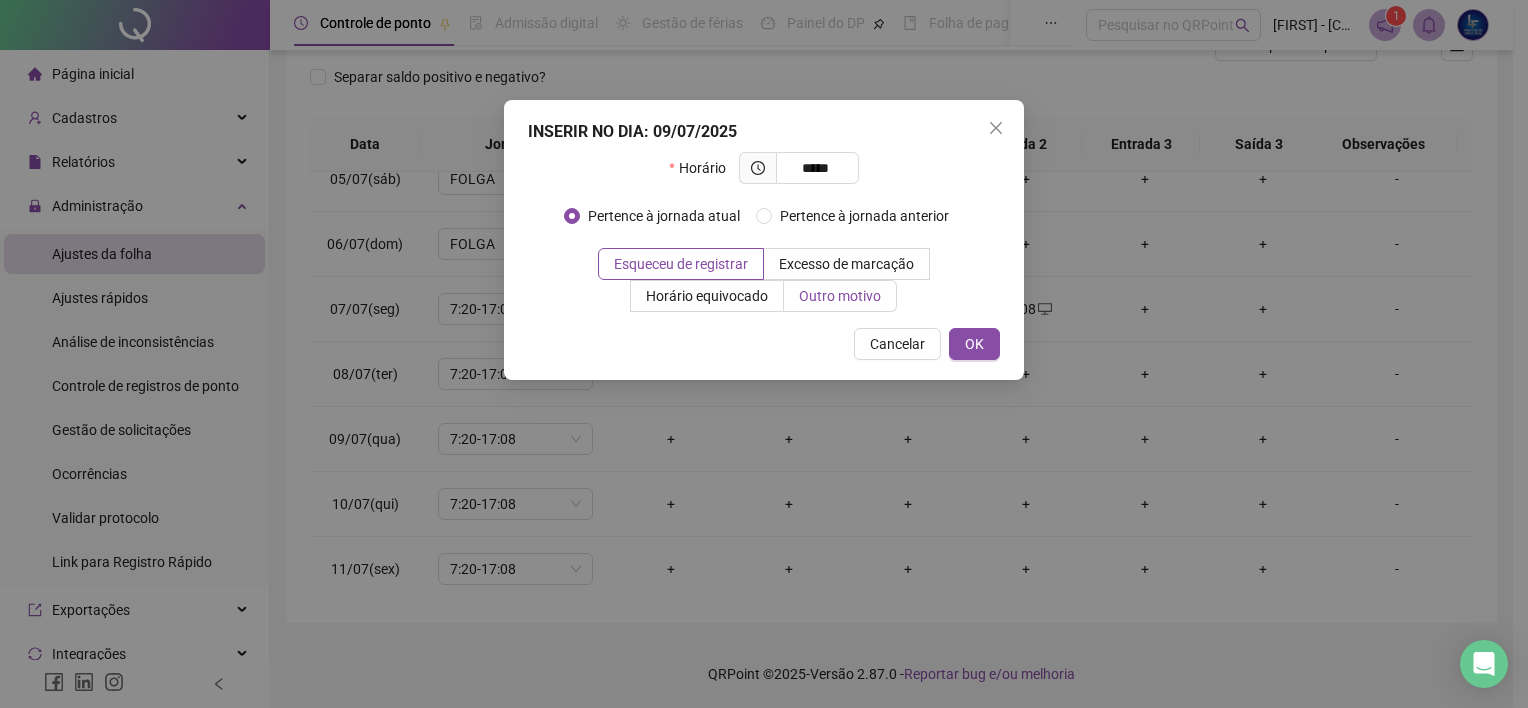type on "*****" 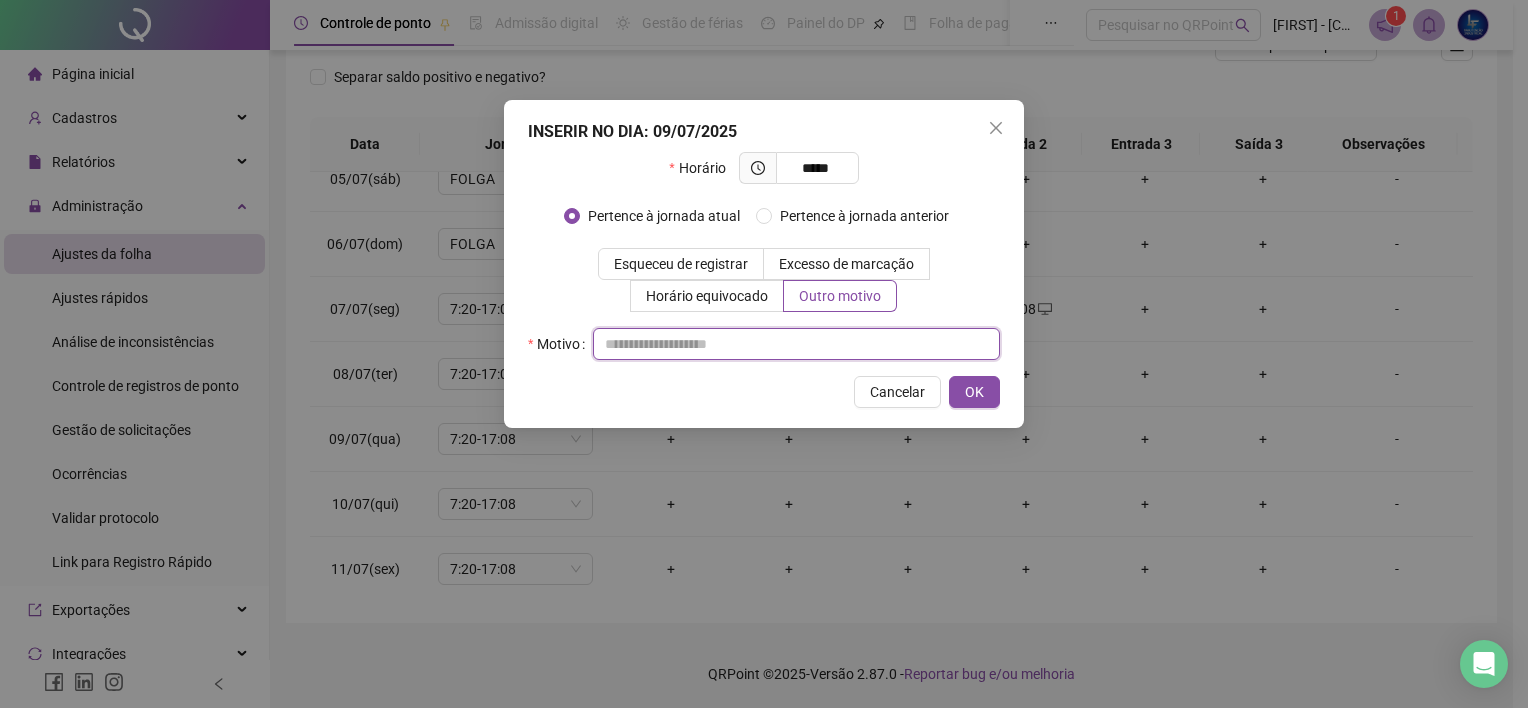 click at bounding box center [796, 344] 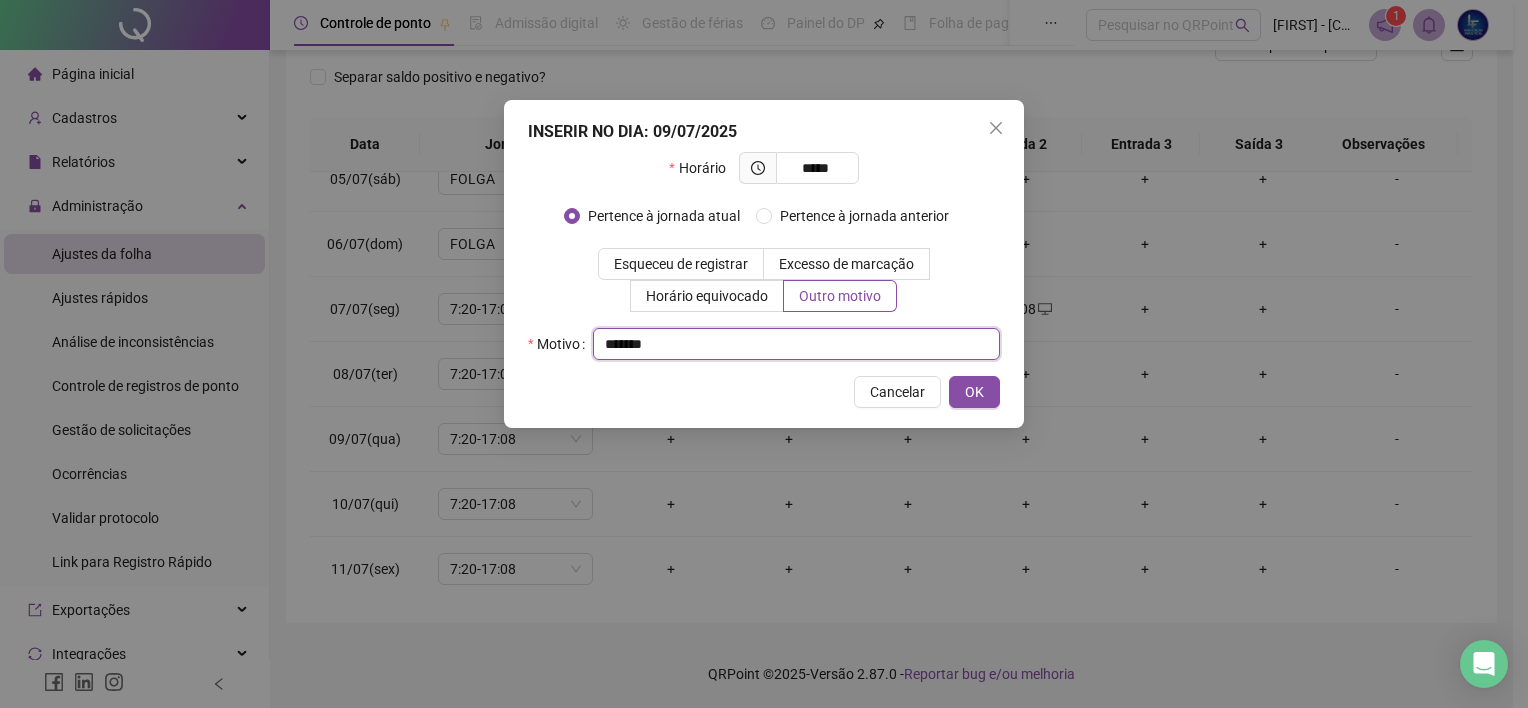 type on "********" 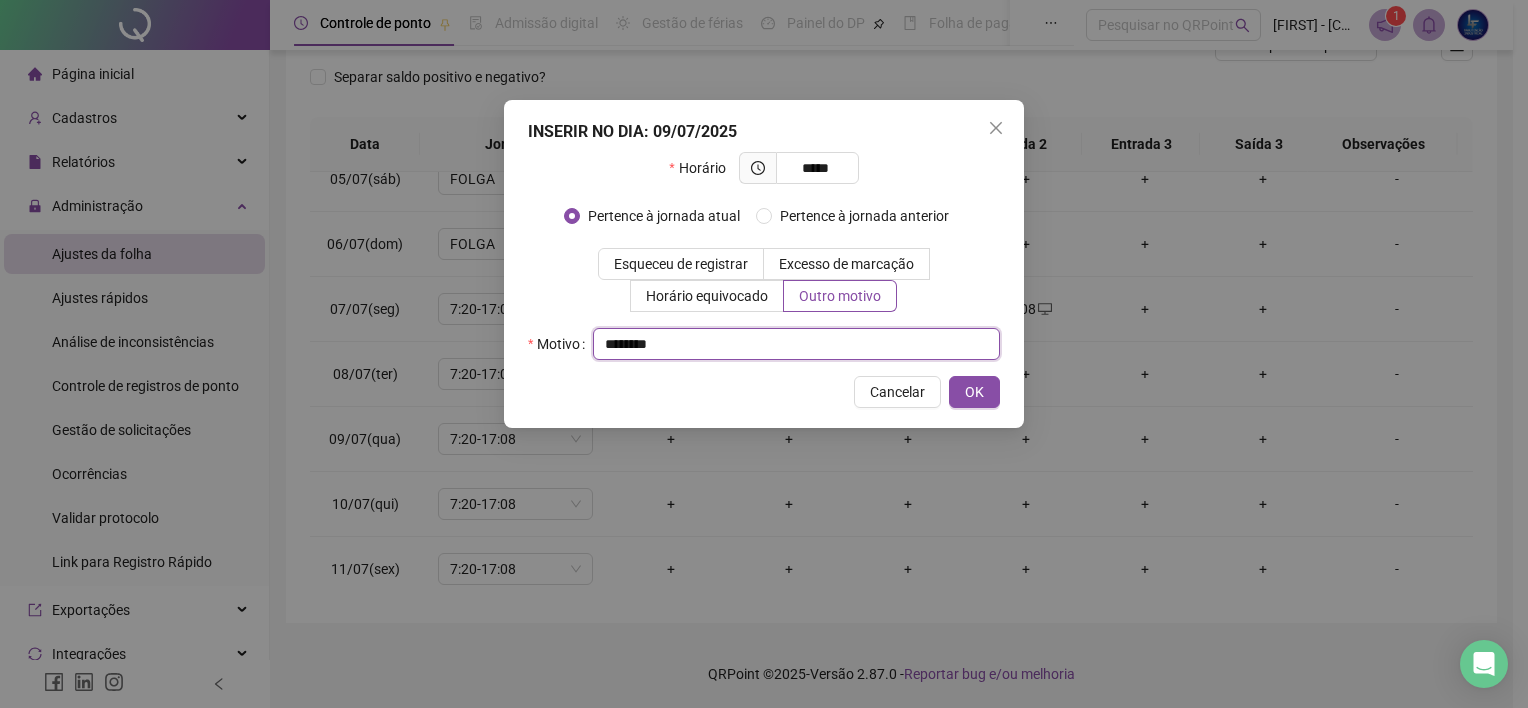 drag, startPoint x: 690, startPoint y: 354, endPoint x: 584, endPoint y: 376, distance: 108.25895 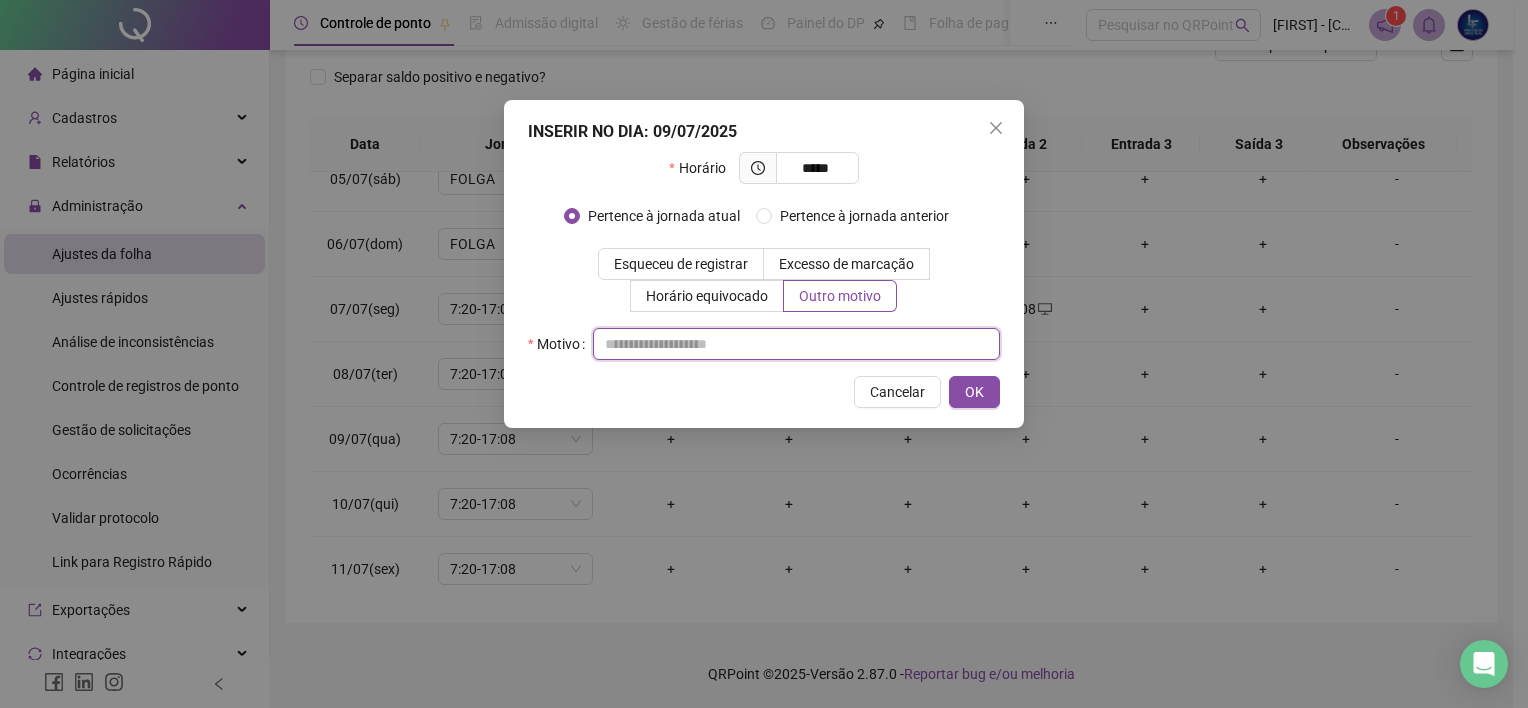 click at bounding box center (796, 344) 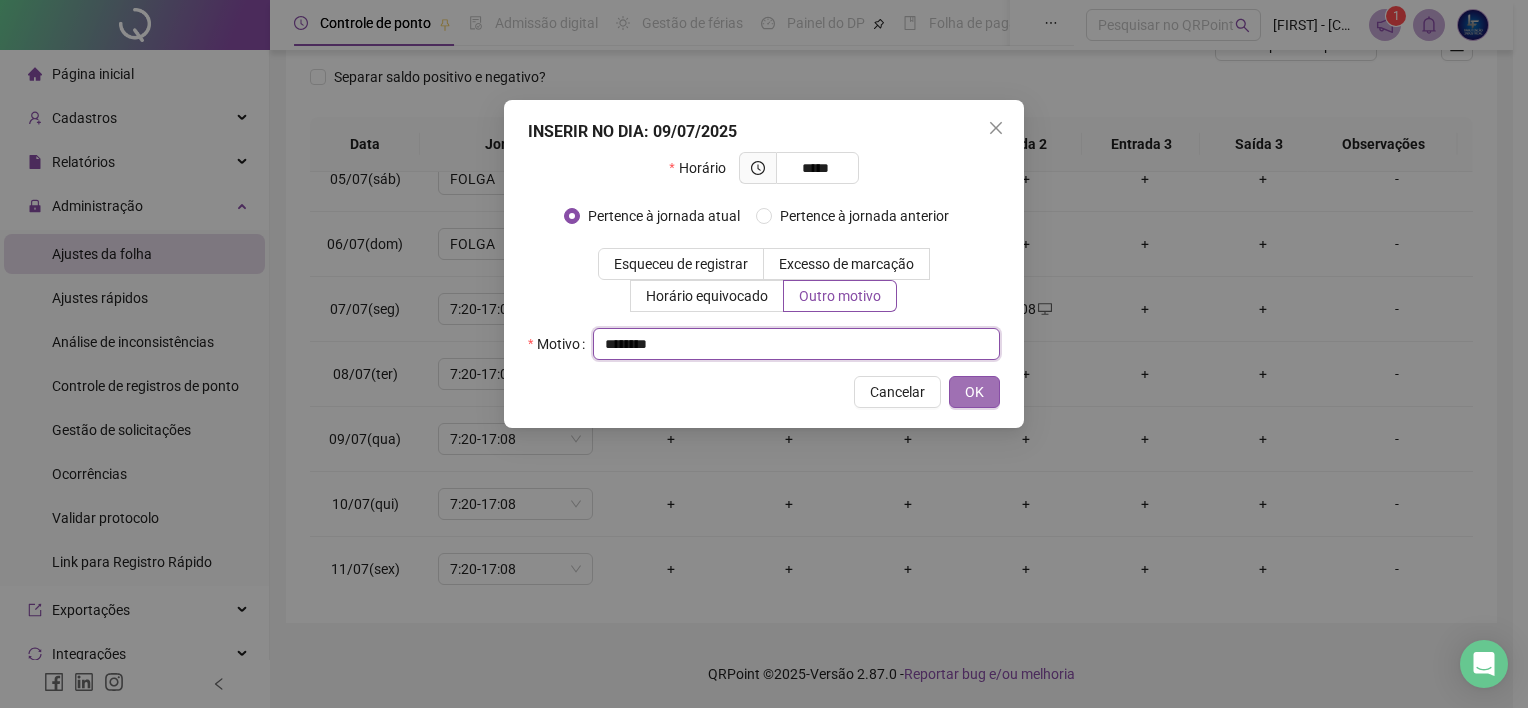 type on "********" 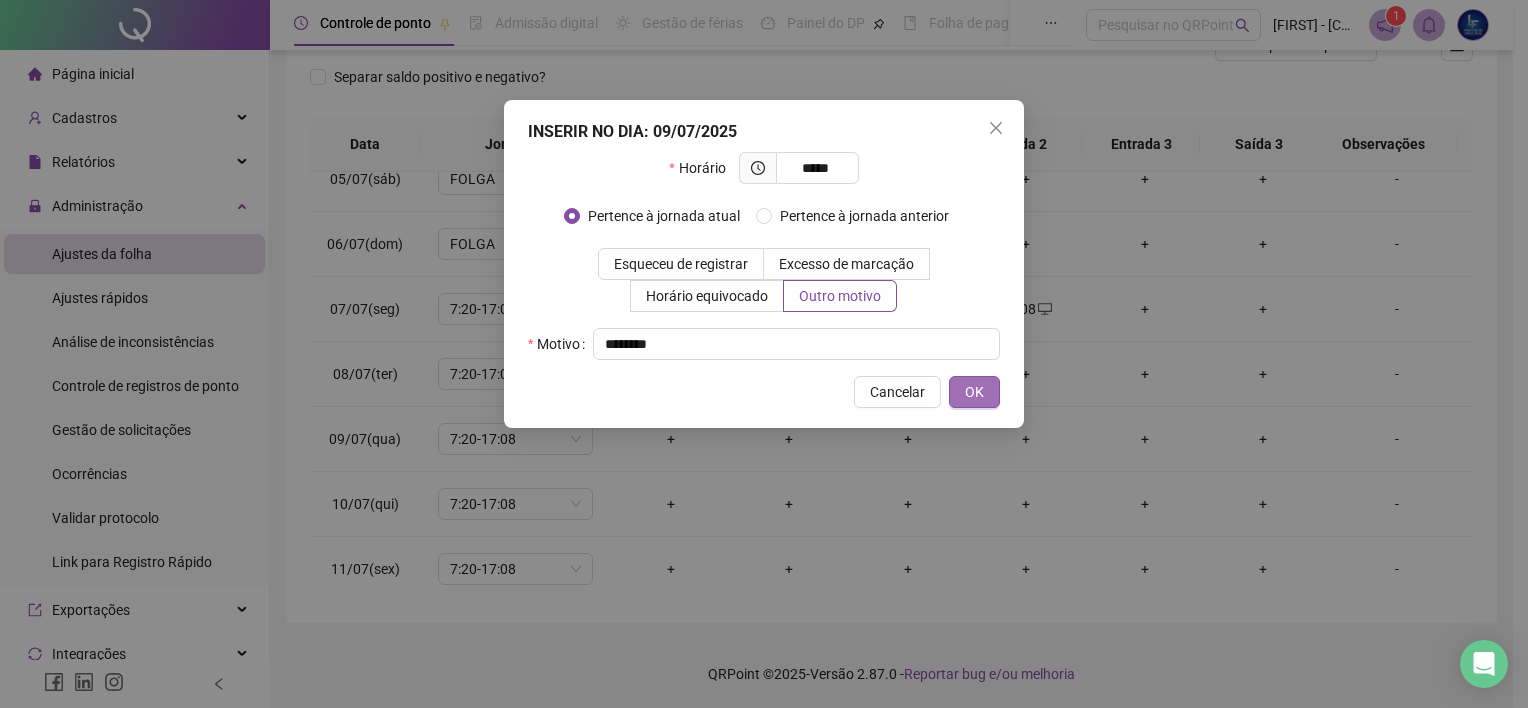 click on "OK" at bounding box center [974, 392] 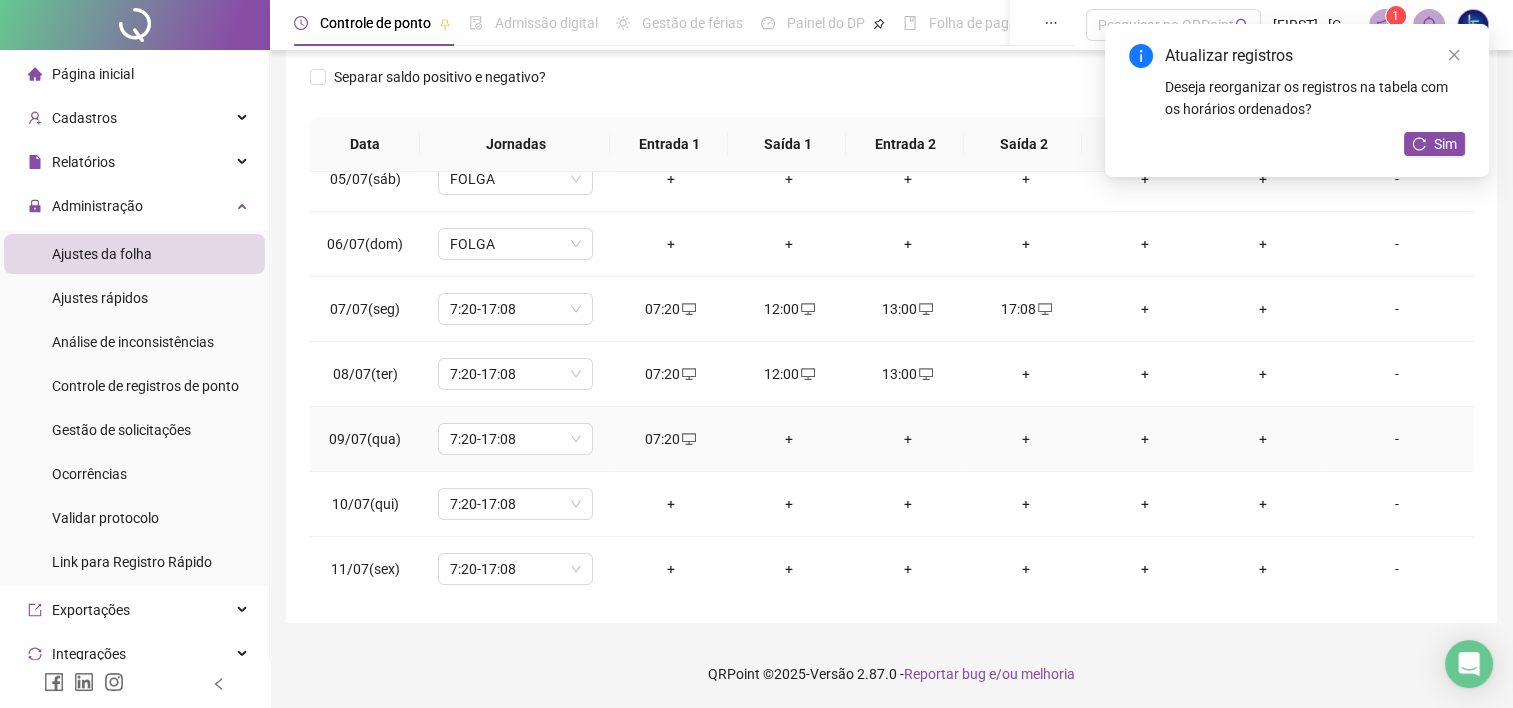 click on "+" at bounding box center (789, 439) 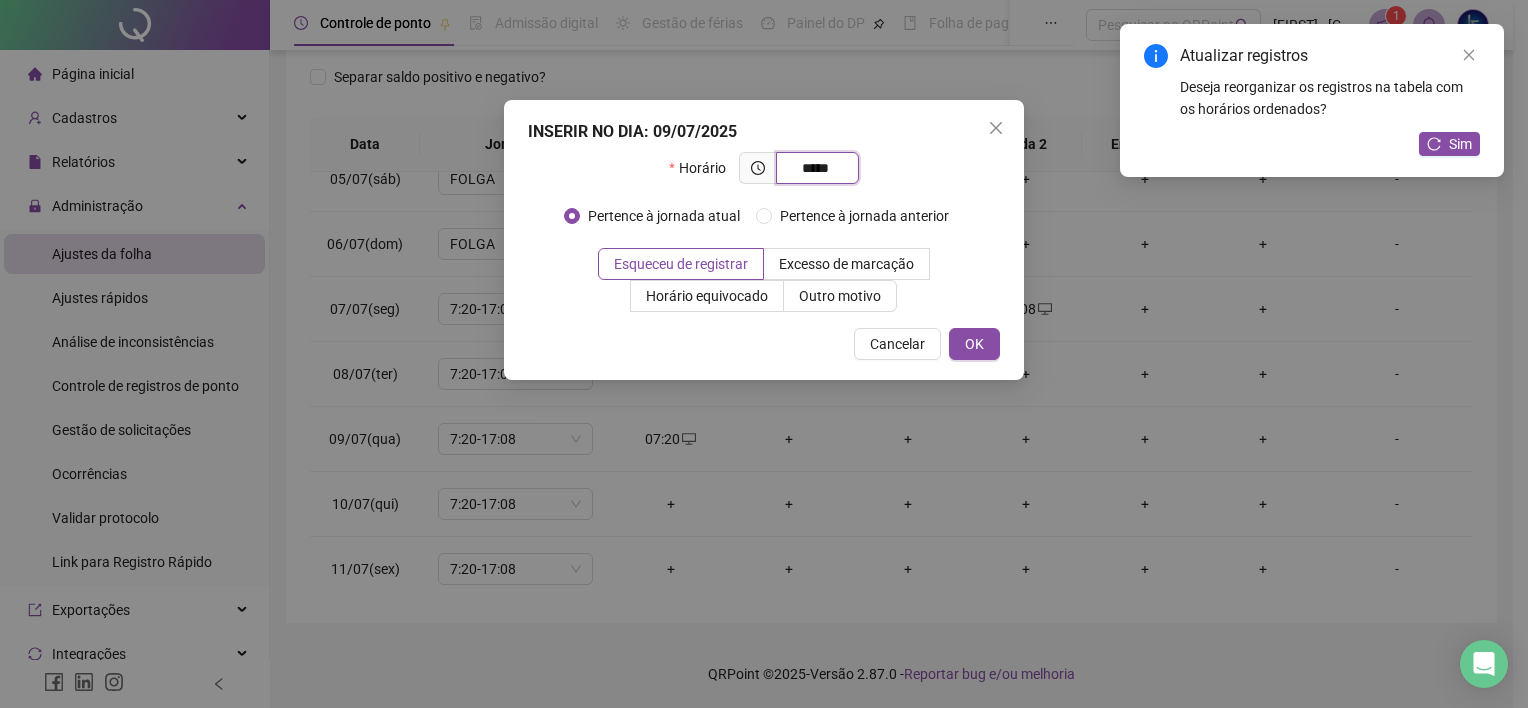 type on "*****" 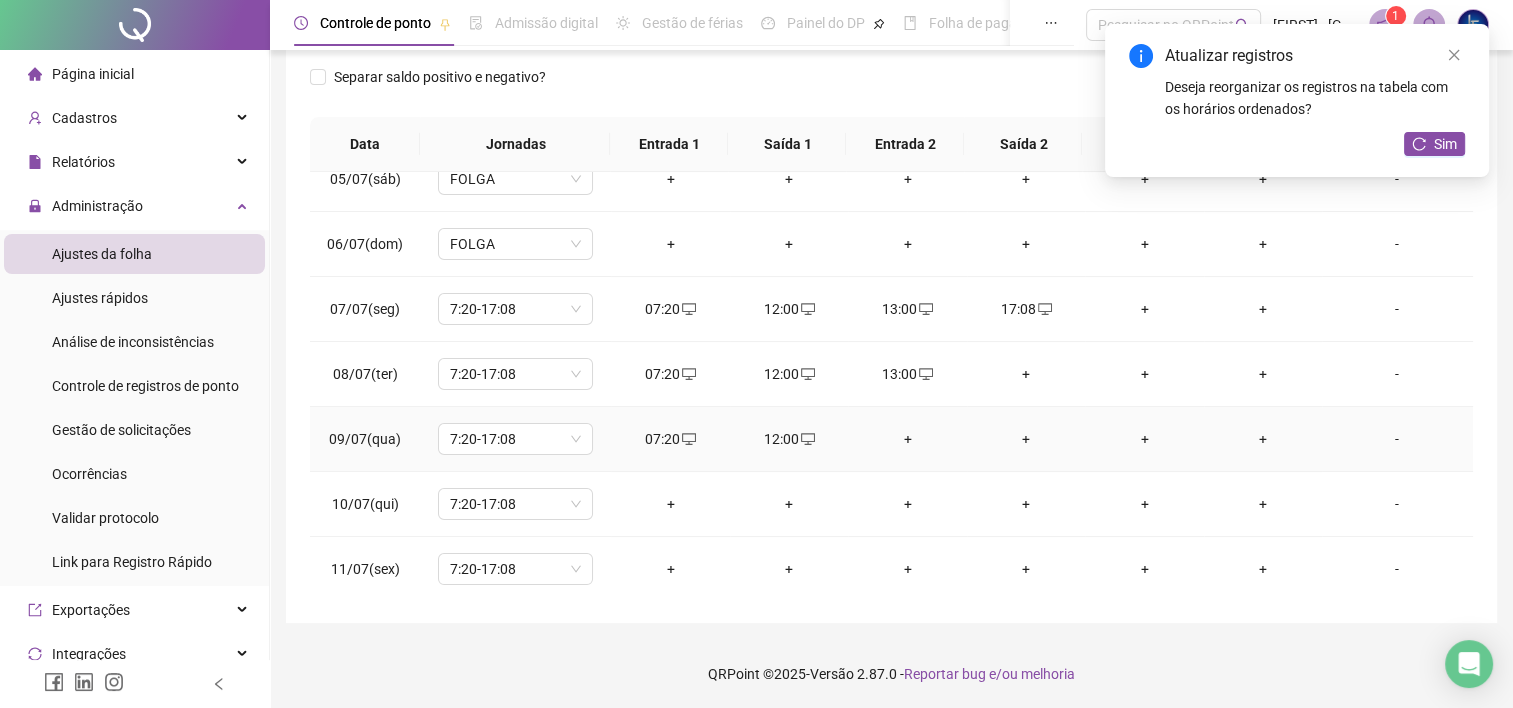 click at bounding box center [807, 439] 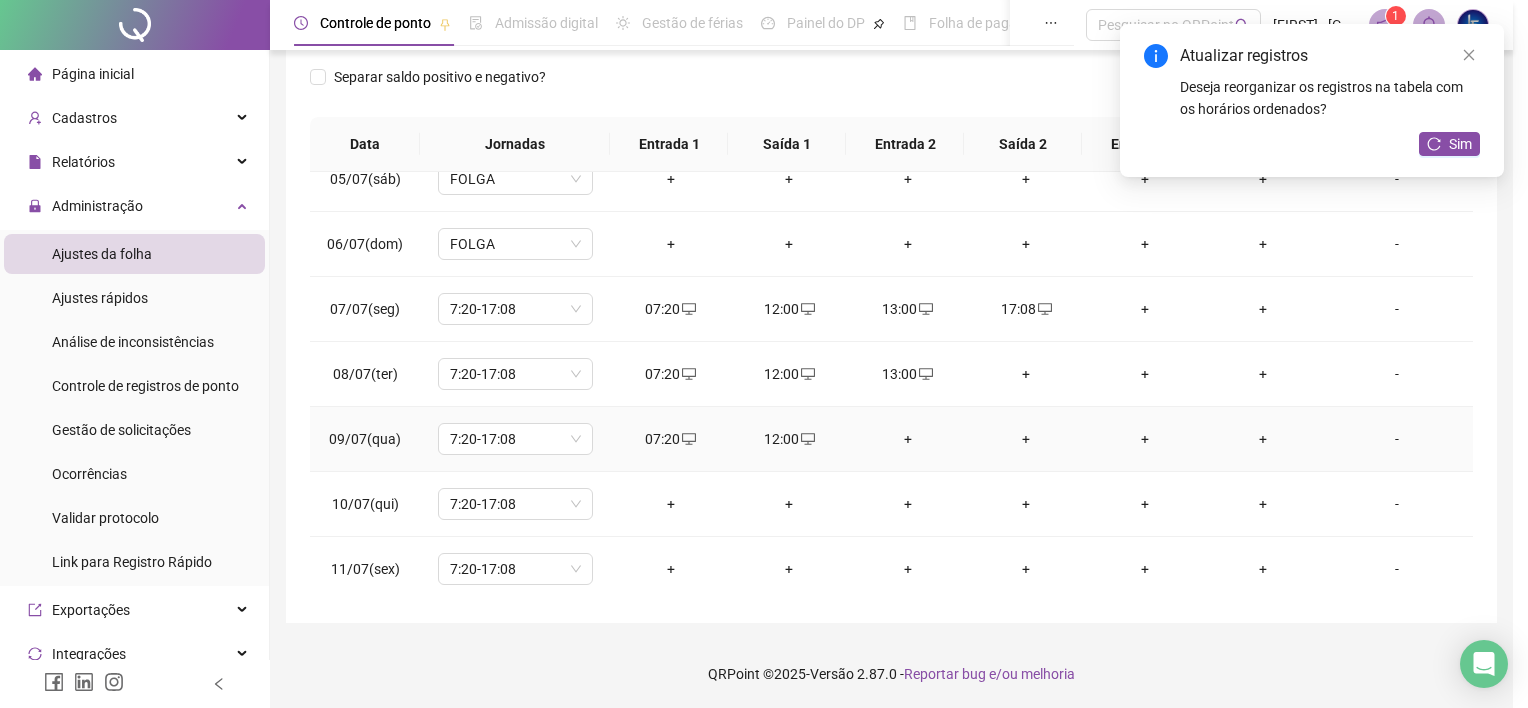 type on "**********" 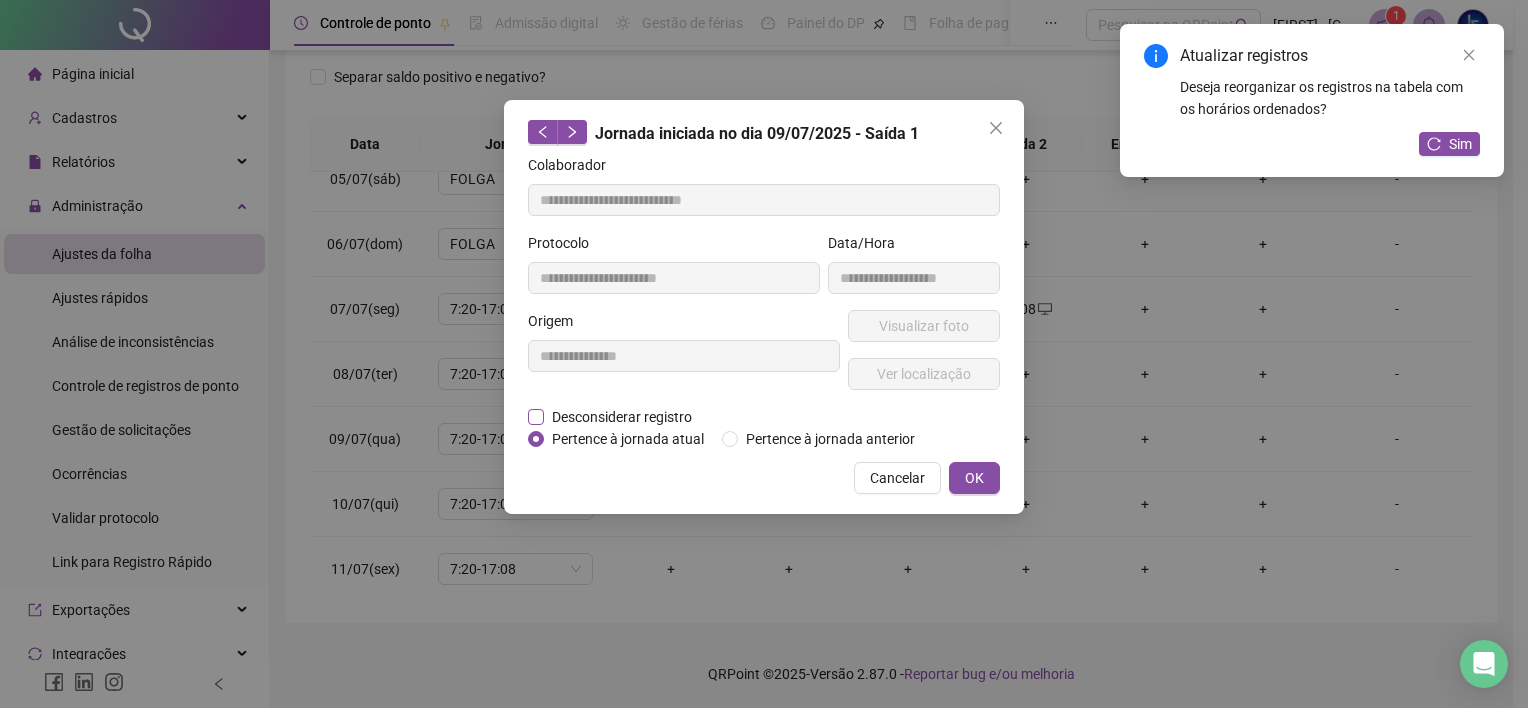 click on "Desconsiderar registro" at bounding box center [621, 417] 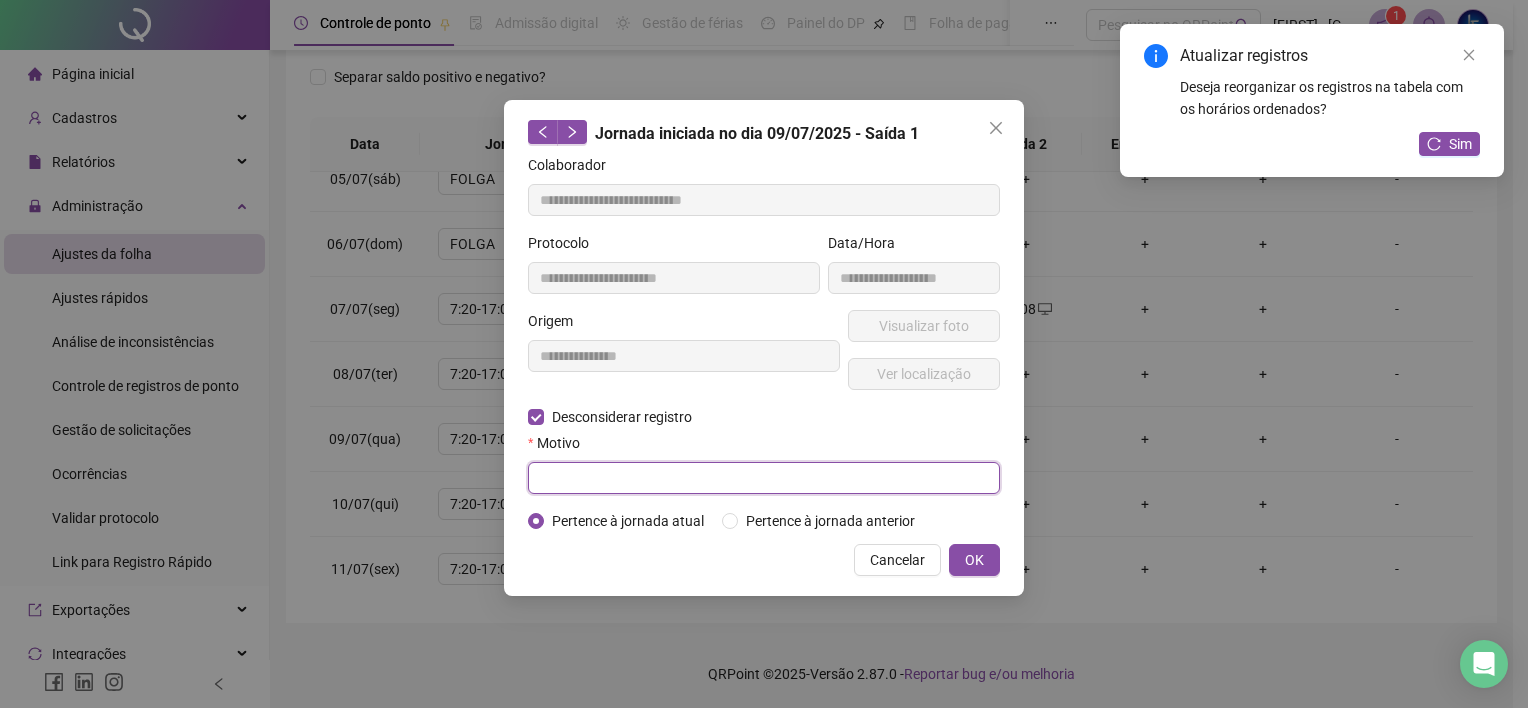 click at bounding box center [764, 478] 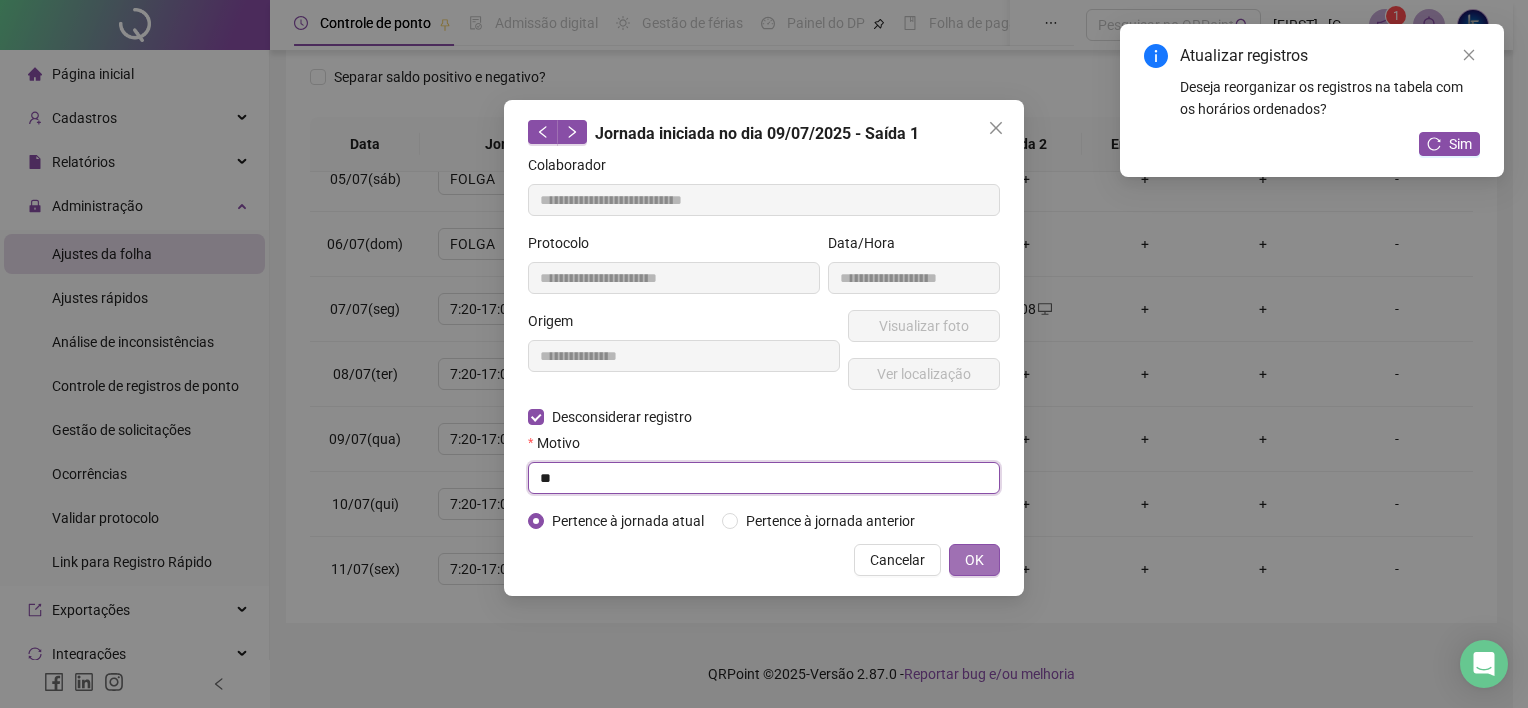 type on "**" 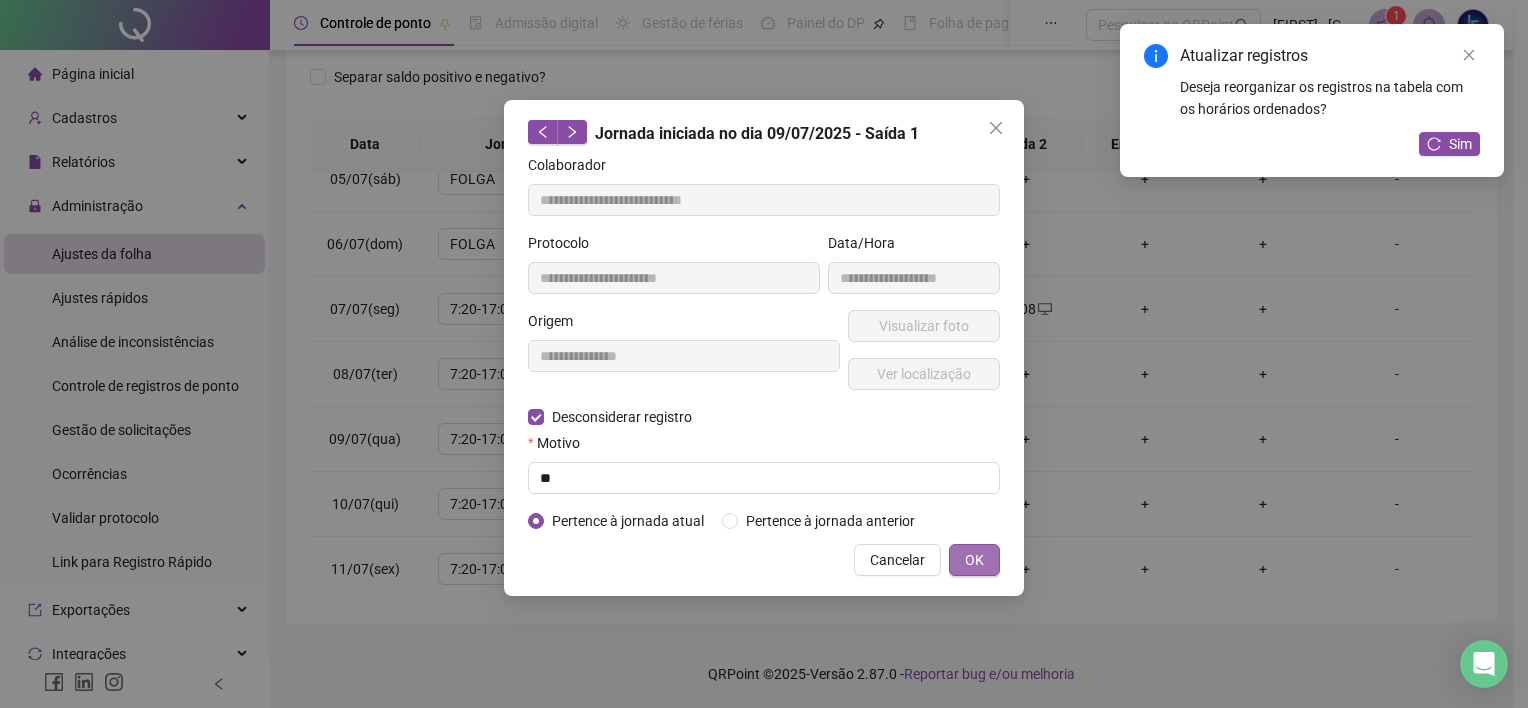 click on "OK" at bounding box center [974, 560] 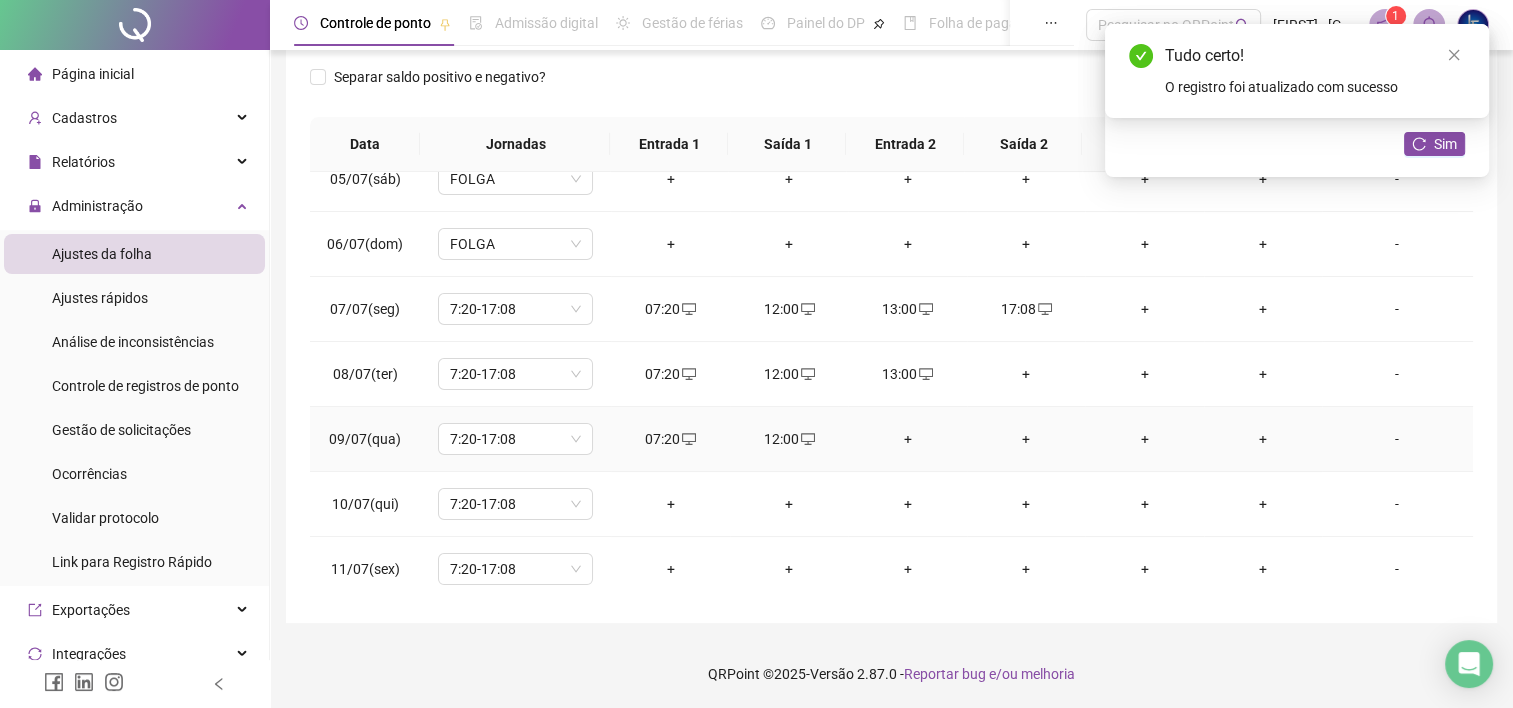 click on "12:00" at bounding box center [789, 439] 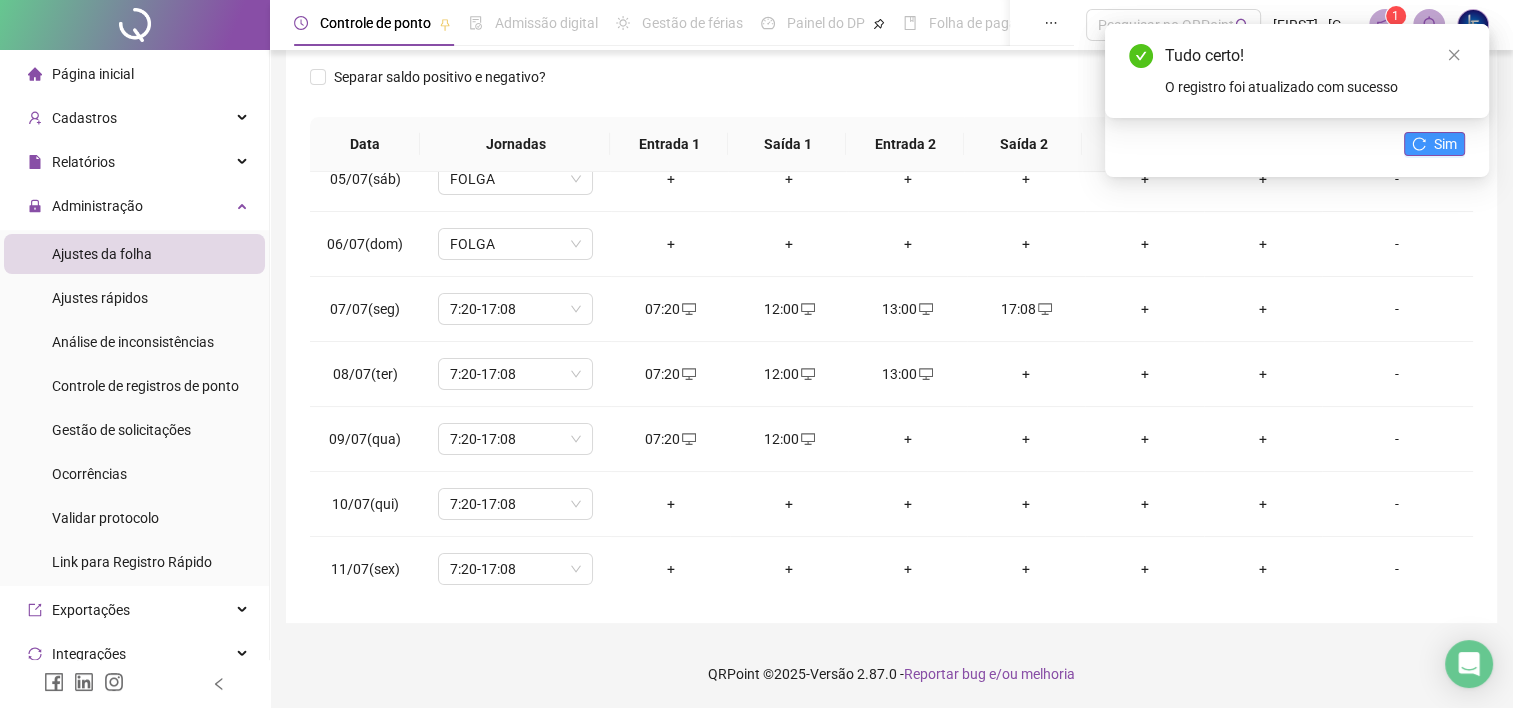 click on "Sim" at bounding box center [1445, 144] 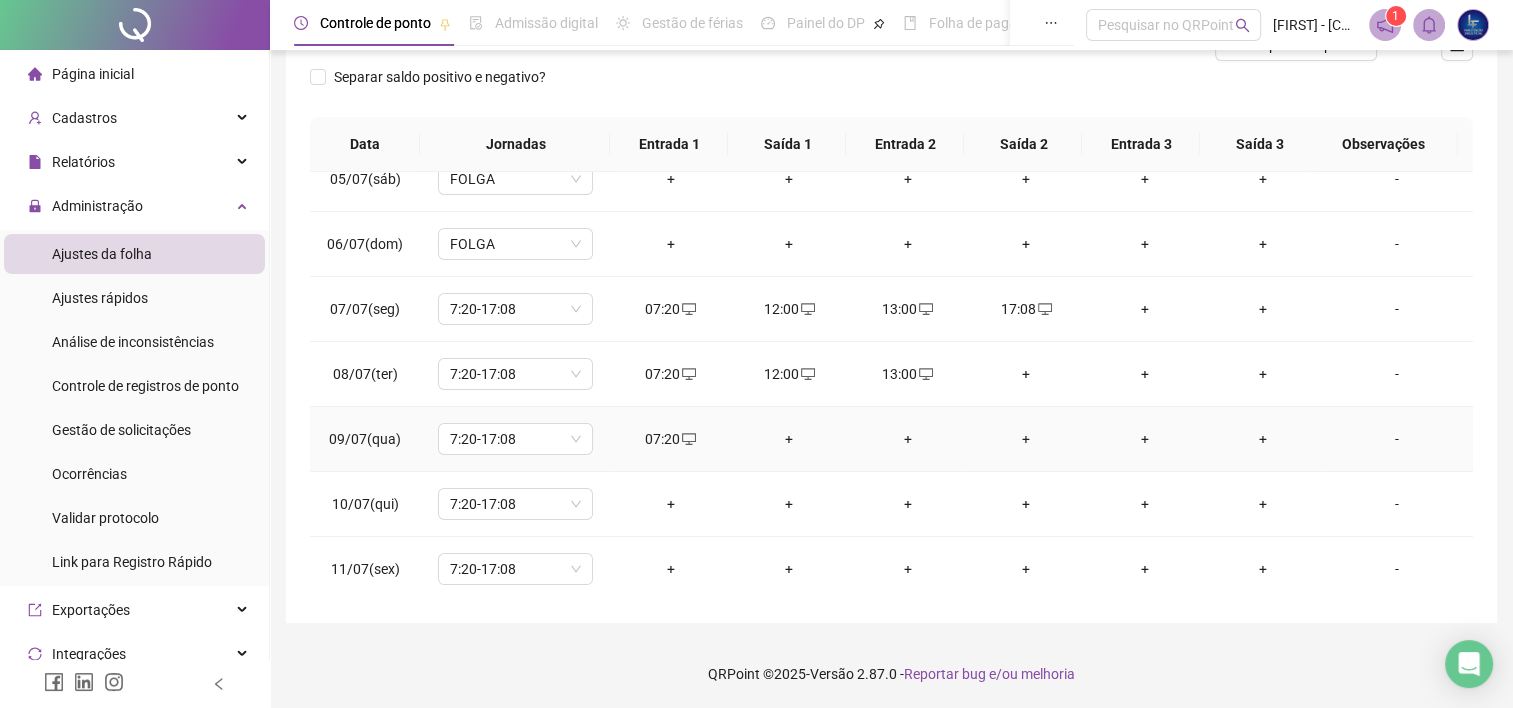 click on "+" at bounding box center [789, 439] 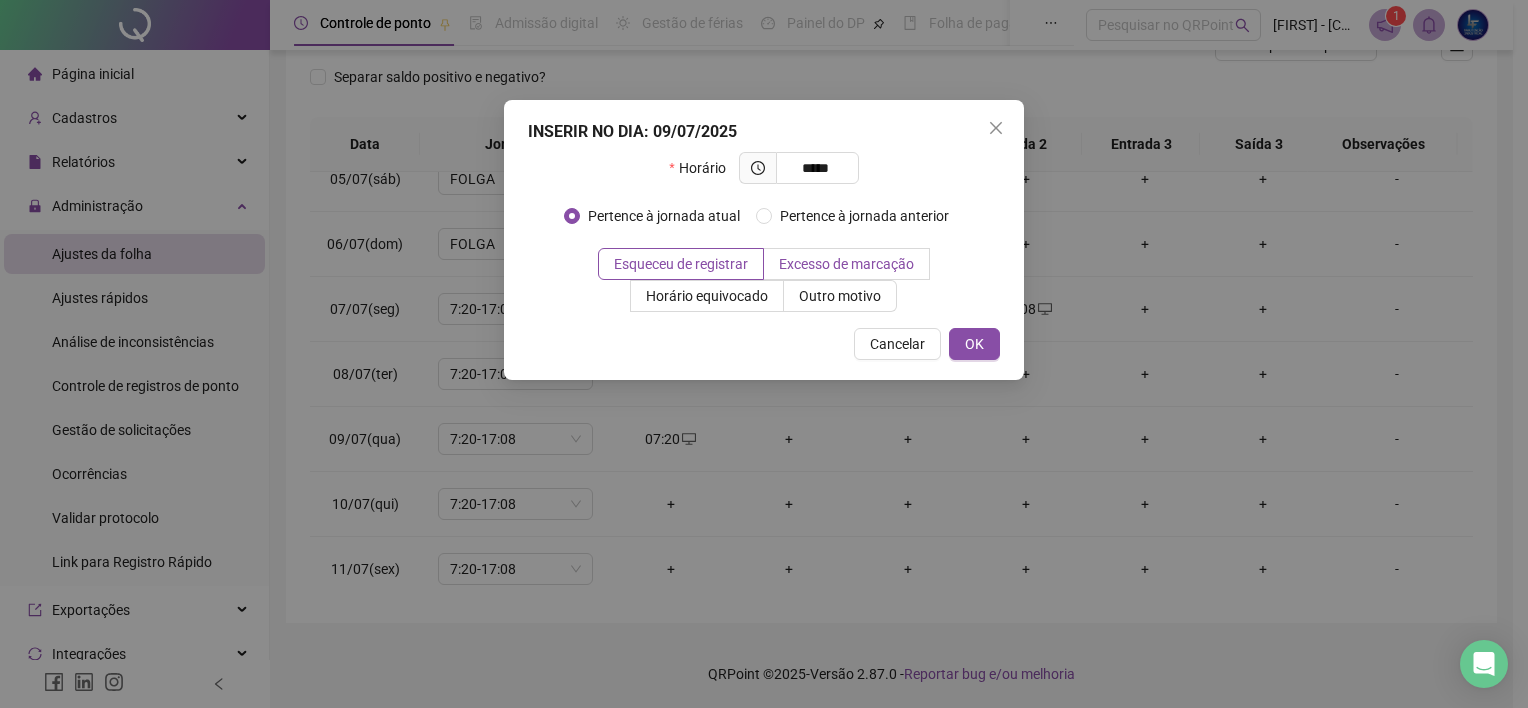 type on "*****" 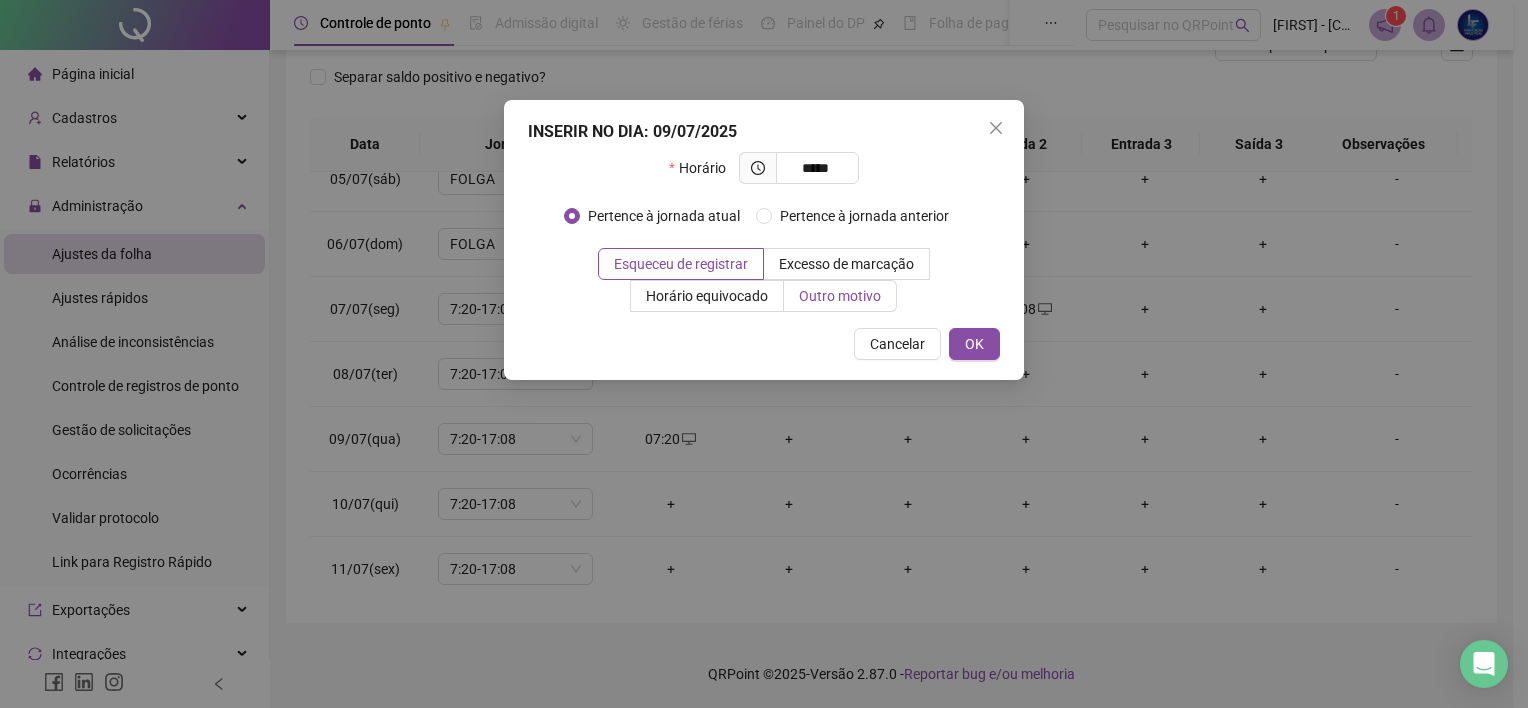 drag, startPoint x: 826, startPoint y: 277, endPoint x: 833, endPoint y: 292, distance: 16.552946 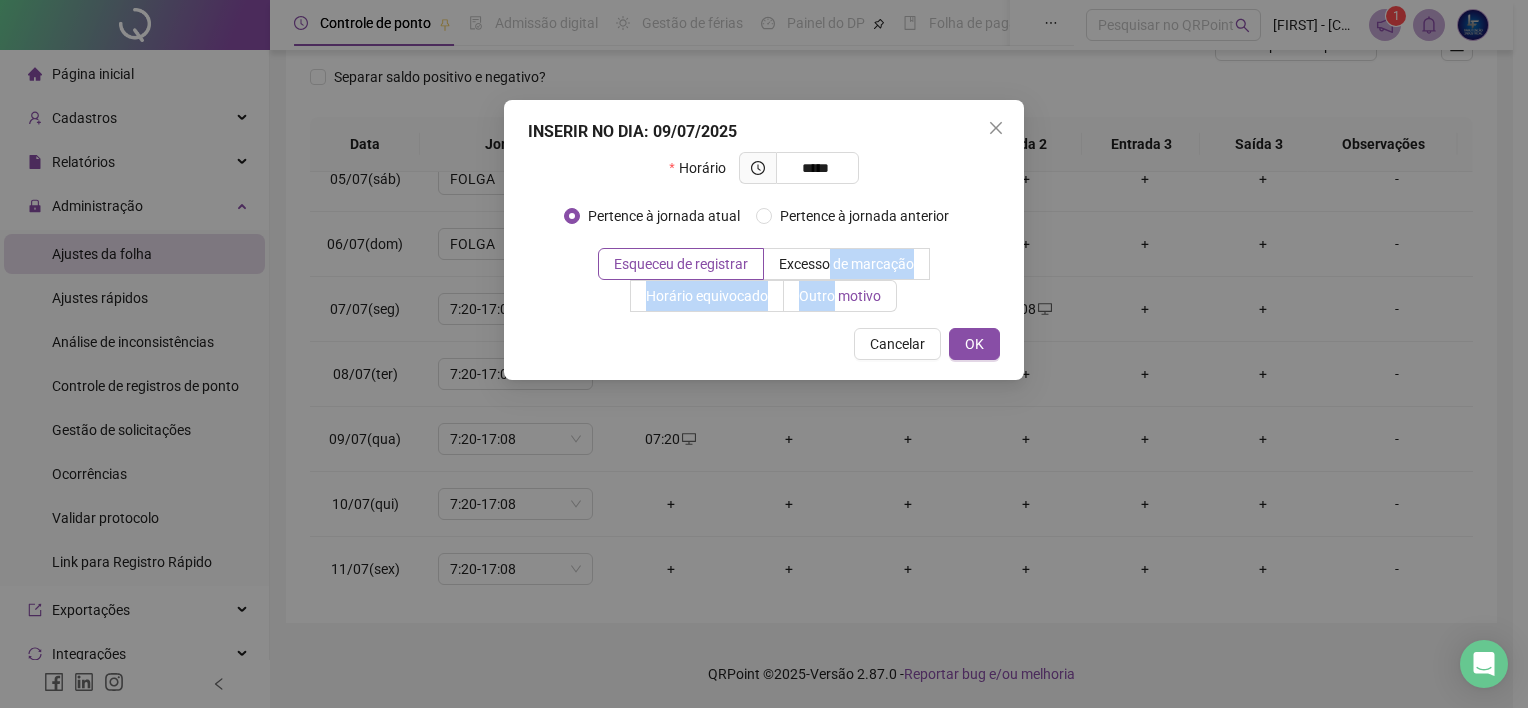 drag, startPoint x: 833, startPoint y: 292, endPoint x: 834, endPoint y: 302, distance: 10.049875 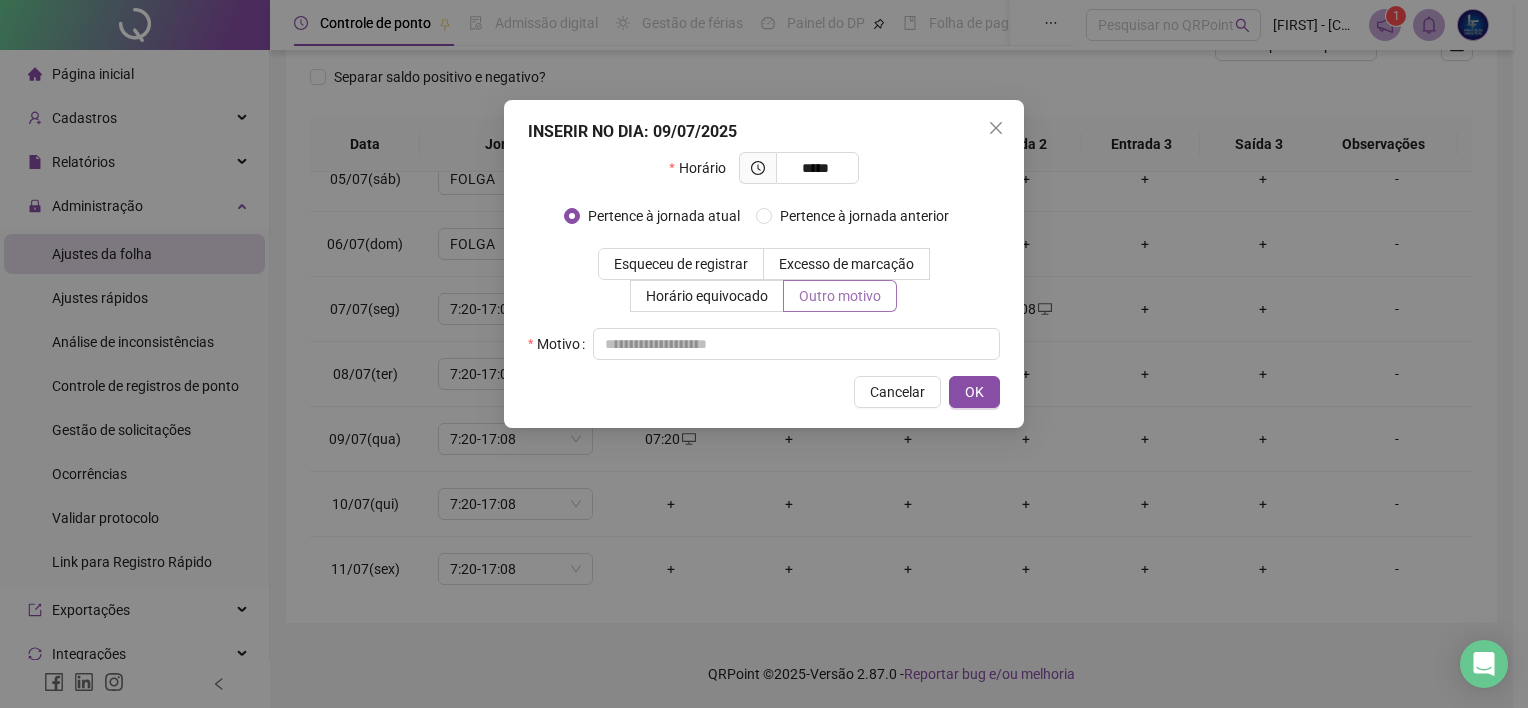 click on "Outro motivo" at bounding box center (840, 296) 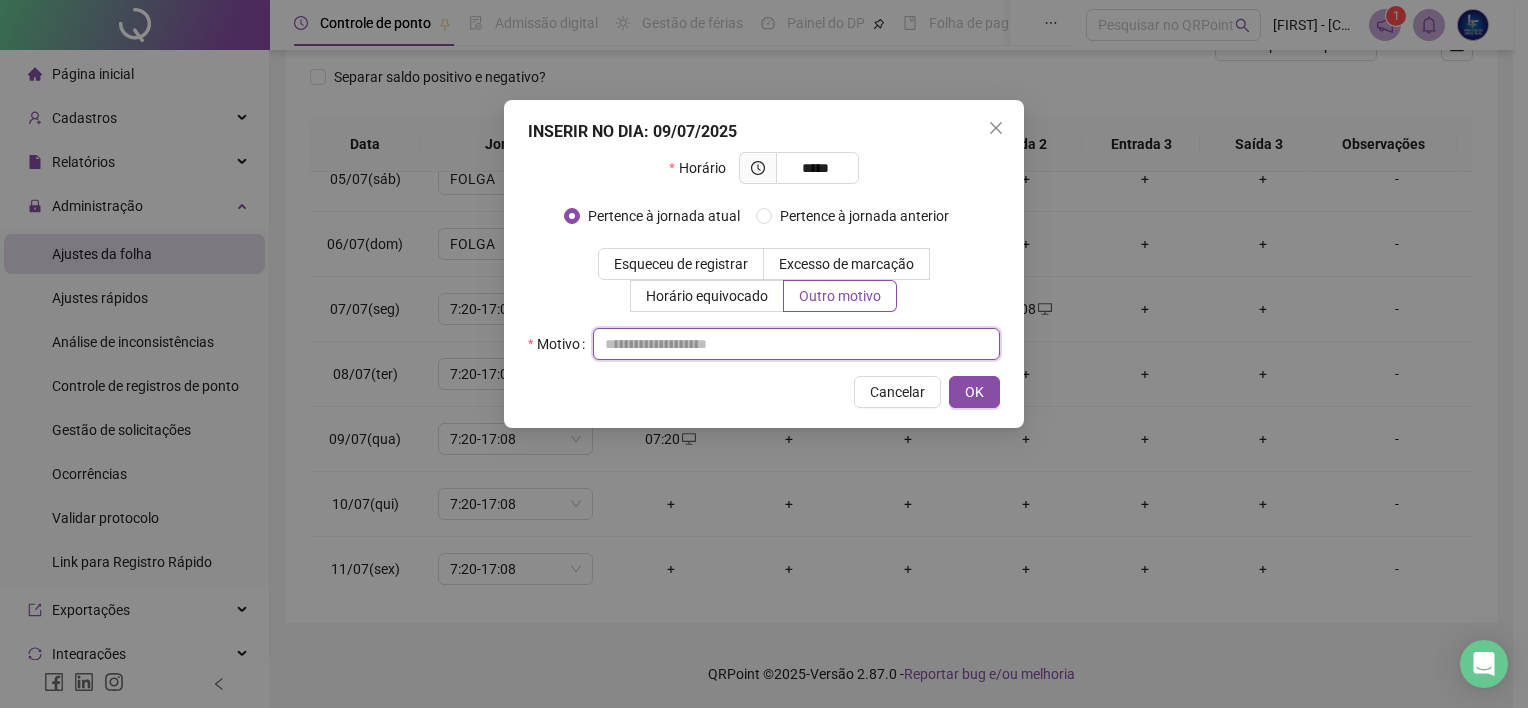 click at bounding box center [796, 344] 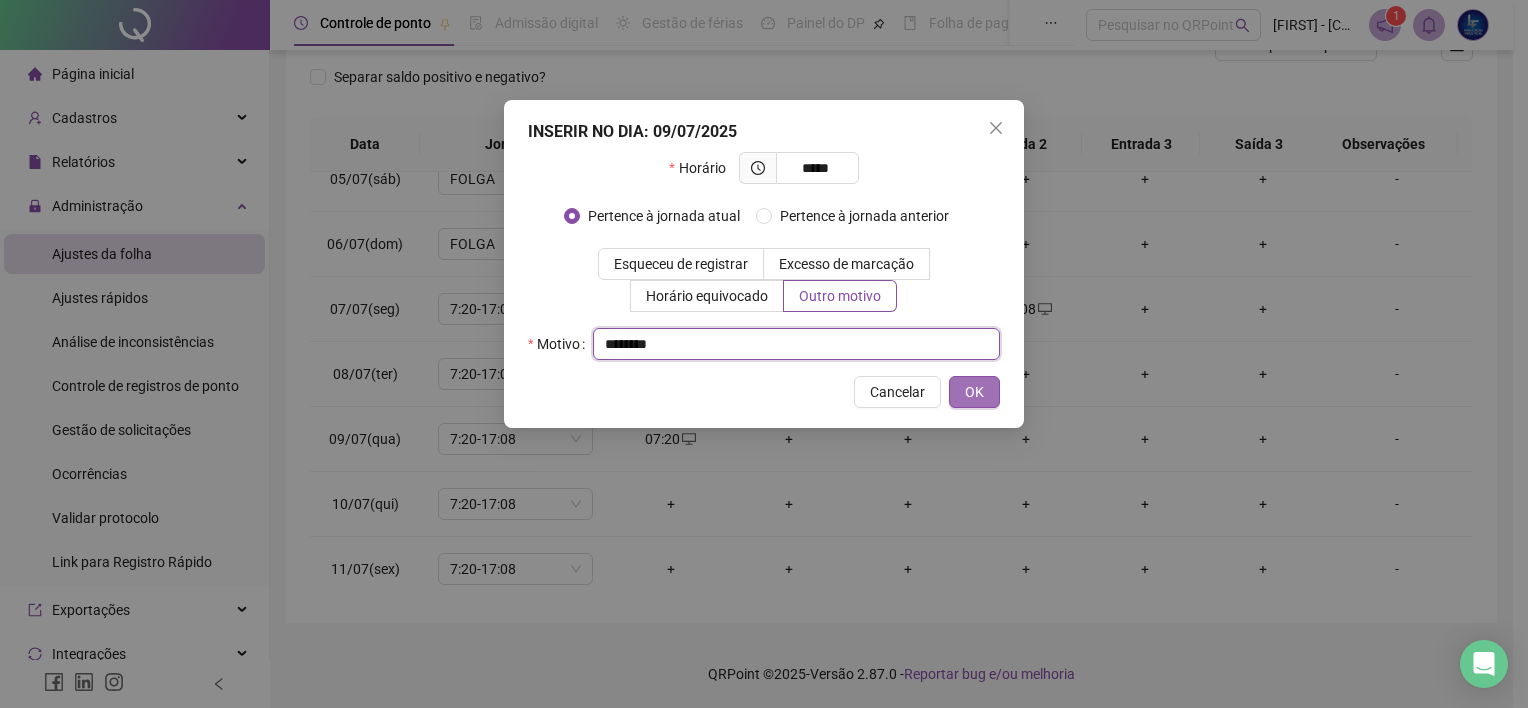 type on "********" 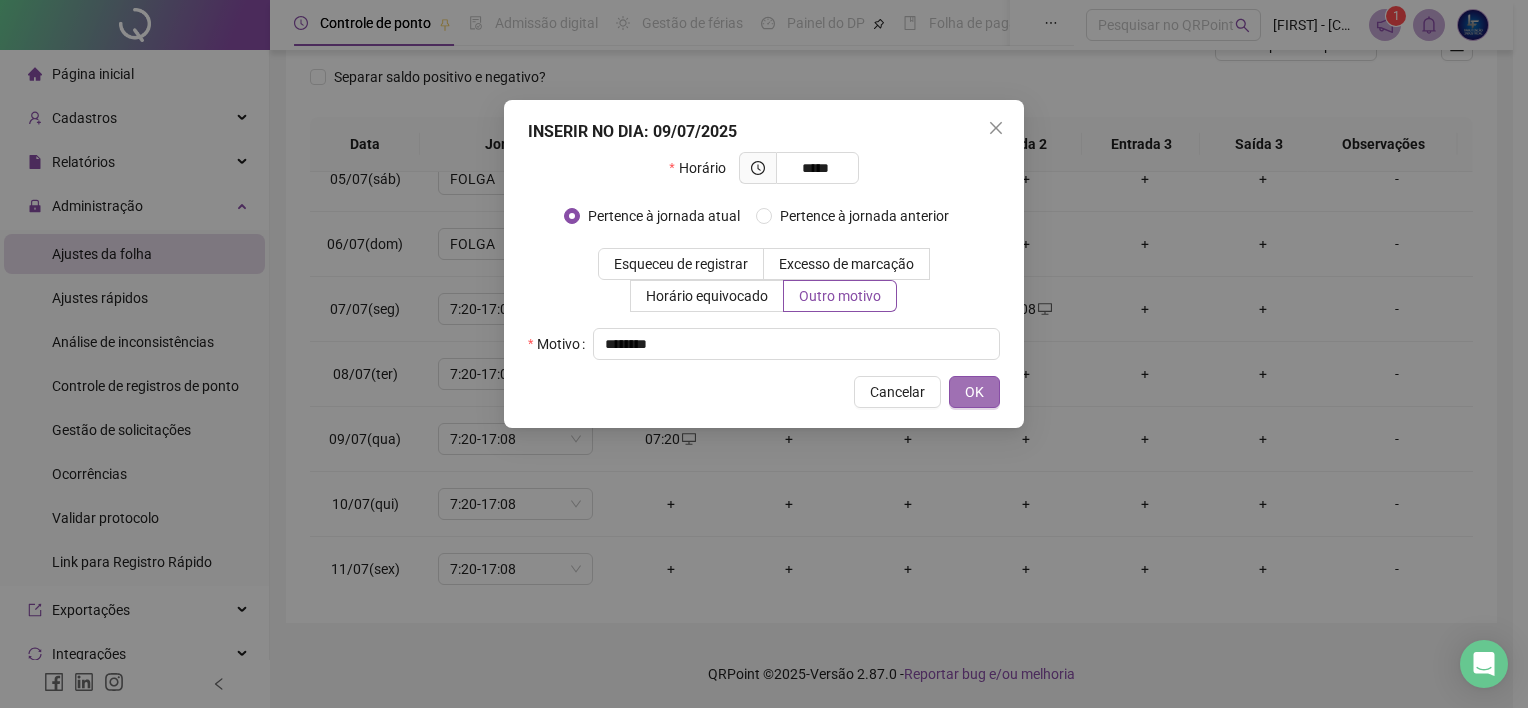 click on "OK" at bounding box center [974, 392] 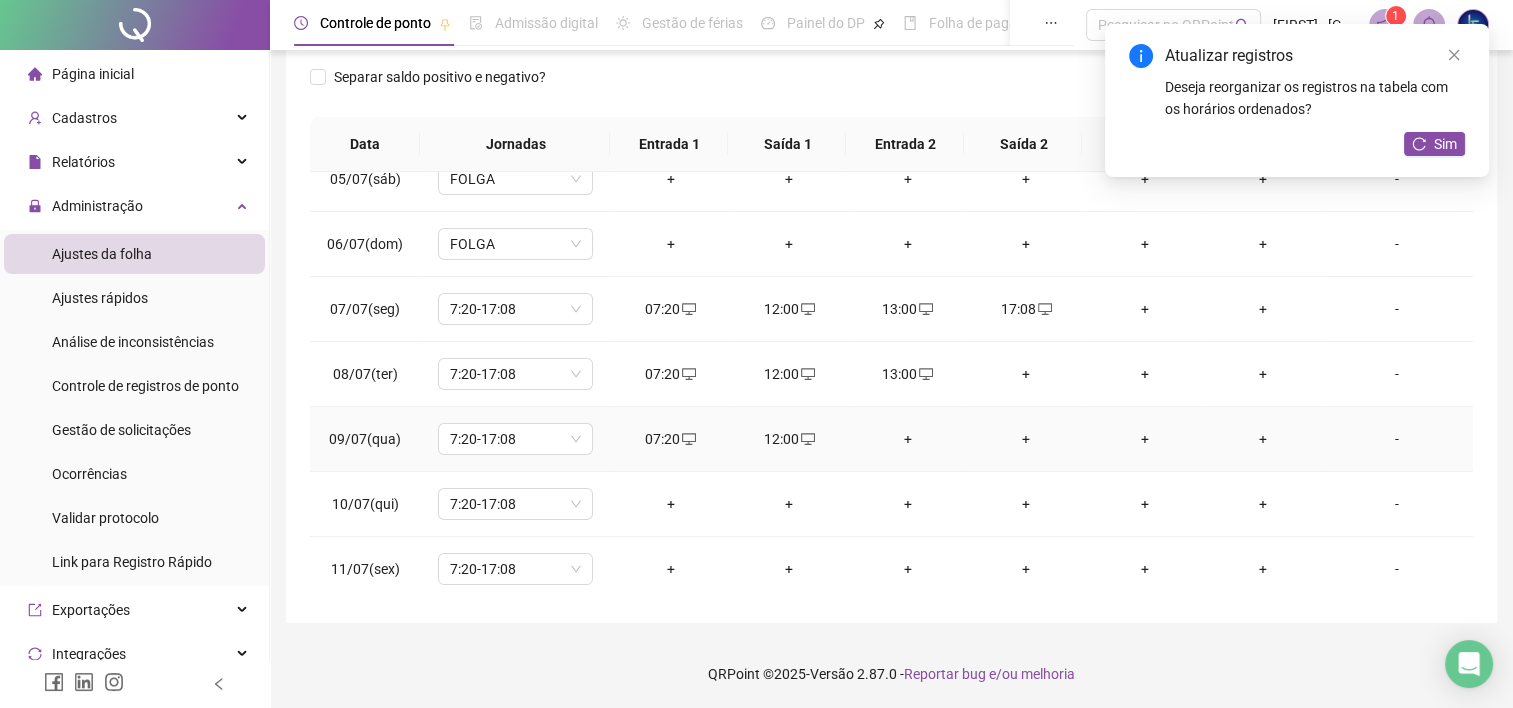 click on "+" at bounding box center (907, 439) 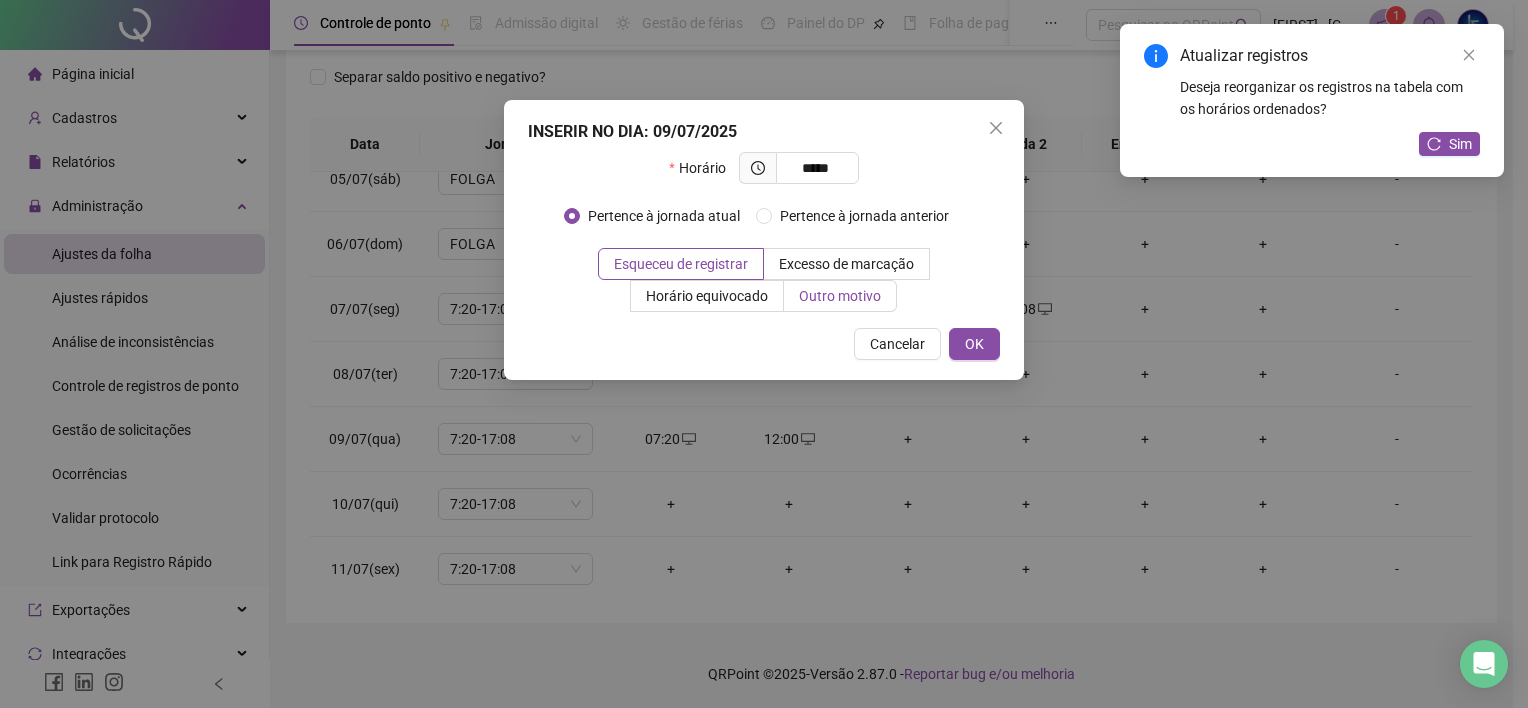 type on "*****" 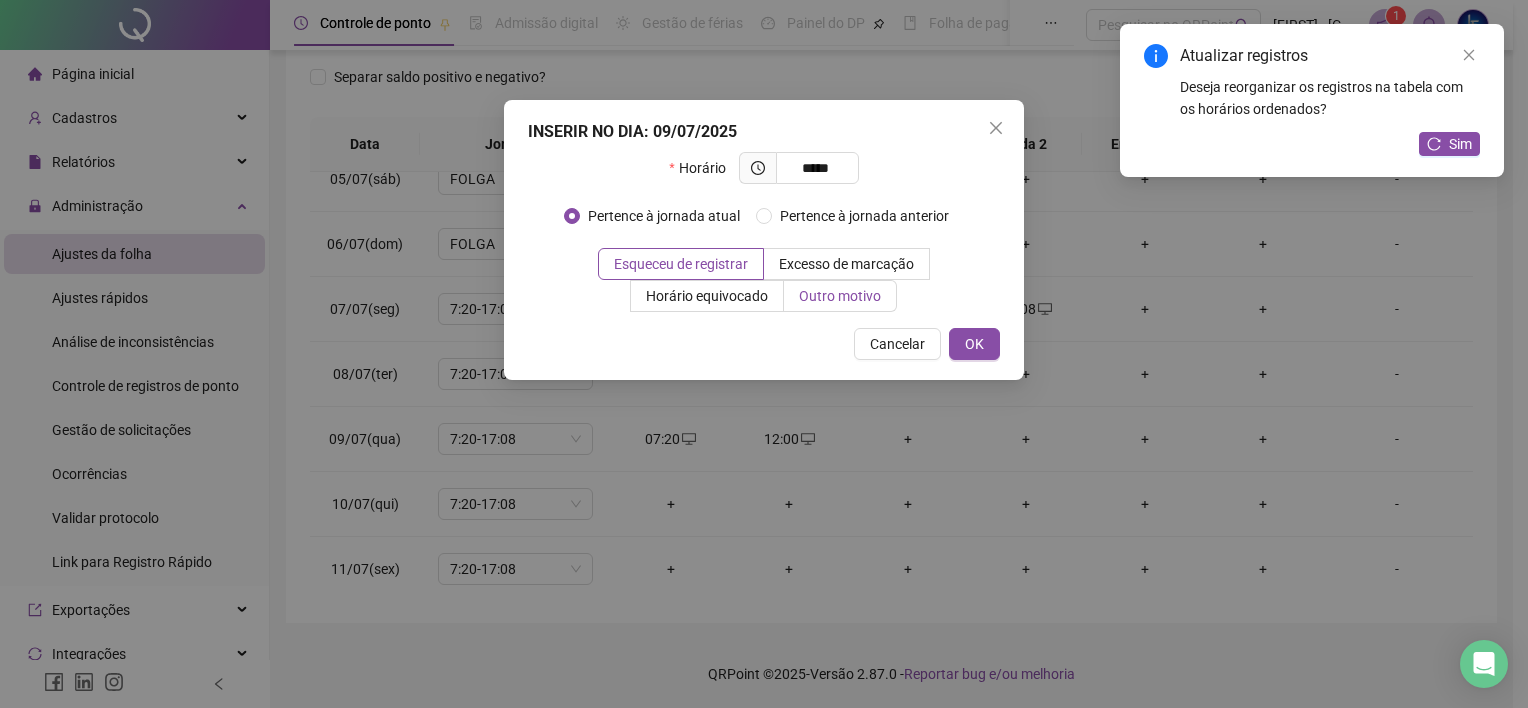 click on "Outro motivo" at bounding box center [840, 296] 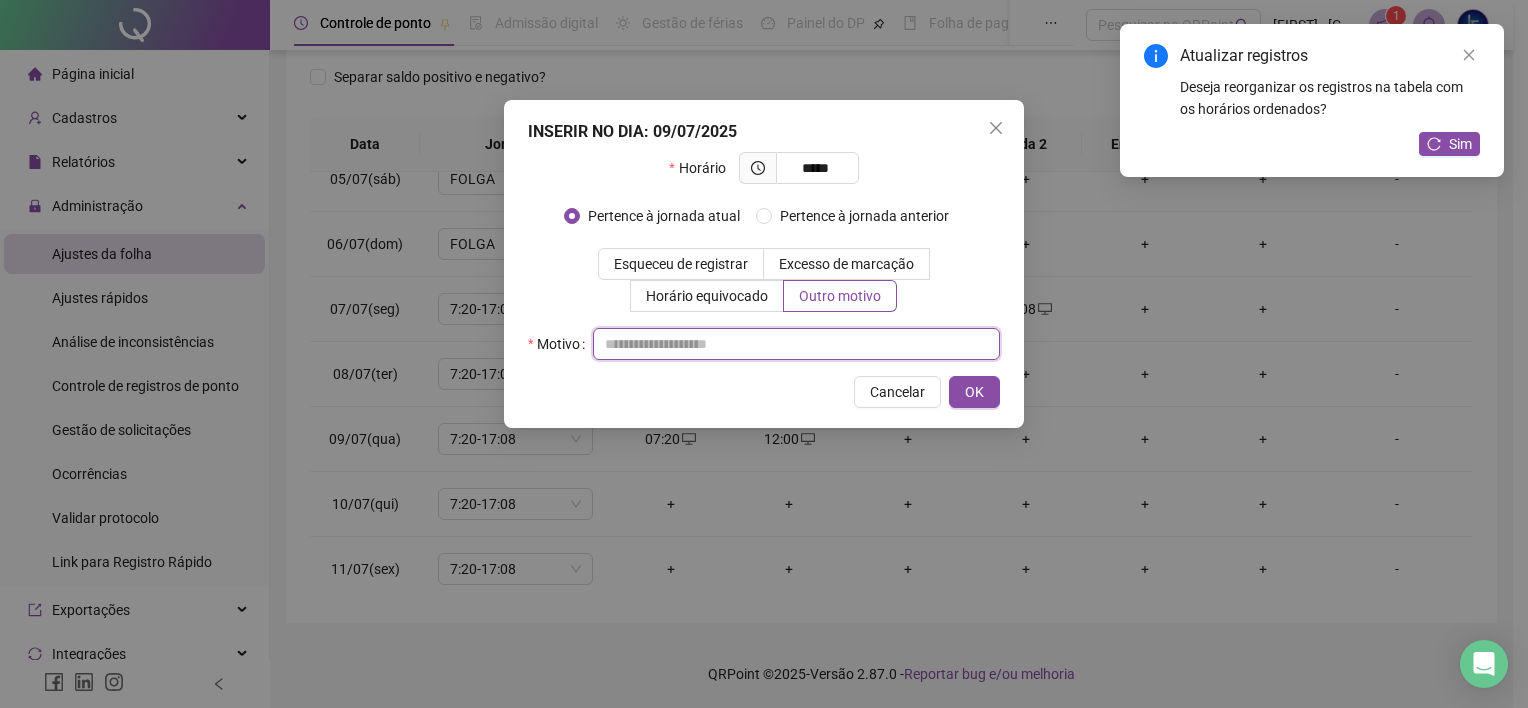 click at bounding box center (796, 344) 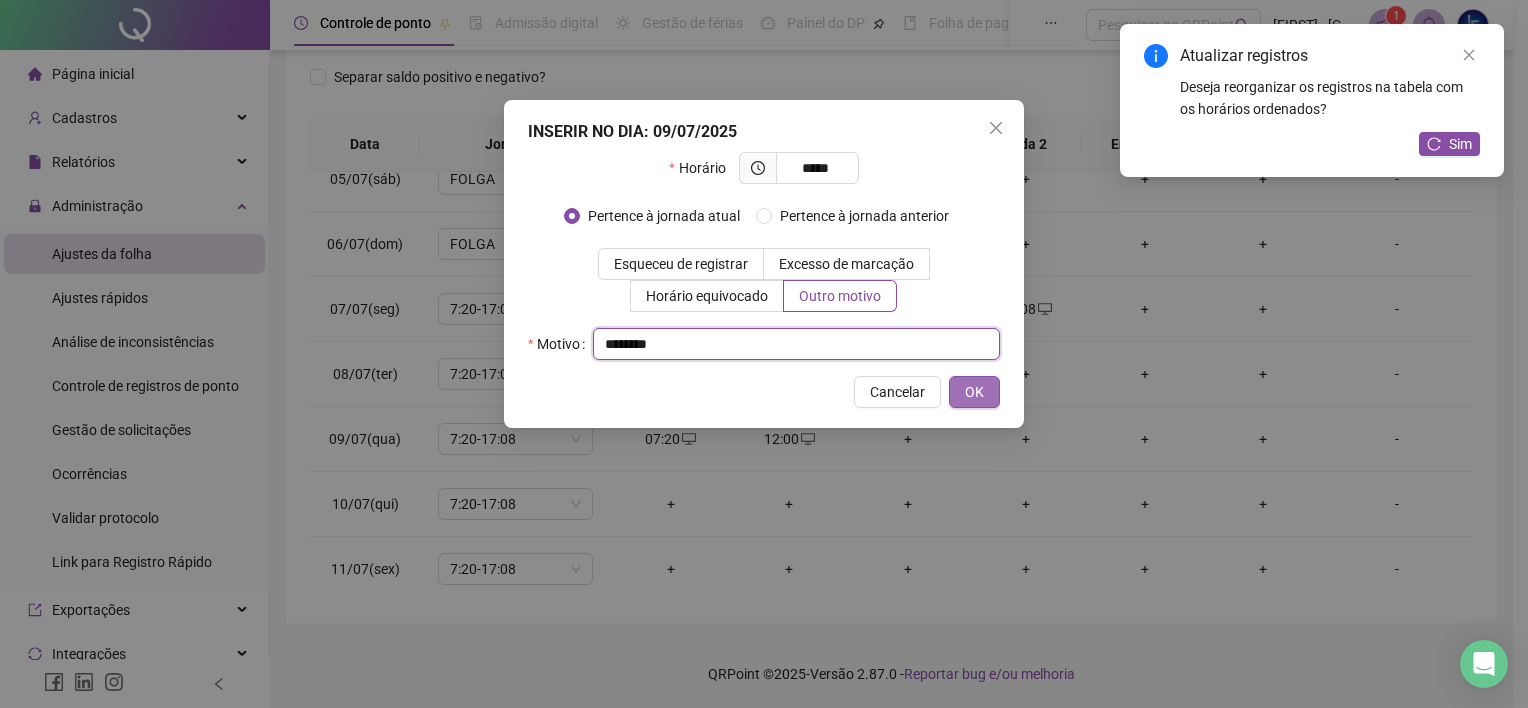 type on "********" 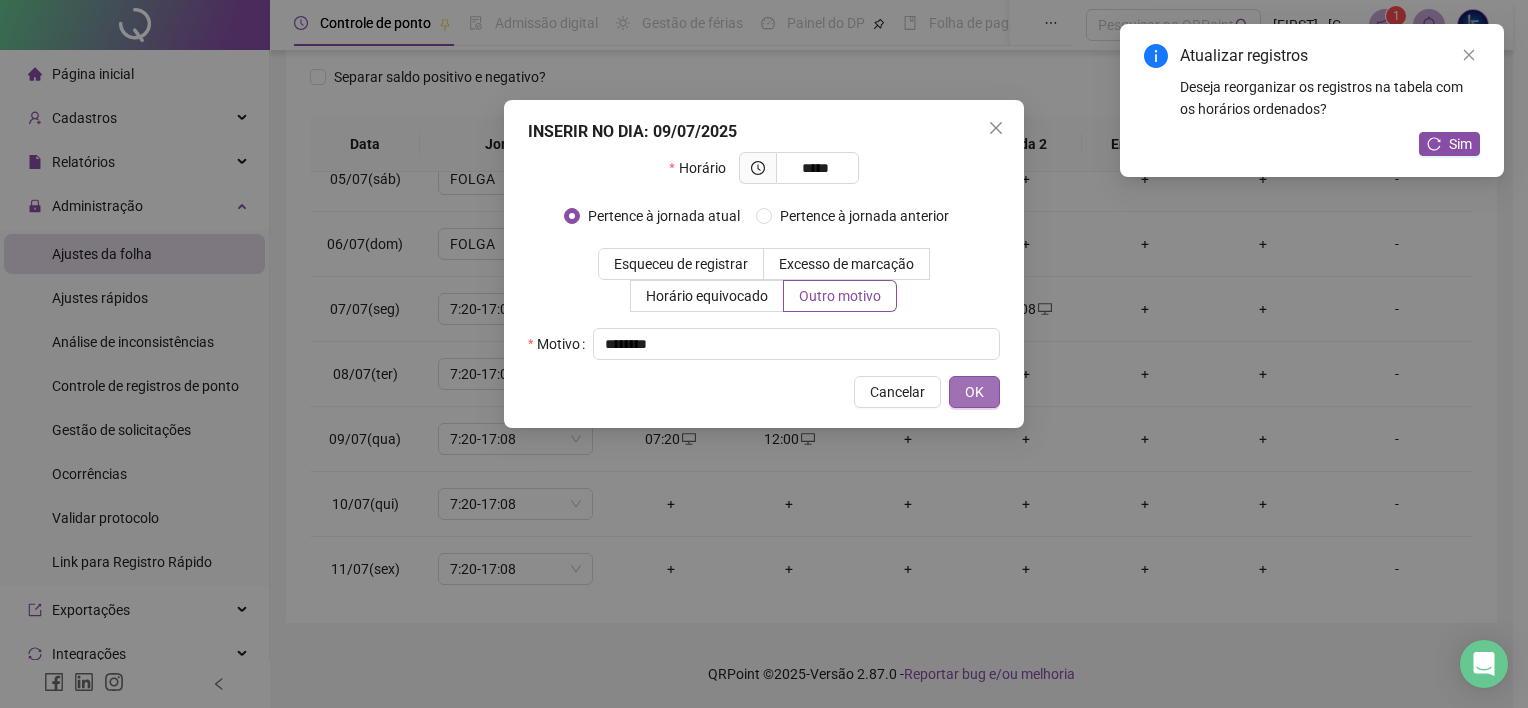 click on "OK" at bounding box center (974, 392) 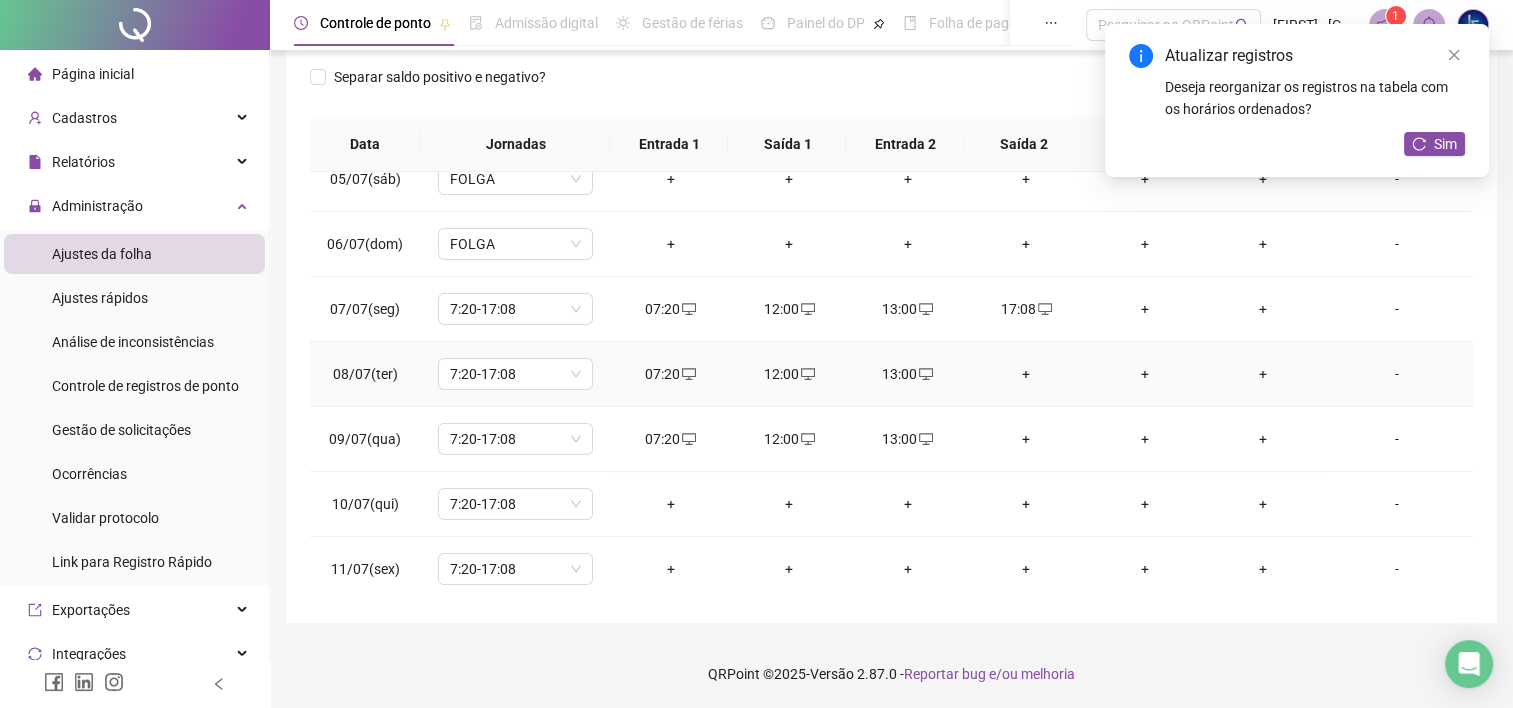 click on "+" at bounding box center (1026, 374) 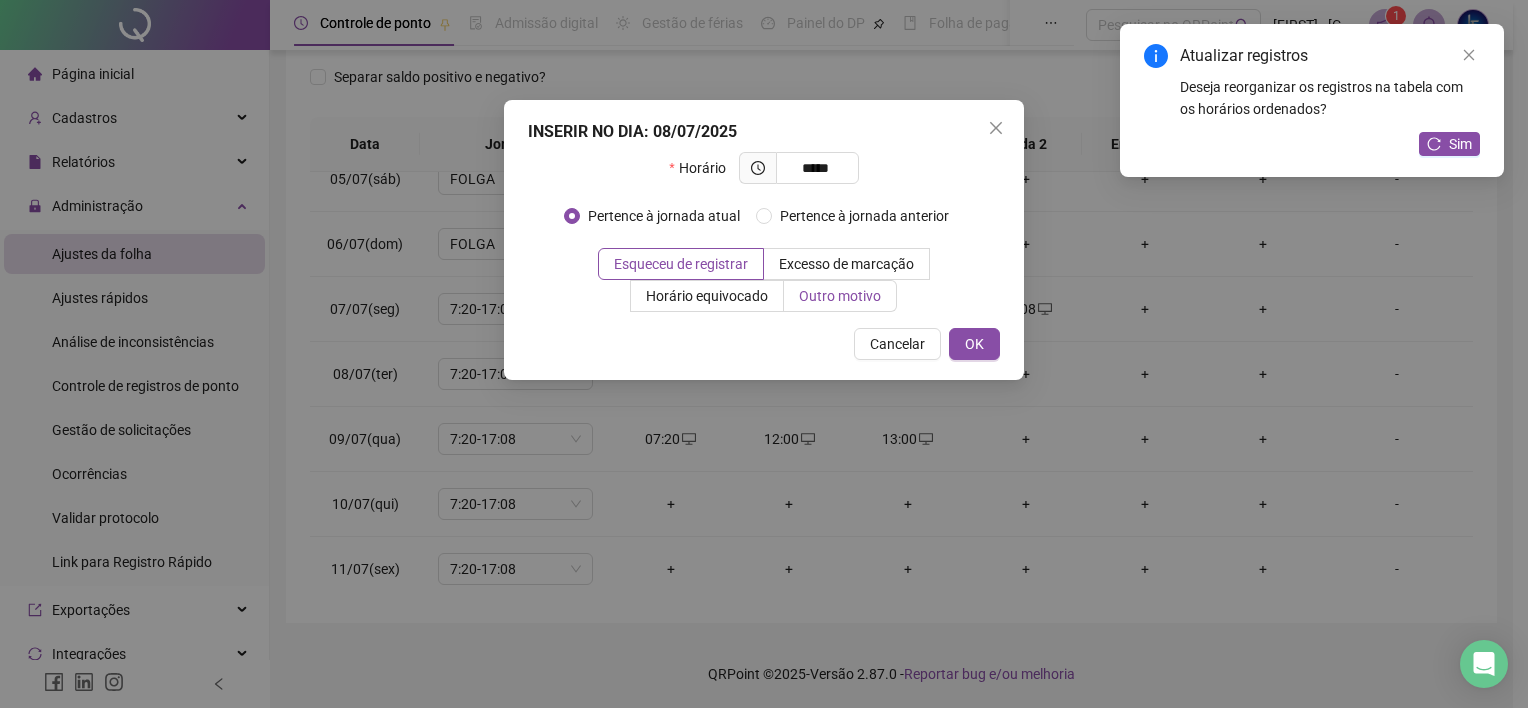 type on "*****" 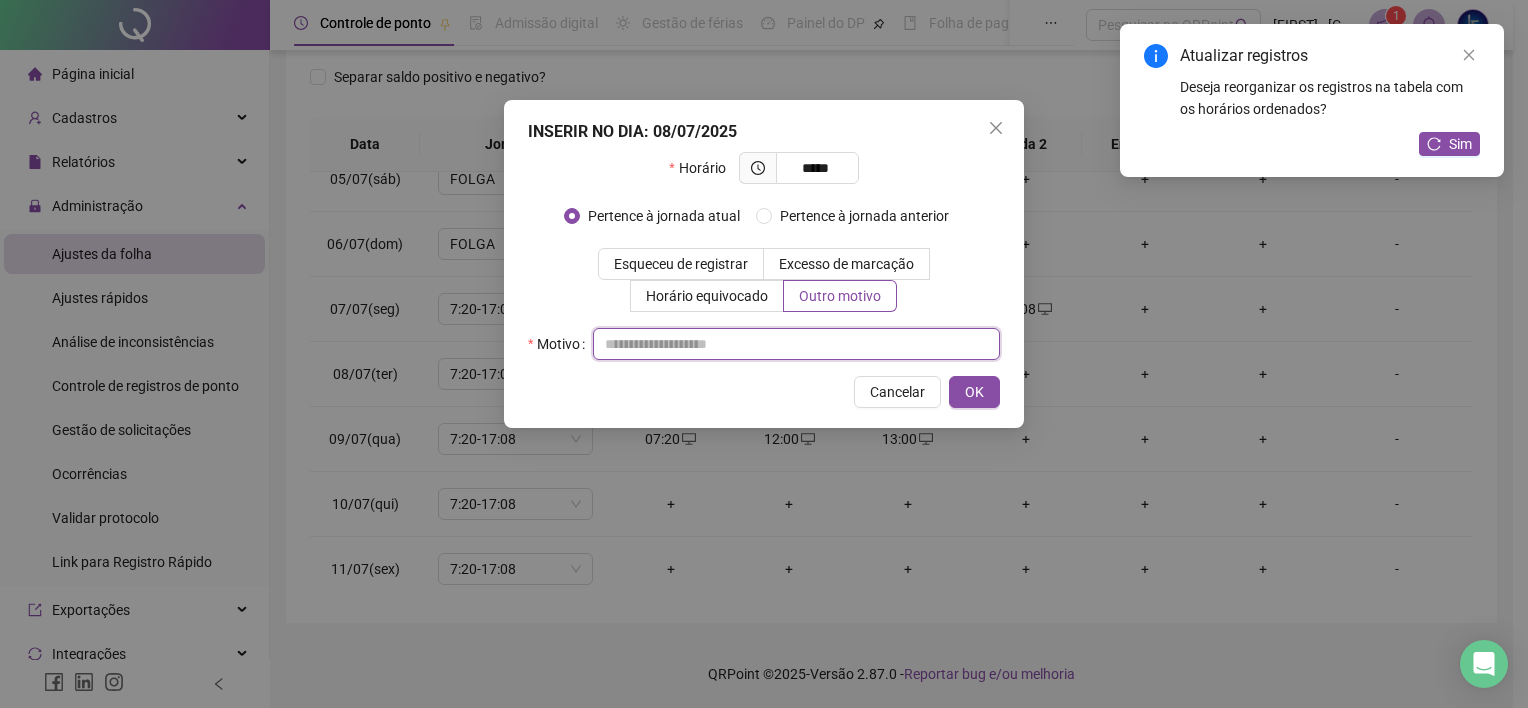 click at bounding box center [796, 344] 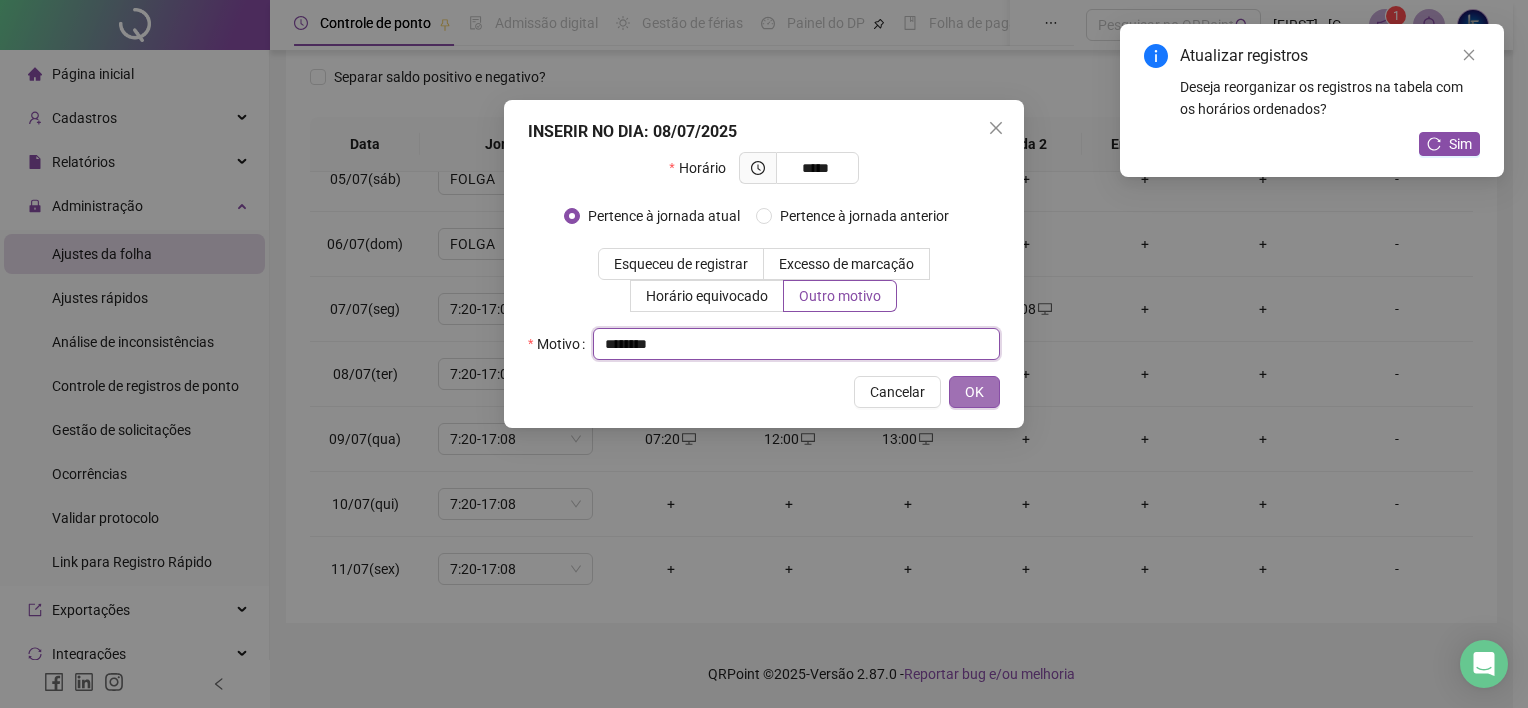 type on "********" 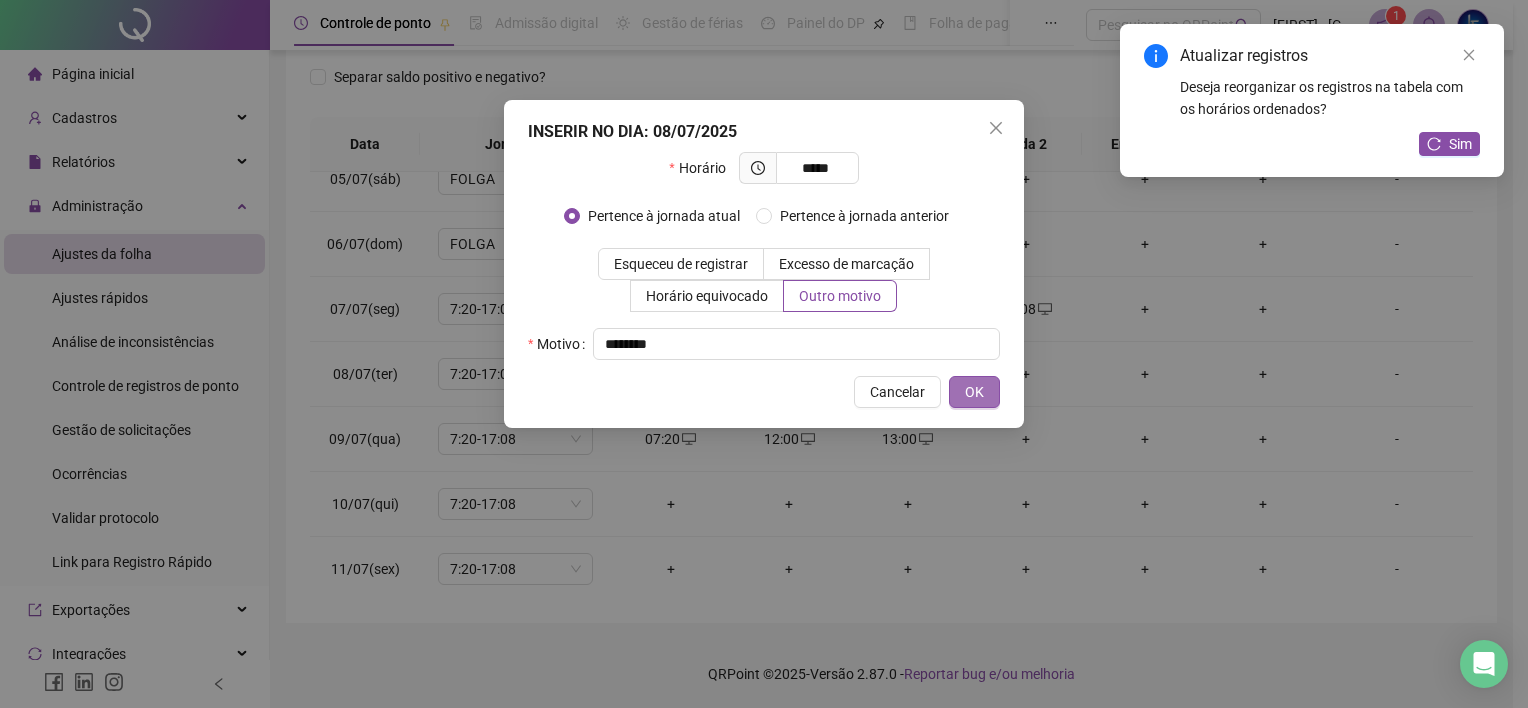 click on "OK" at bounding box center [974, 392] 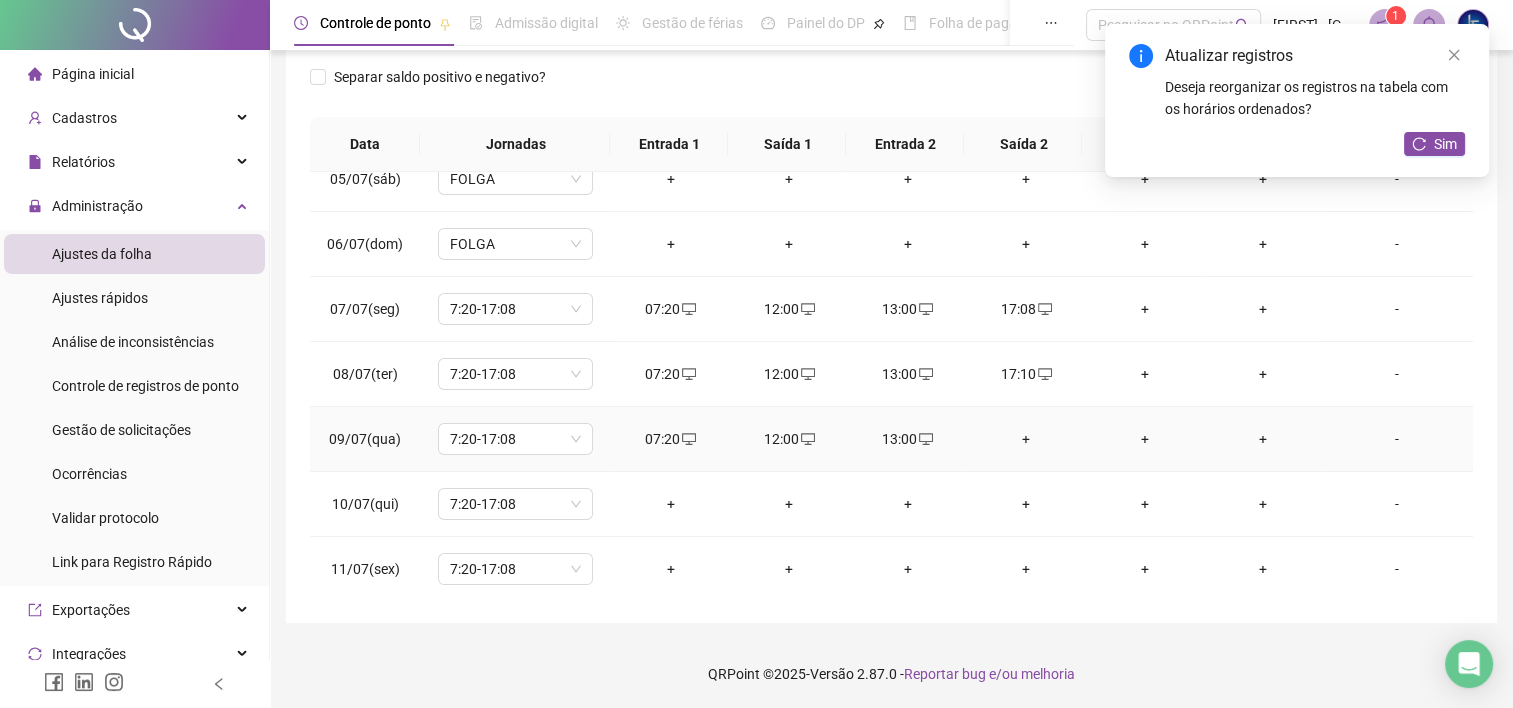 click on "+" at bounding box center (1026, 439) 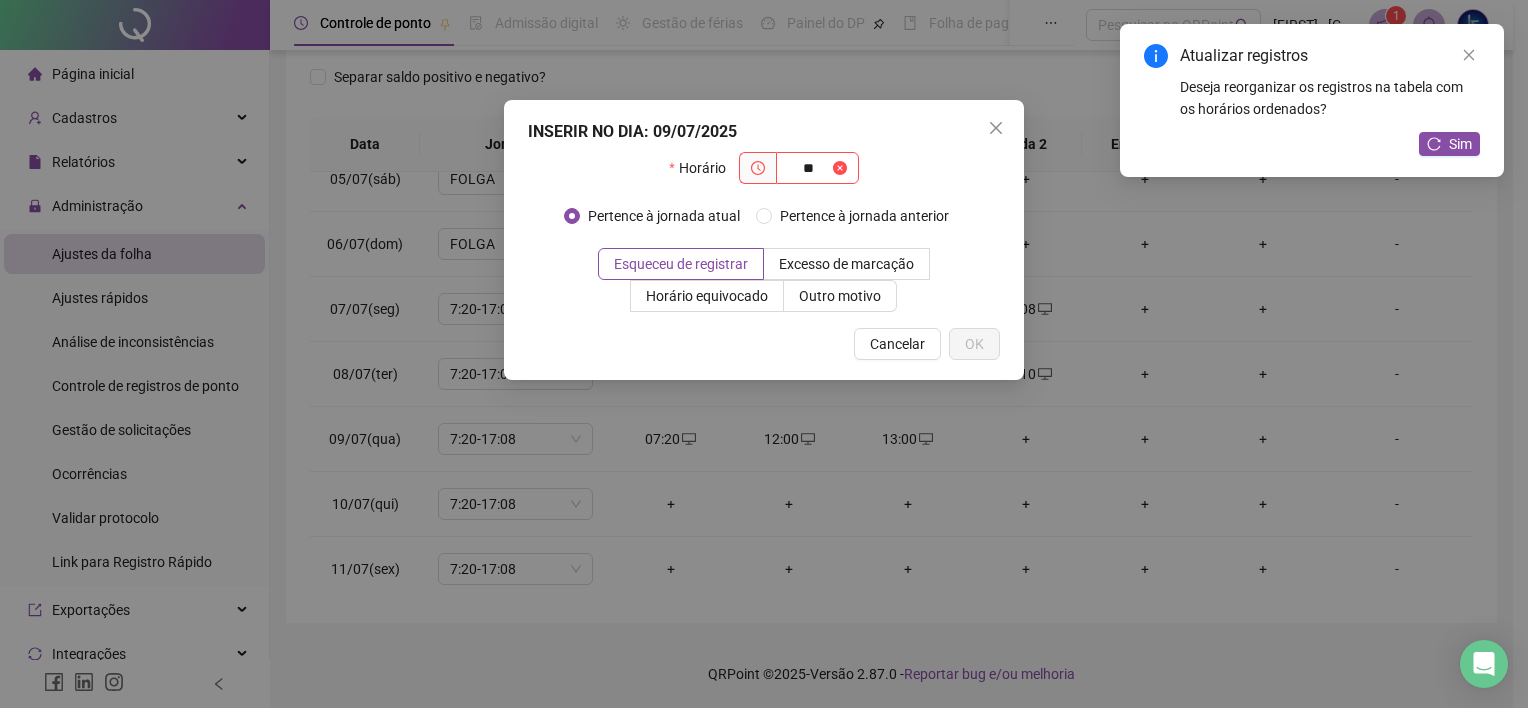 type on "*" 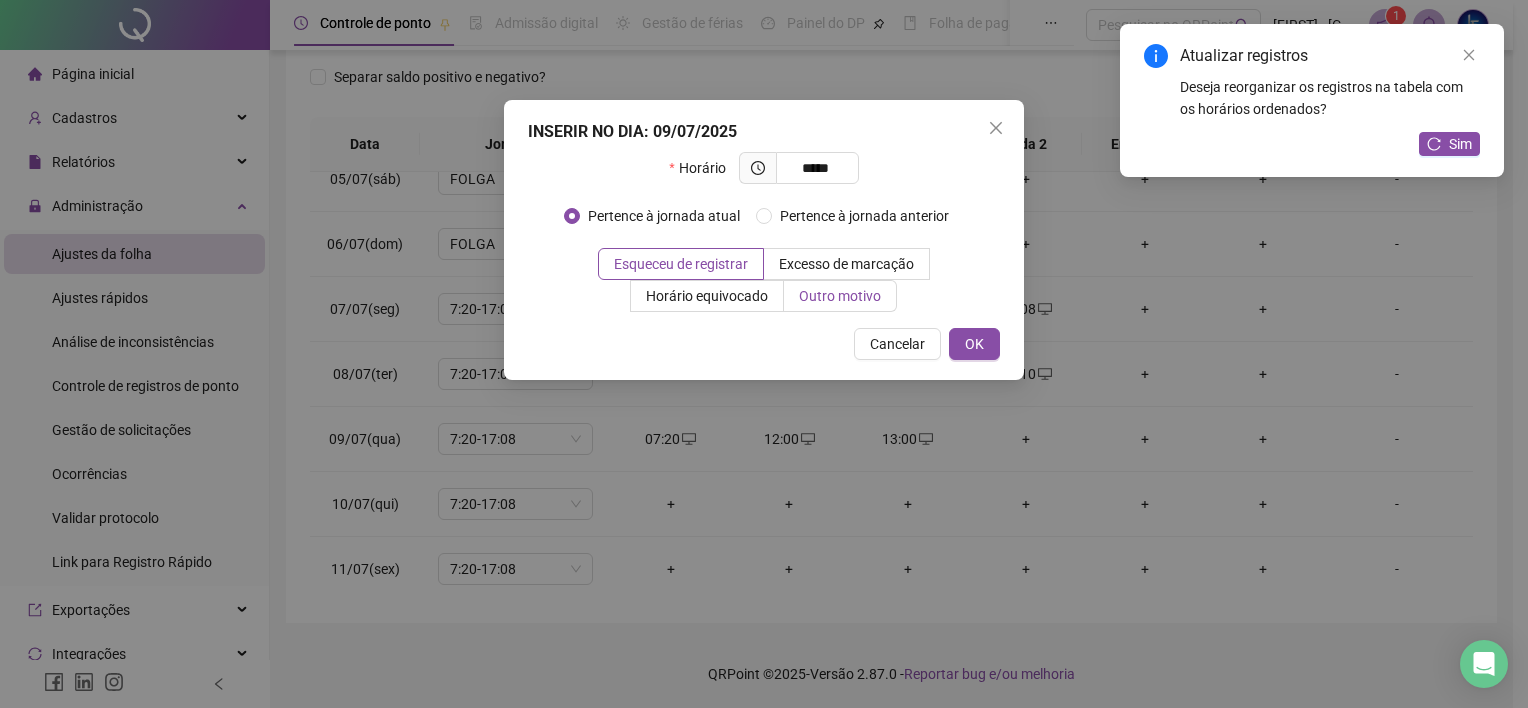 type on "*****" 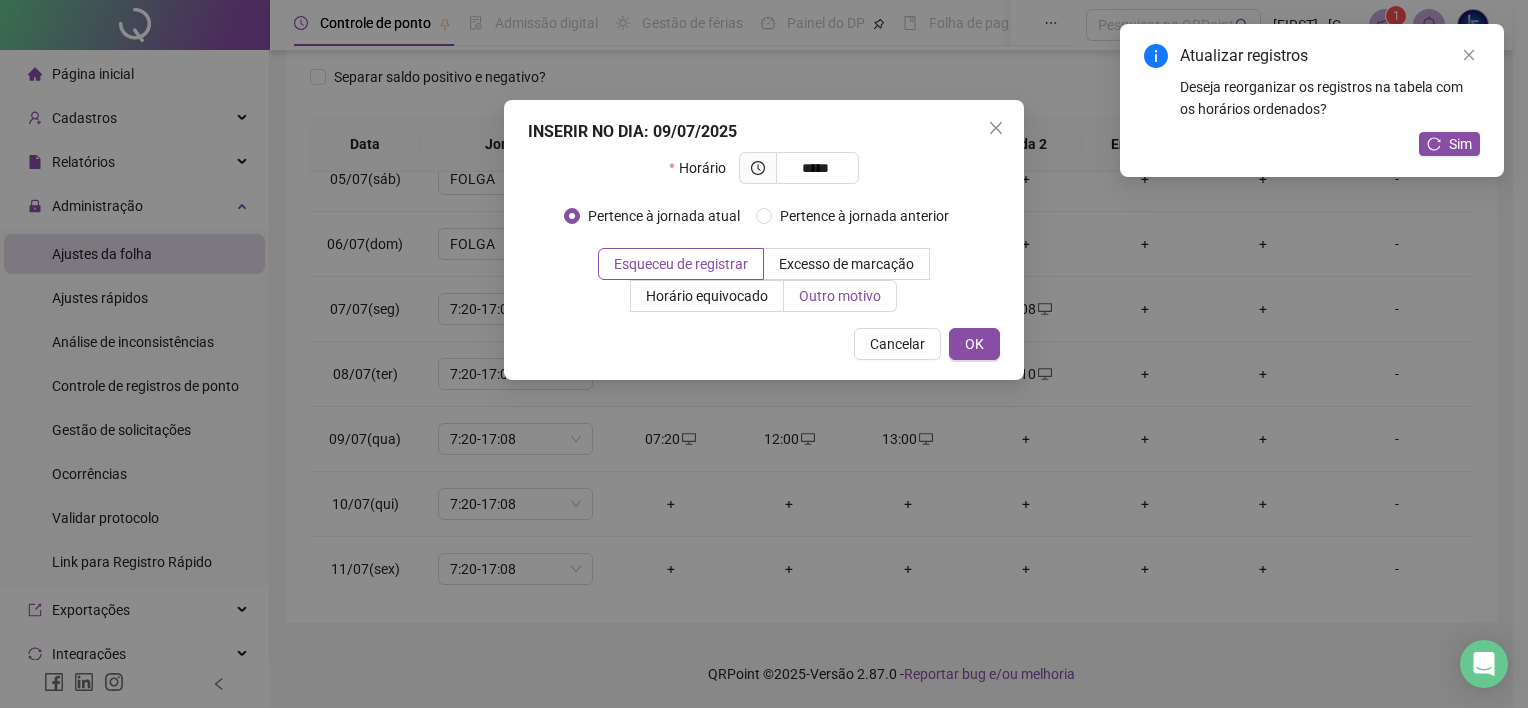 click on "Outro motivo" at bounding box center [840, 296] 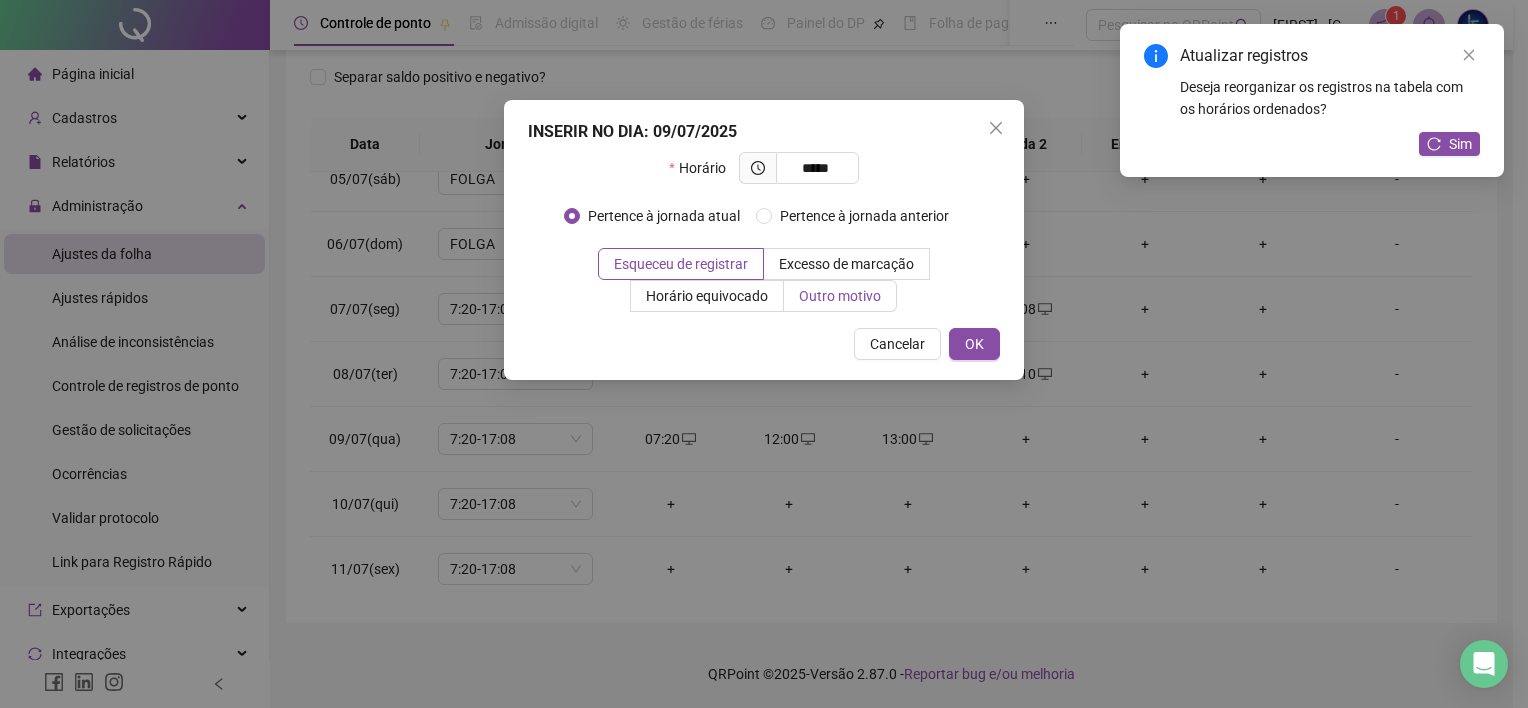 drag, startPoint x: 861, startPoint y: 306, endPoint x: 868, endPoint y: 296, distance: 12.206555 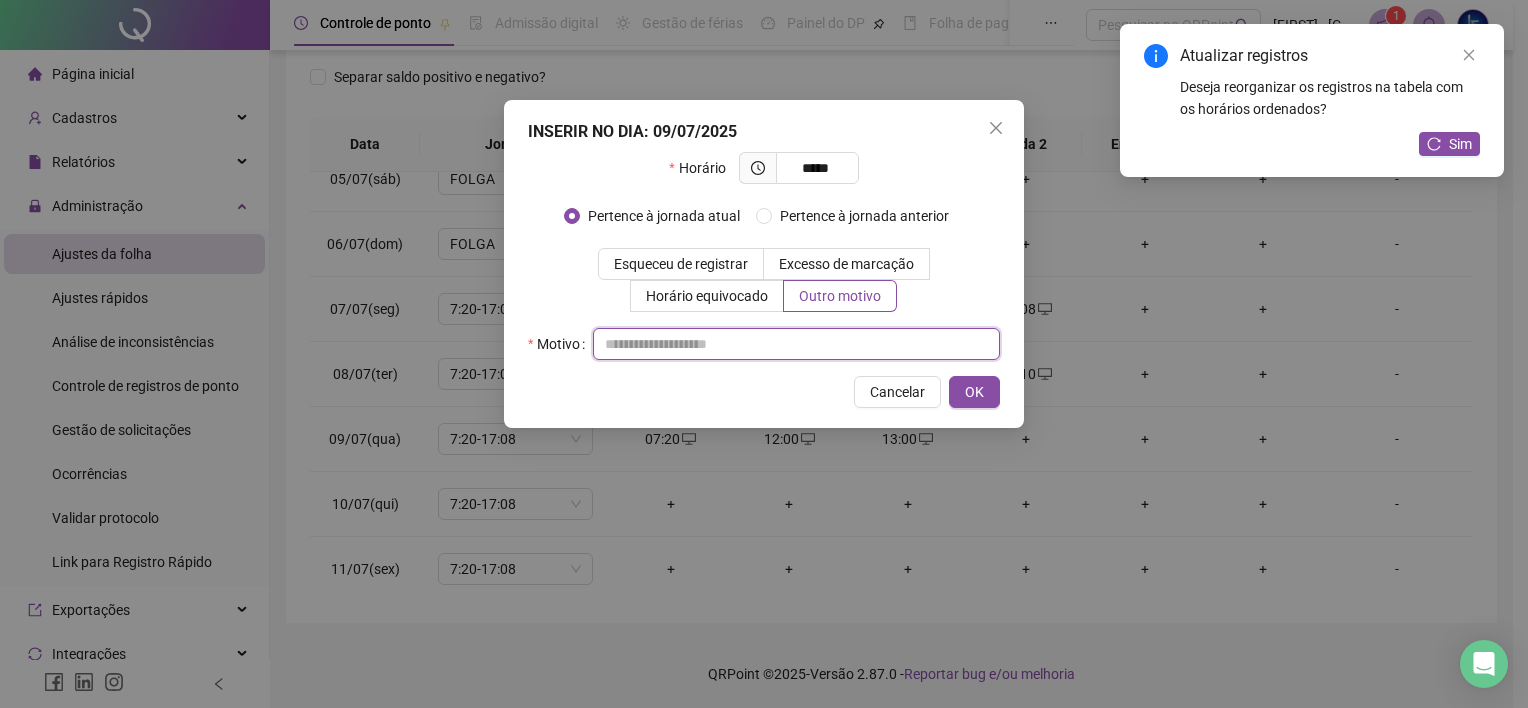 click at bounding box center [796, 344] 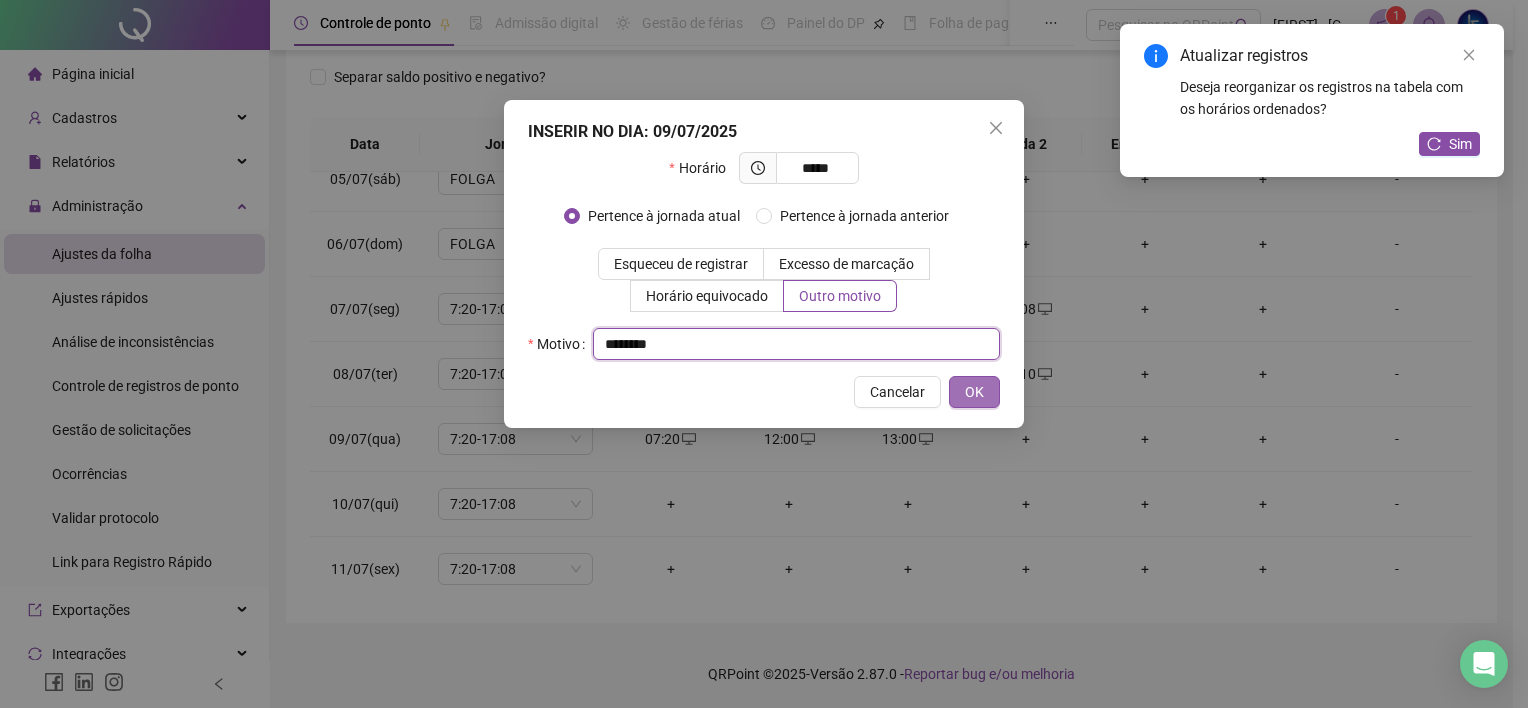 type on "********" 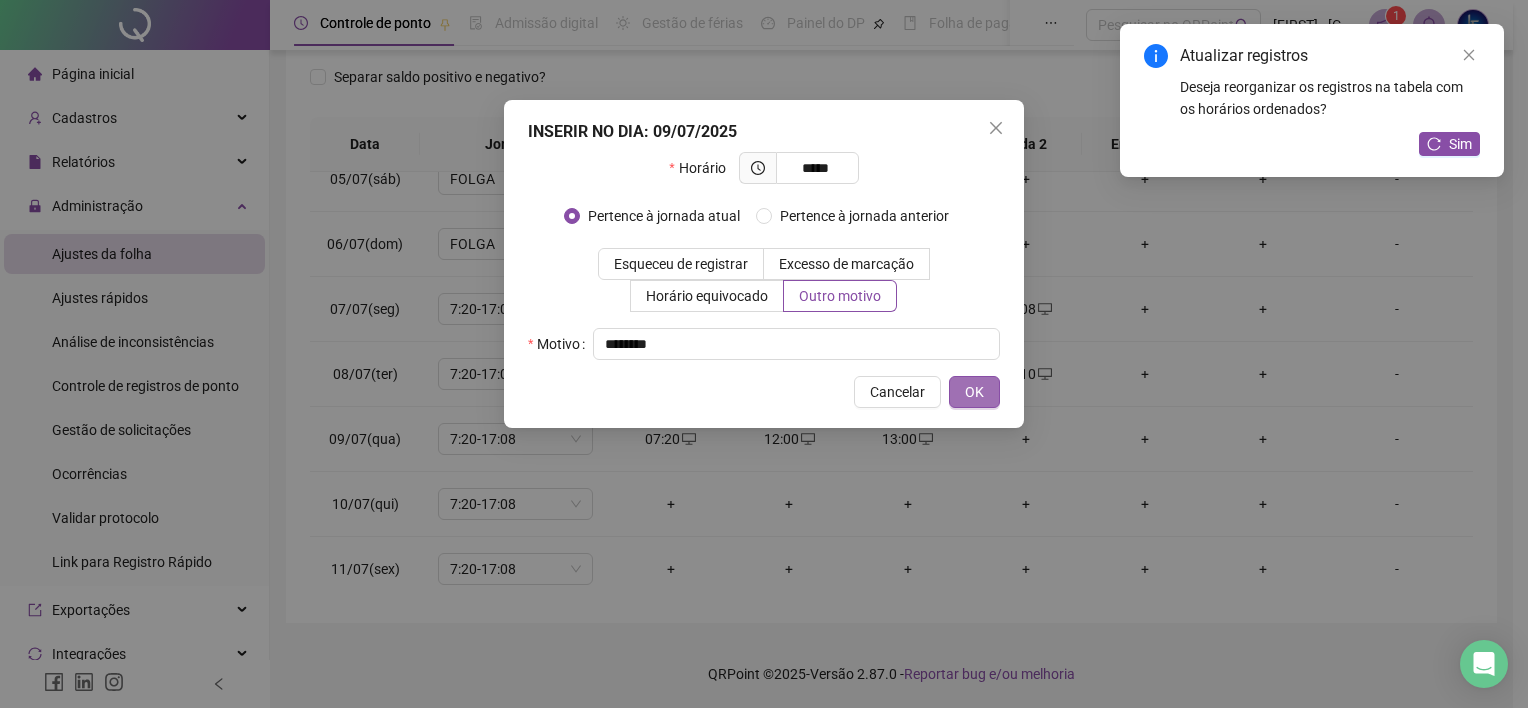 click on "OK" at bounding box center (974, 392) 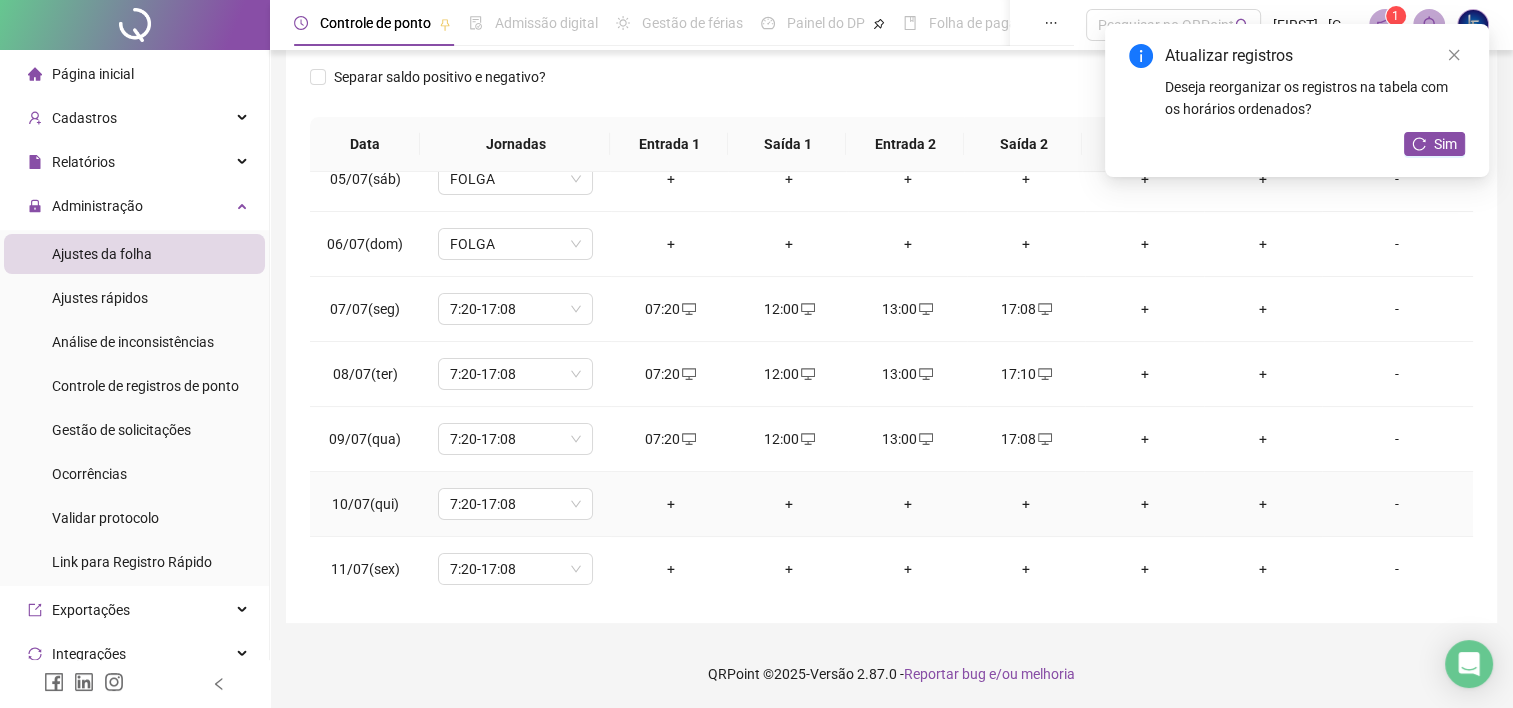 click on "+" at bounding box center [670, 504] 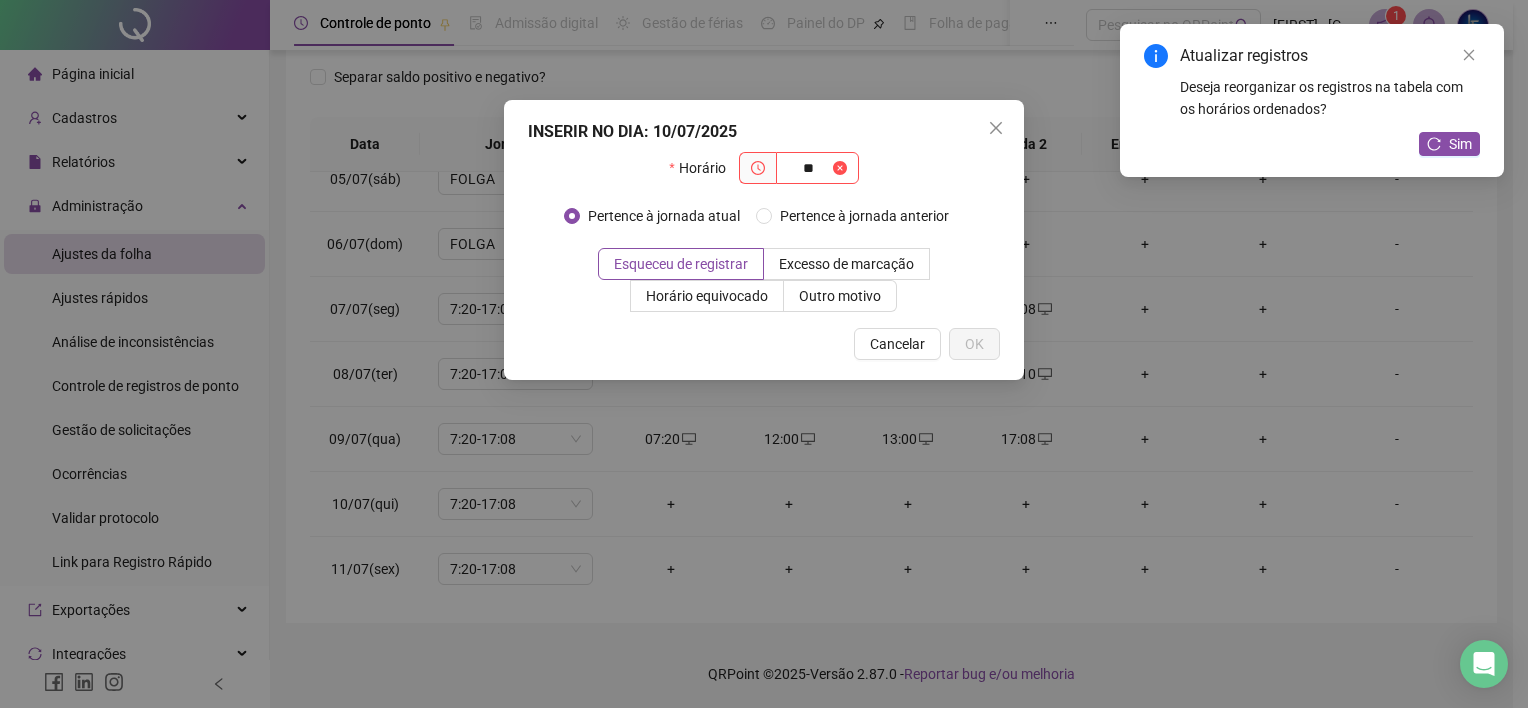 type on "*" 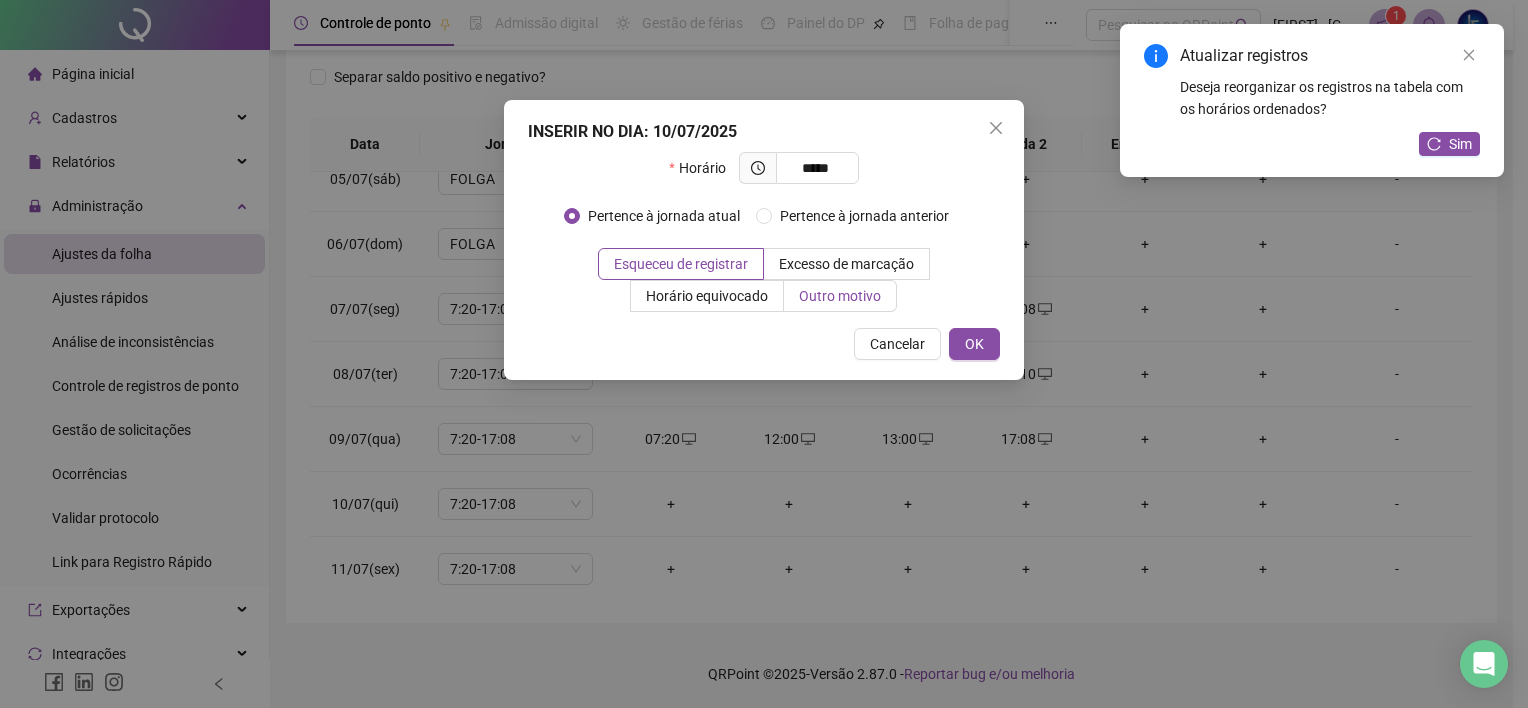 type on "*****" 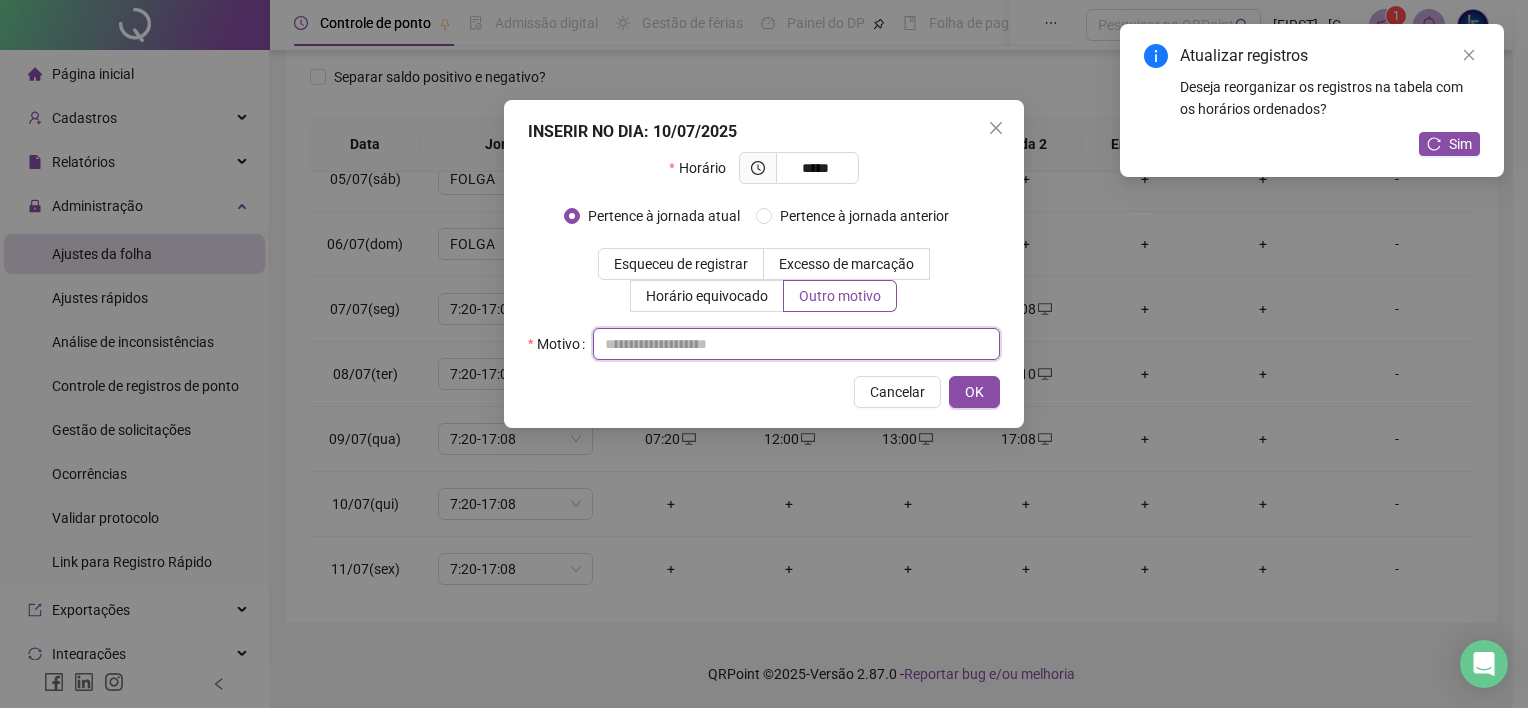 click at bounding box center (796, 344) 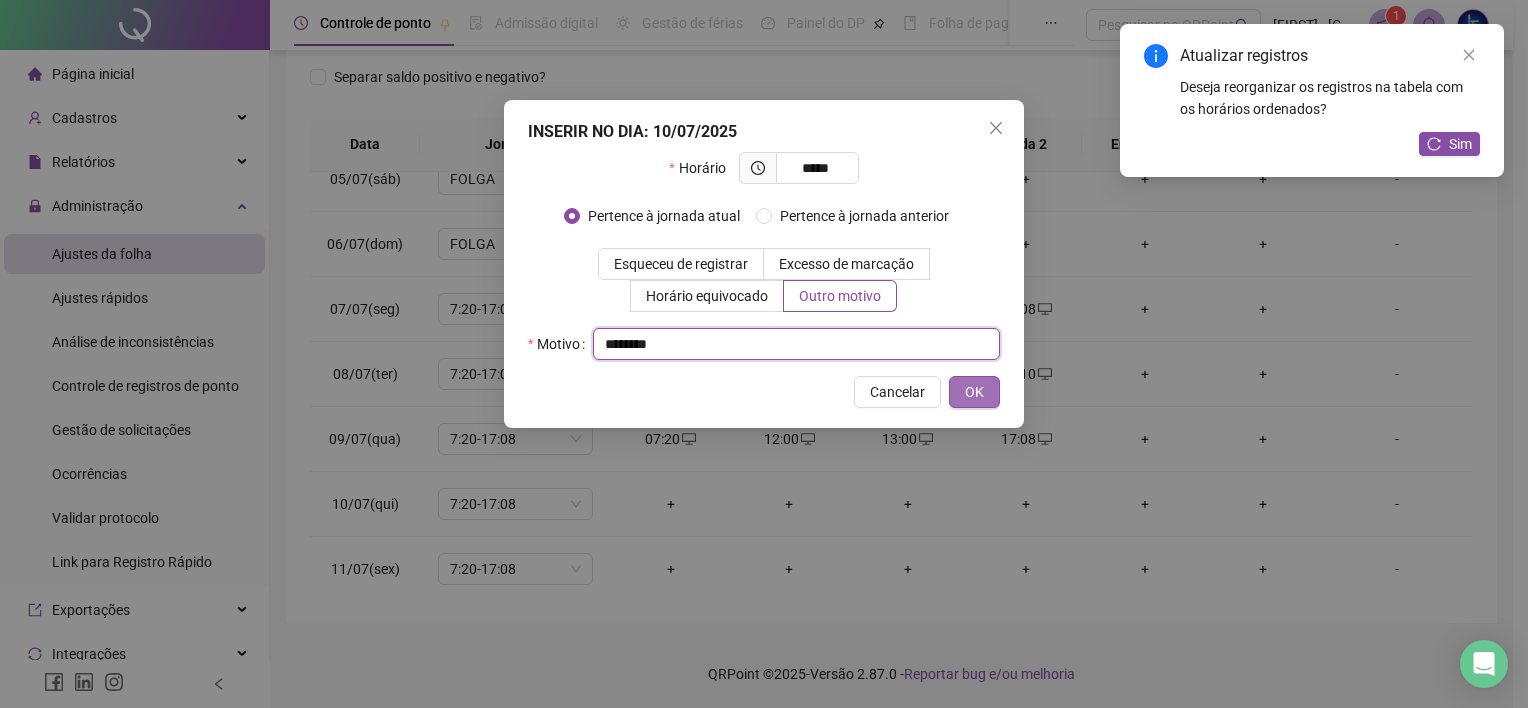 type on "********" 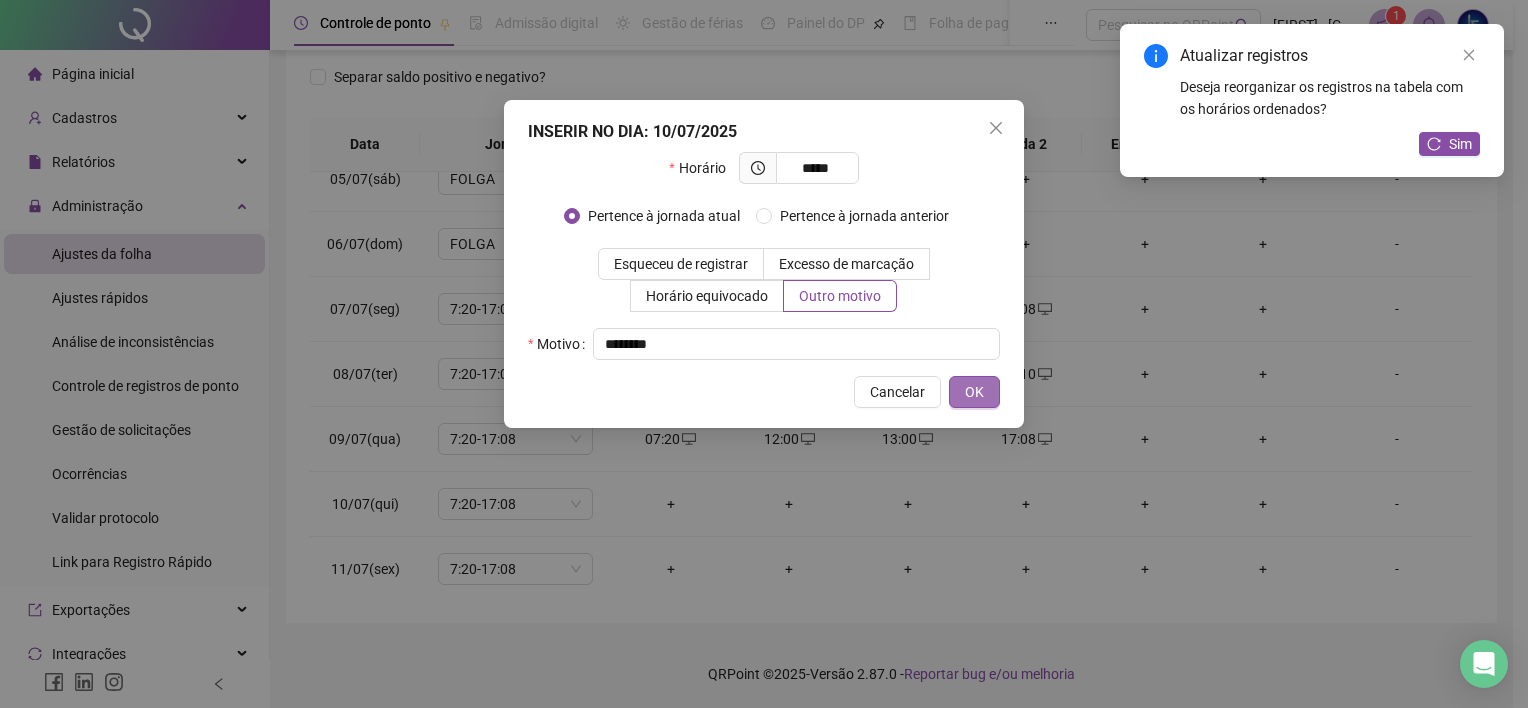 click on "OK" at bounding box center [974, 392] 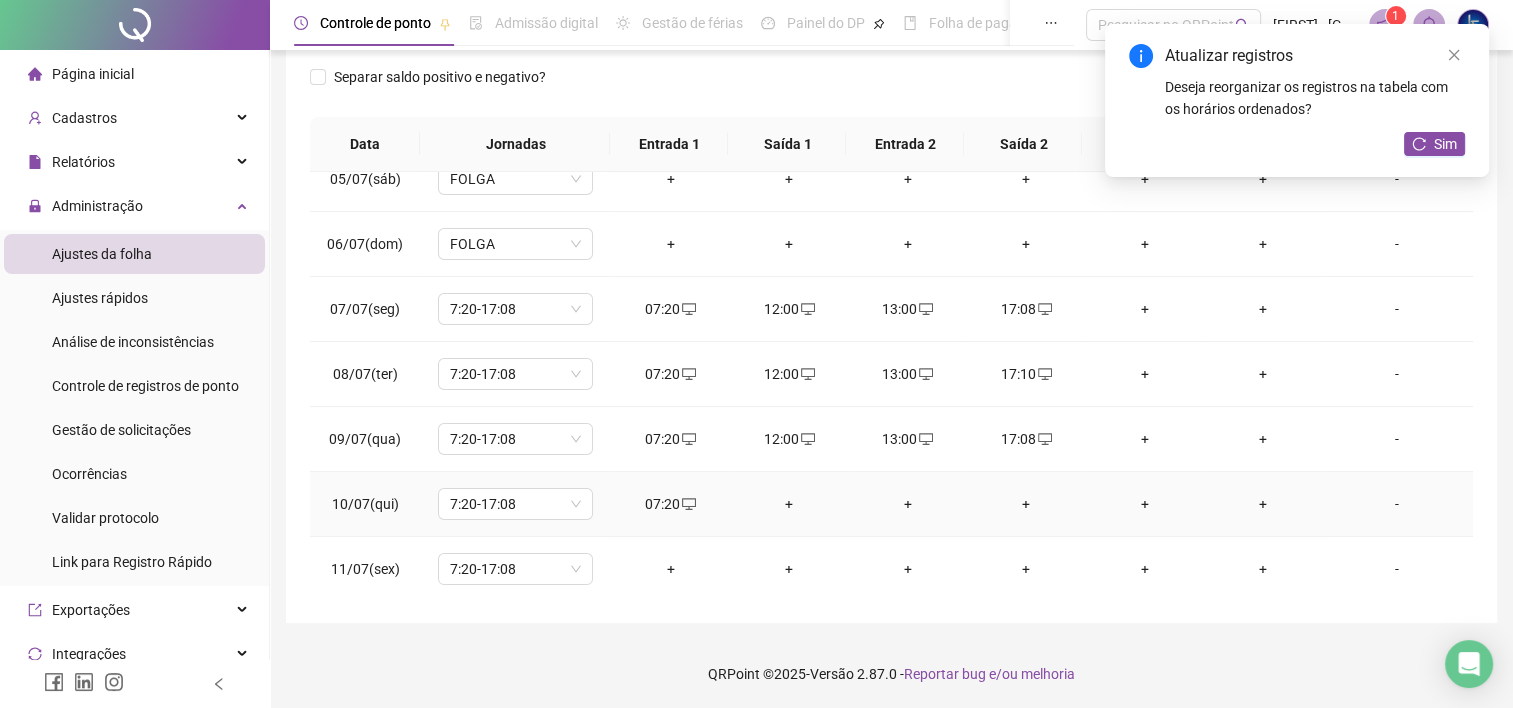 click on "+" at bounding box center (789, 504) 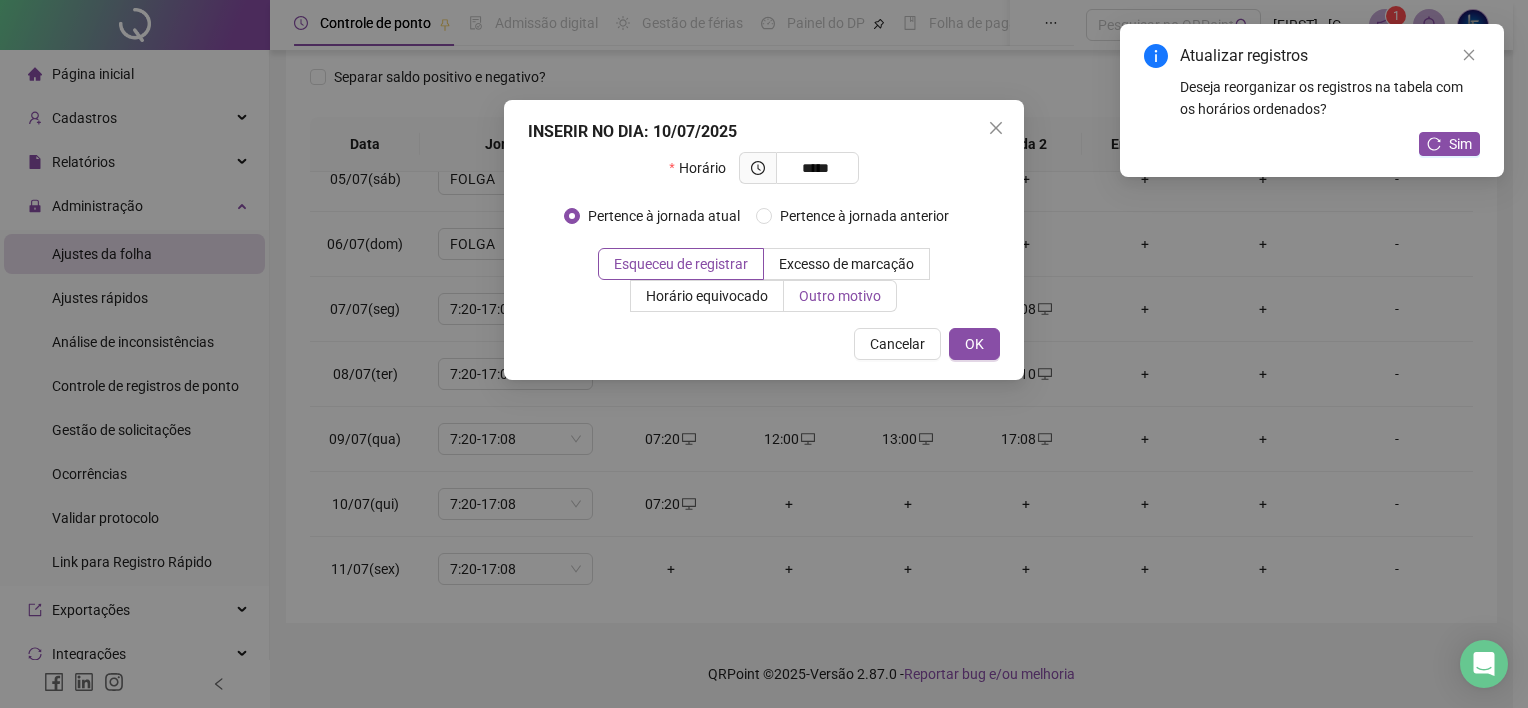 type on "*****" 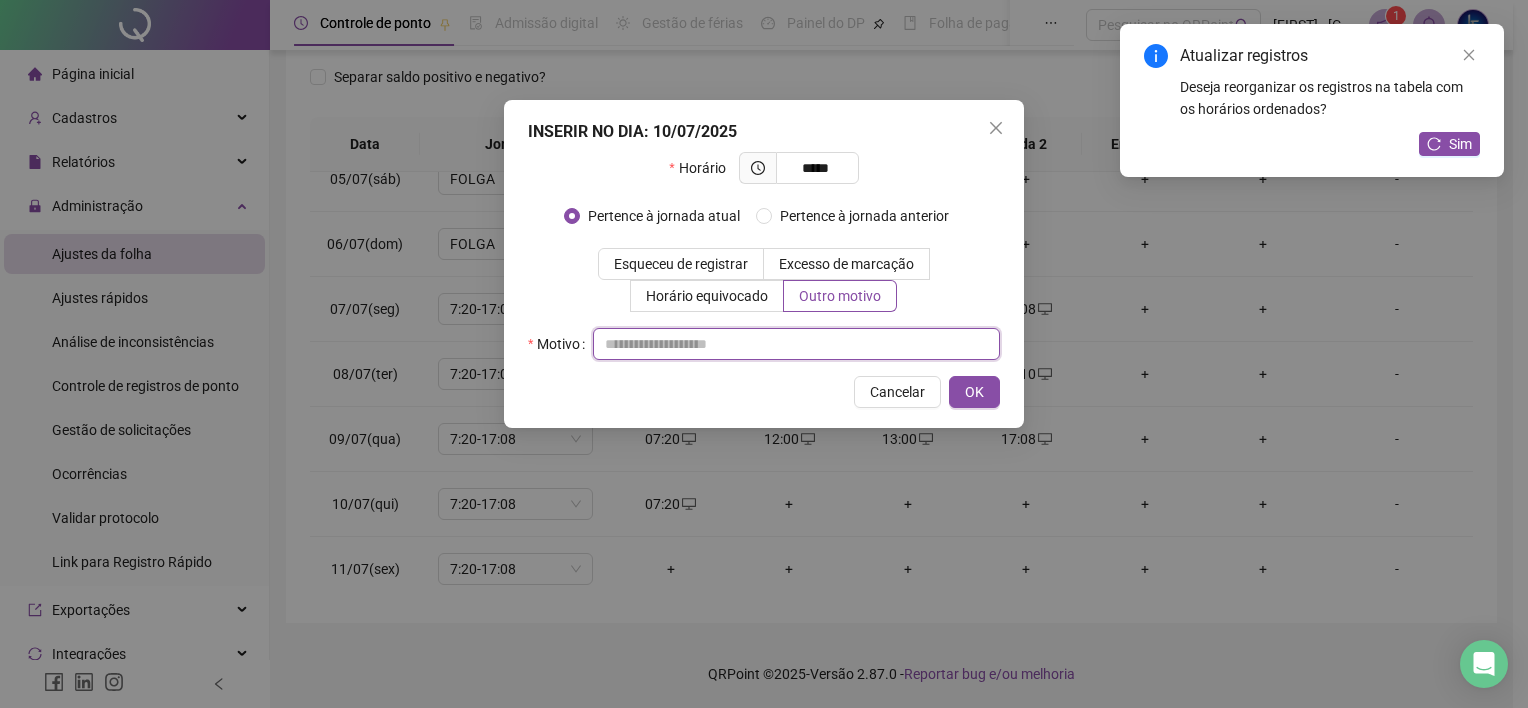 click at bounding box center [796, 344] 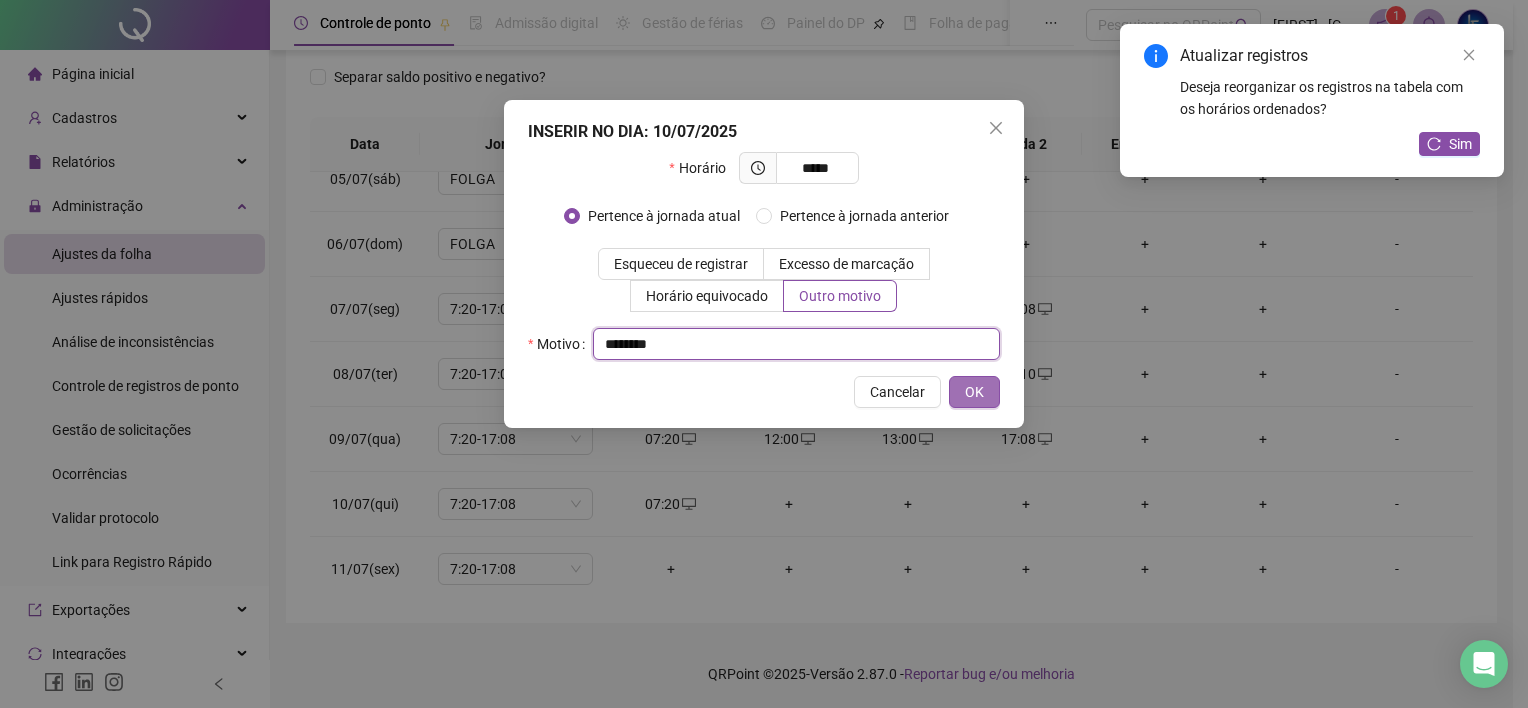 type on "********" 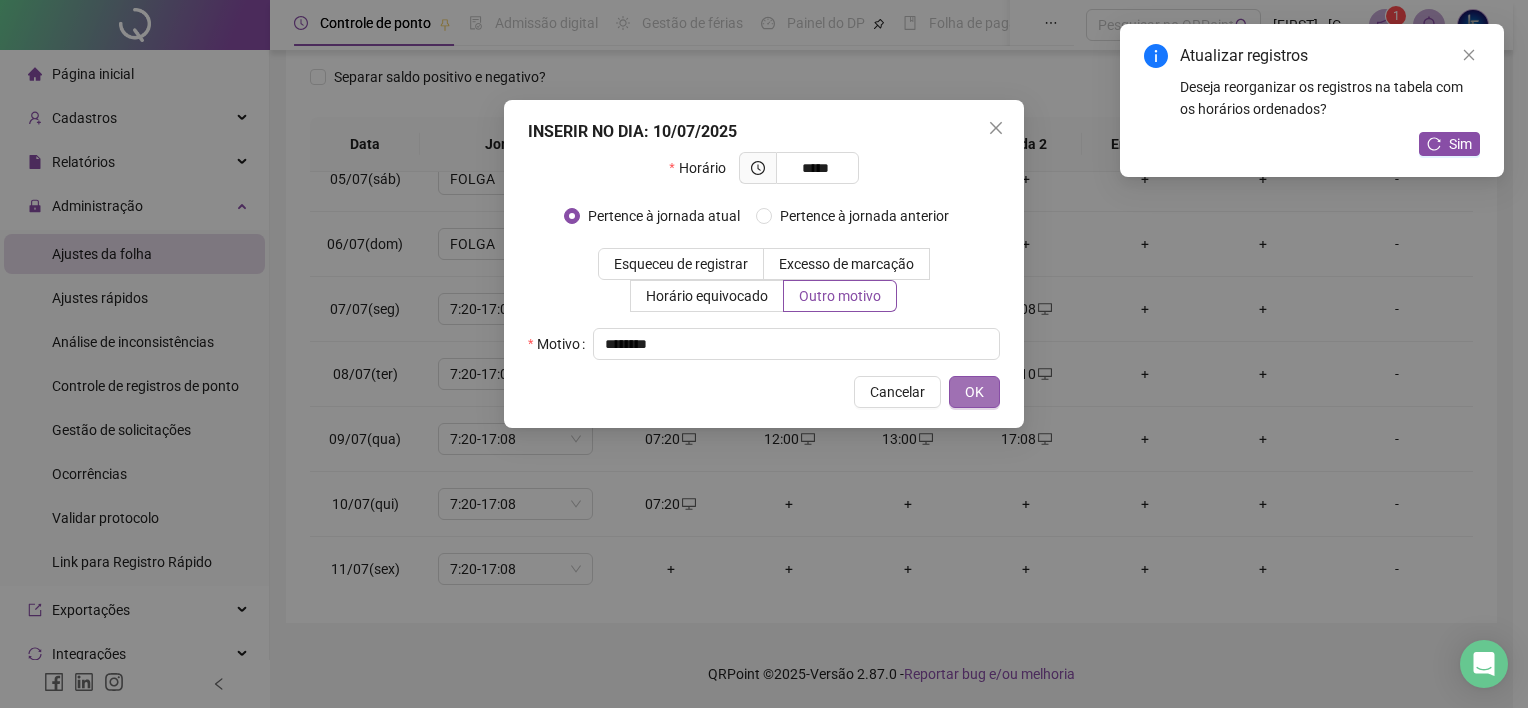 click on "OK" at bounding box center [974, 392] 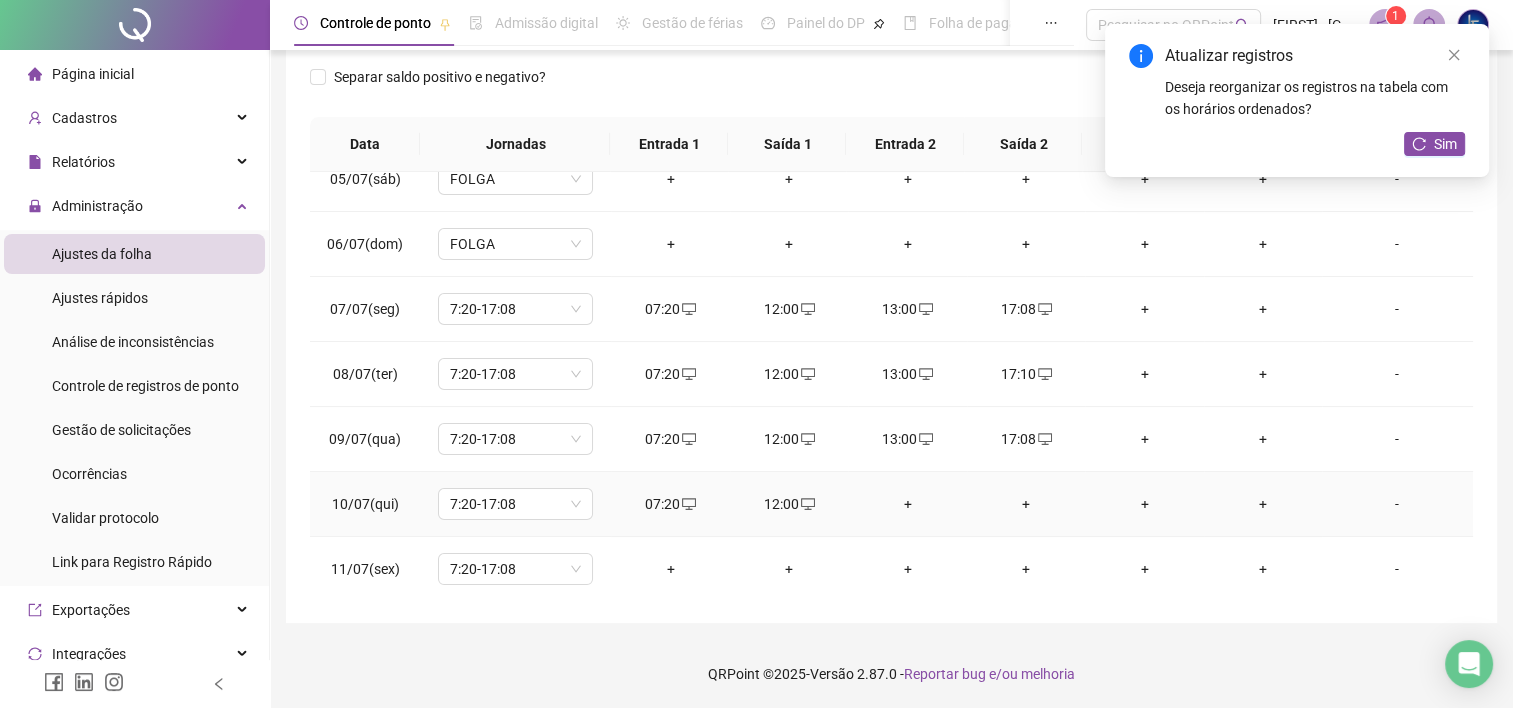 click on "+" at bounding box center (907, 504) 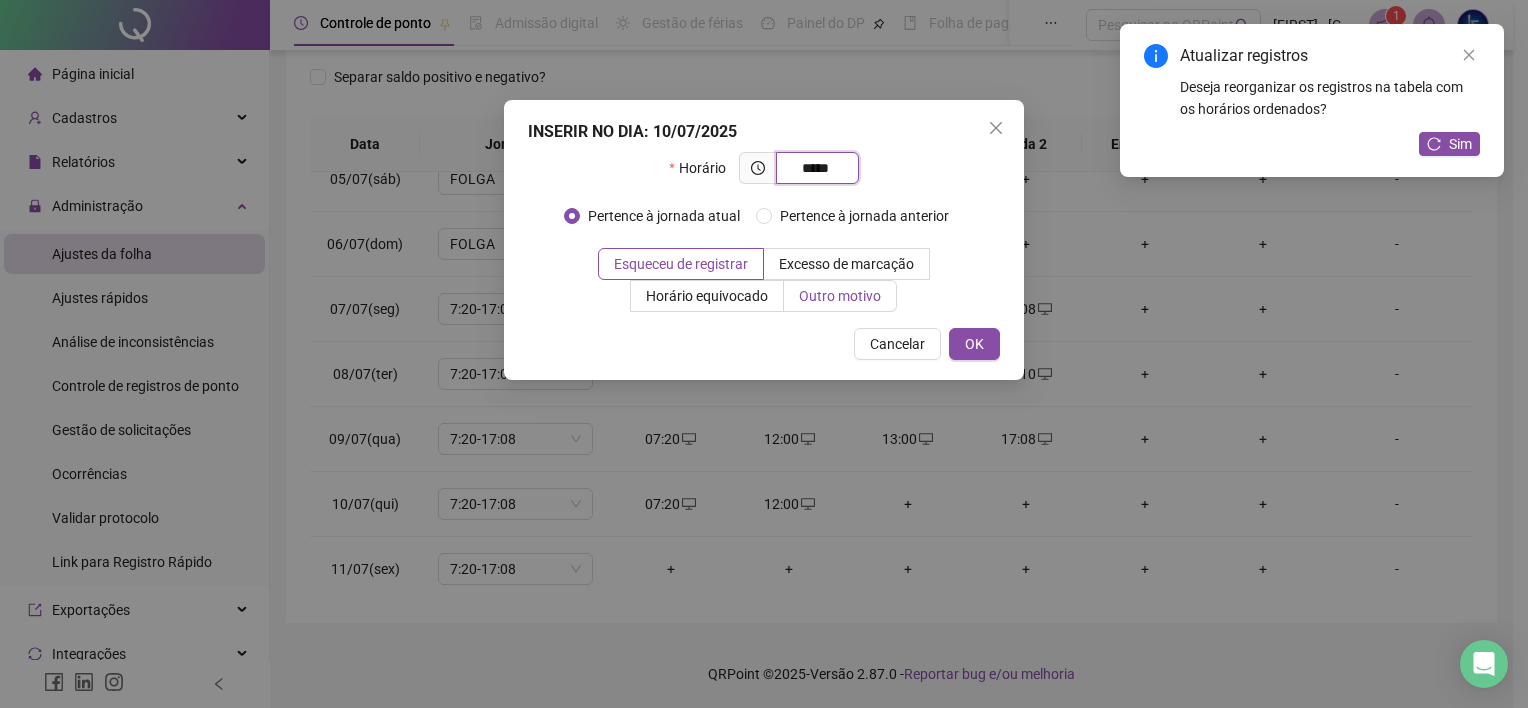 type on "*****" 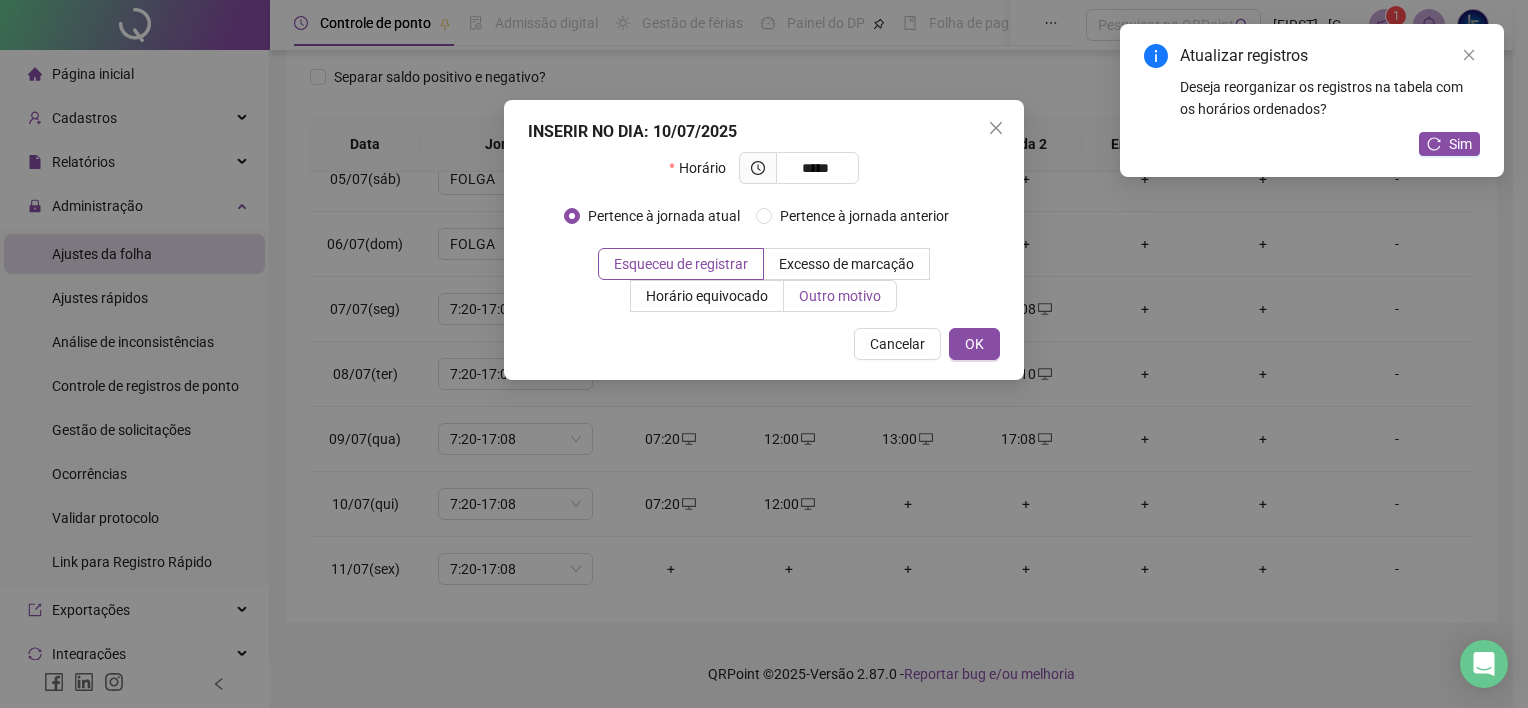 click on "Outro motivo" at bounding box center [840, 296] 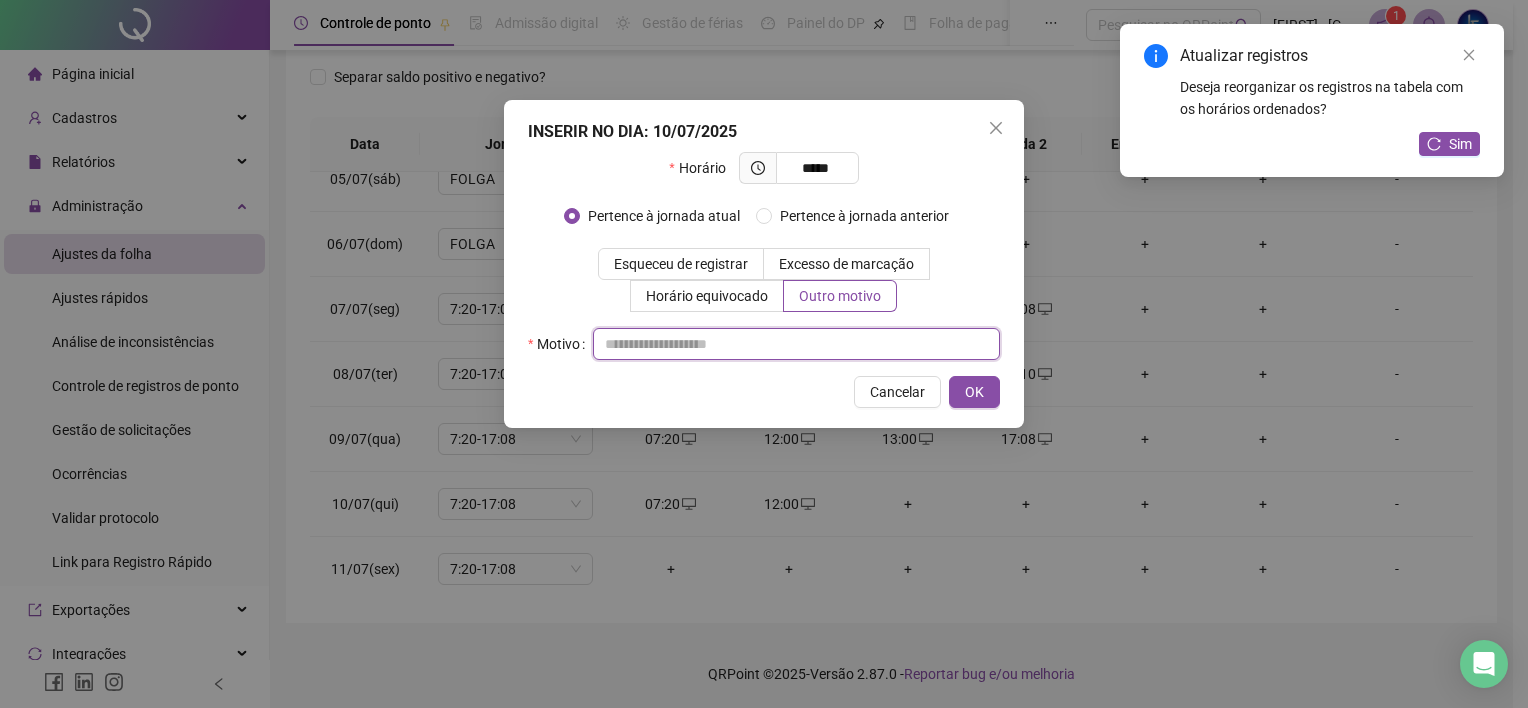 click at bounding box center [796, 344] 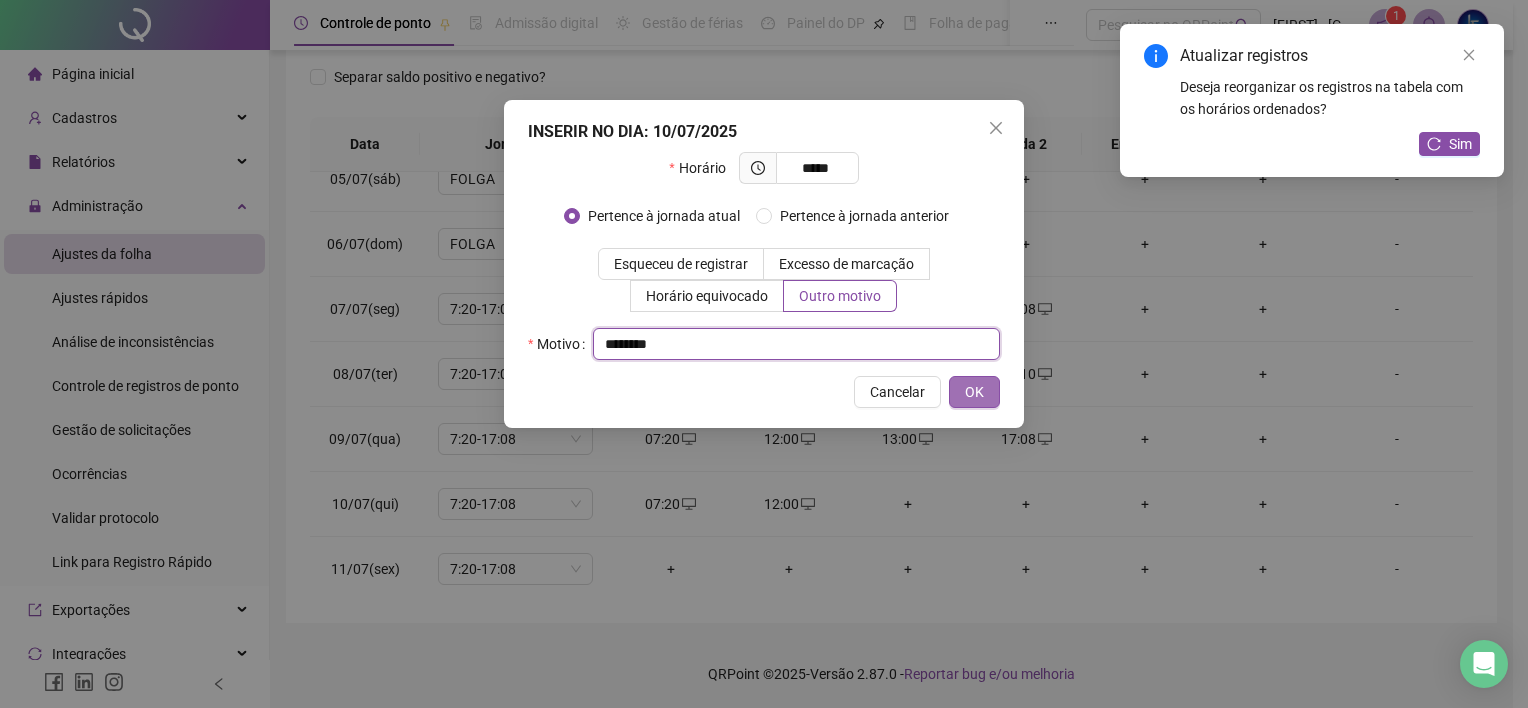 type on "********" 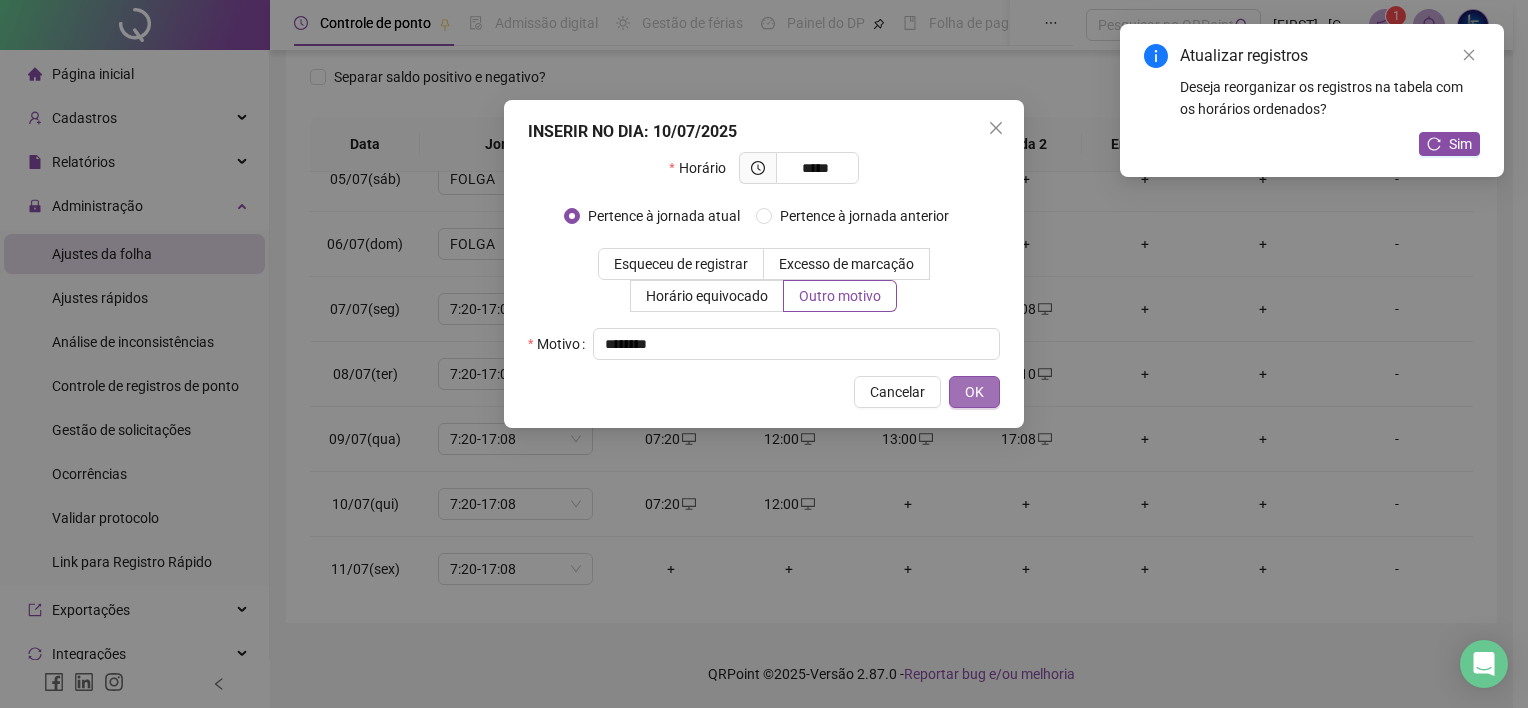 click on "OK" at bounding box center [974, 392] 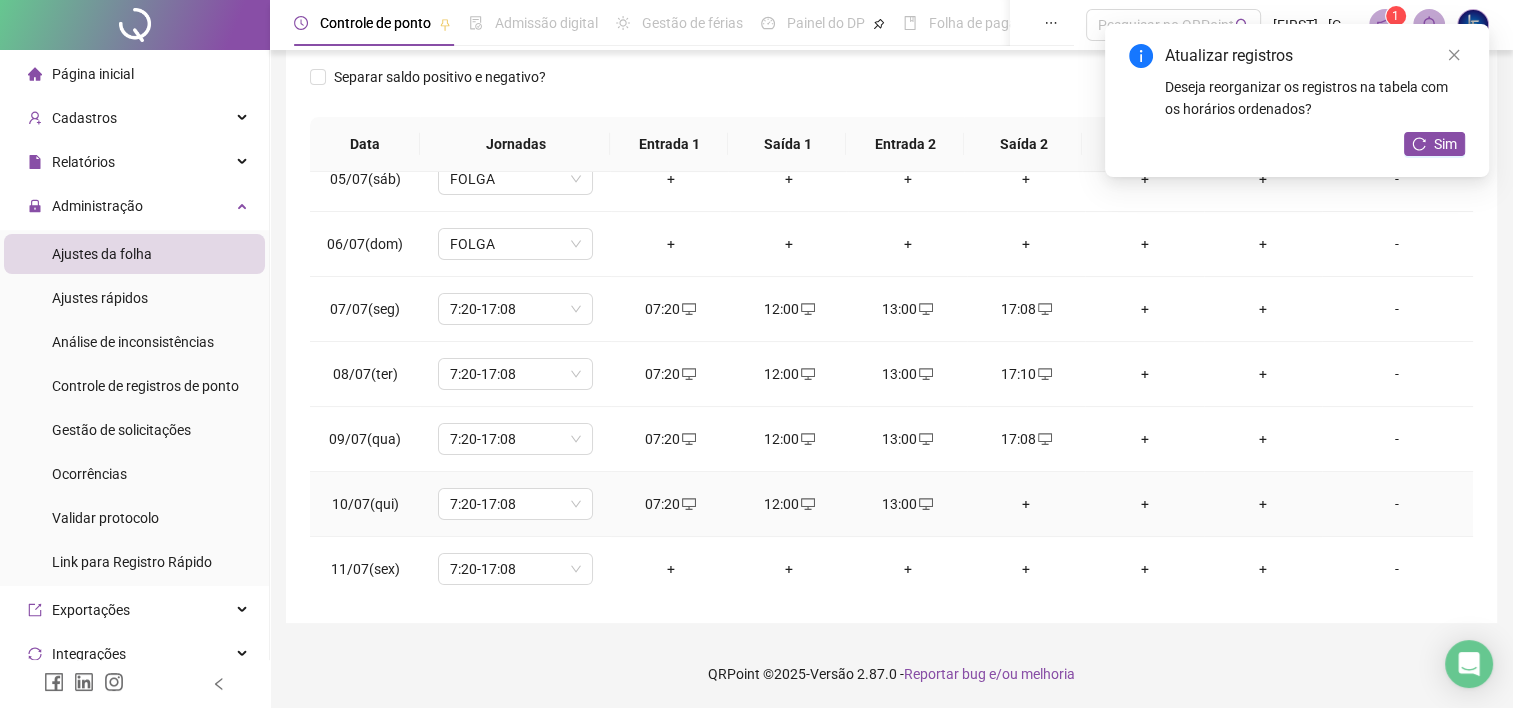 click on "+" at bounding box center [1026, 504] 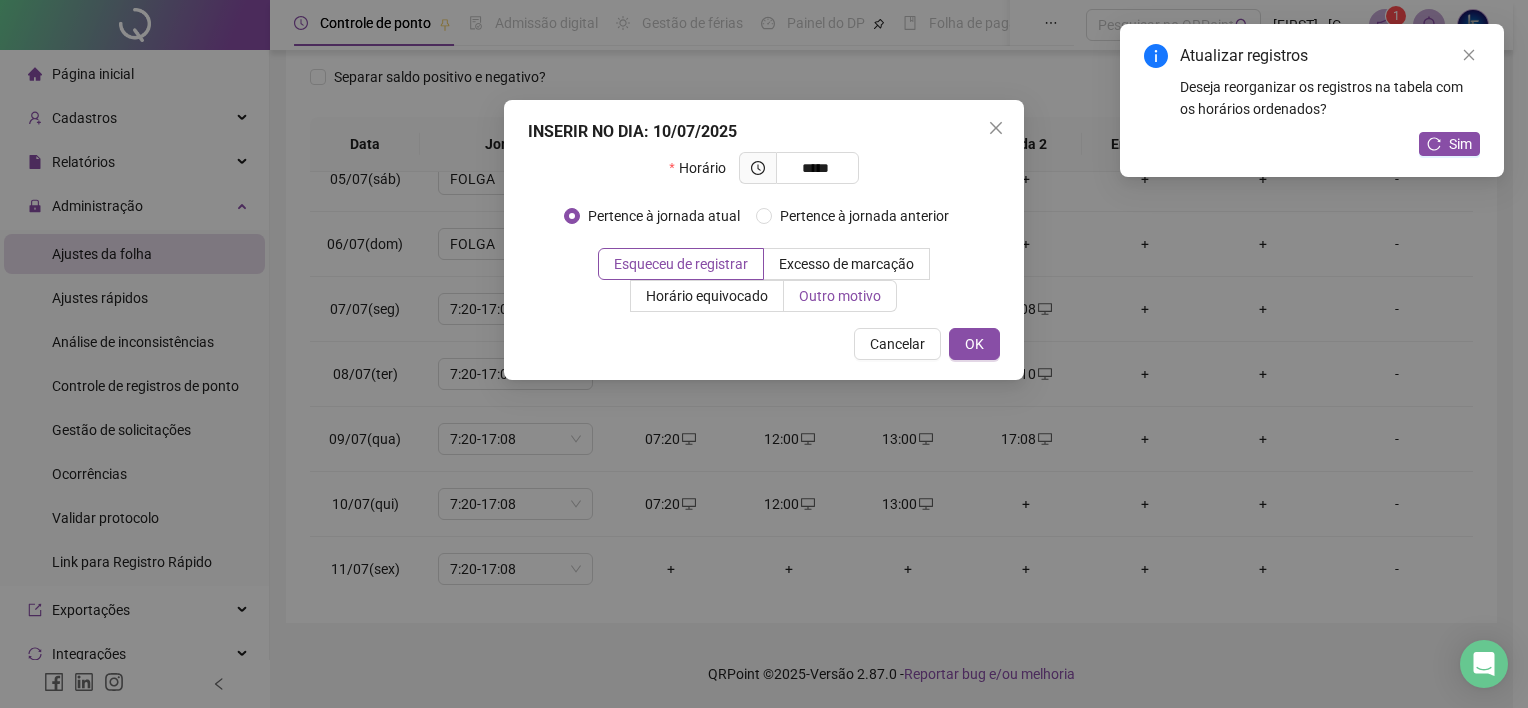 type on "*****" 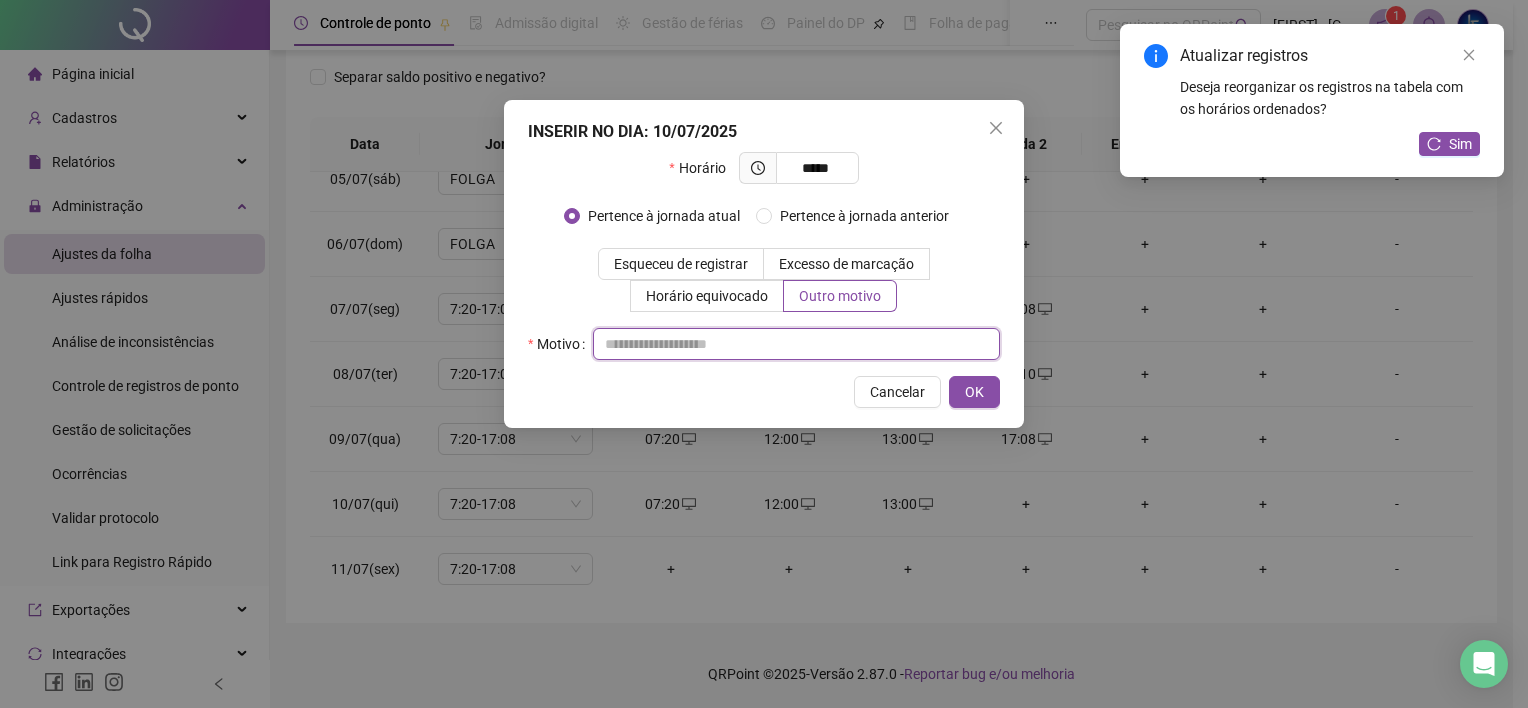 click at bounding box center (796, 344) 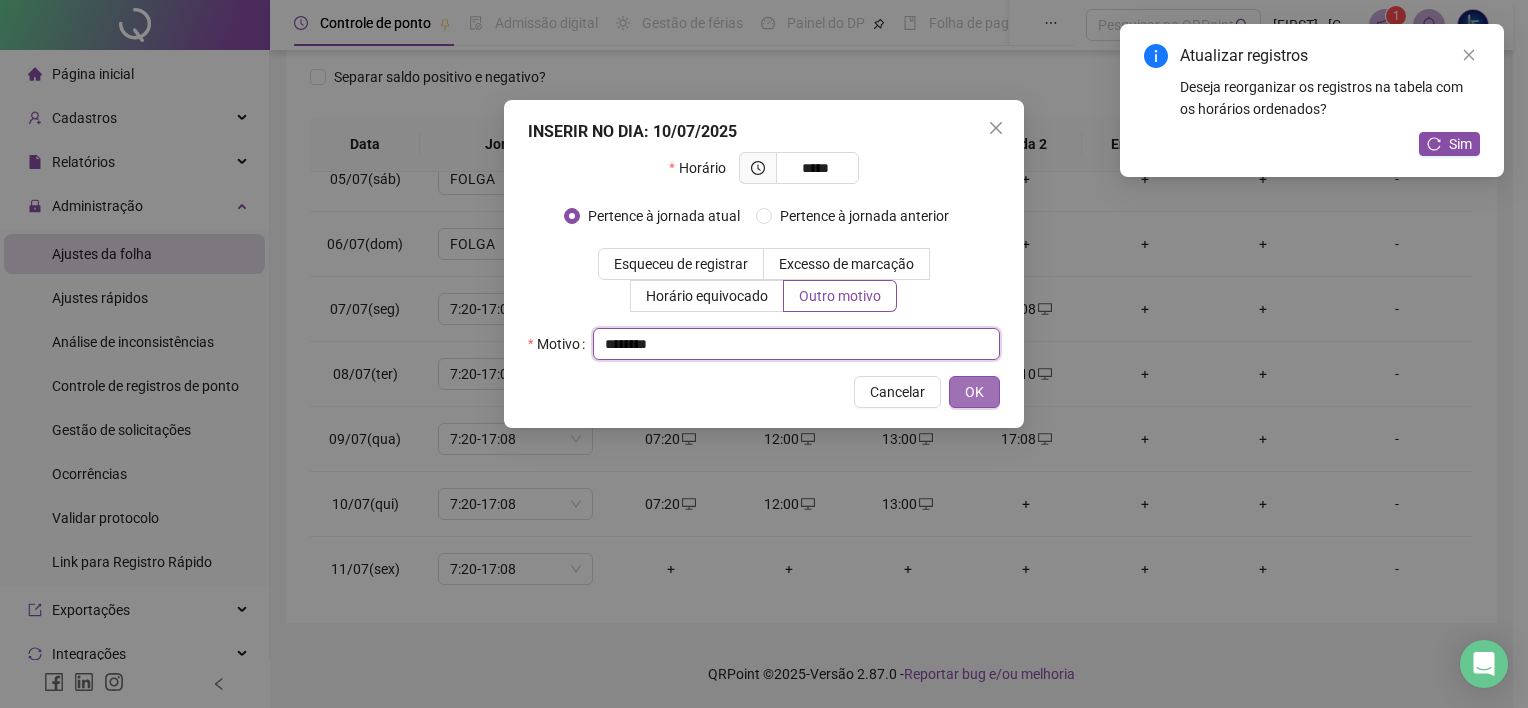 type on "********" 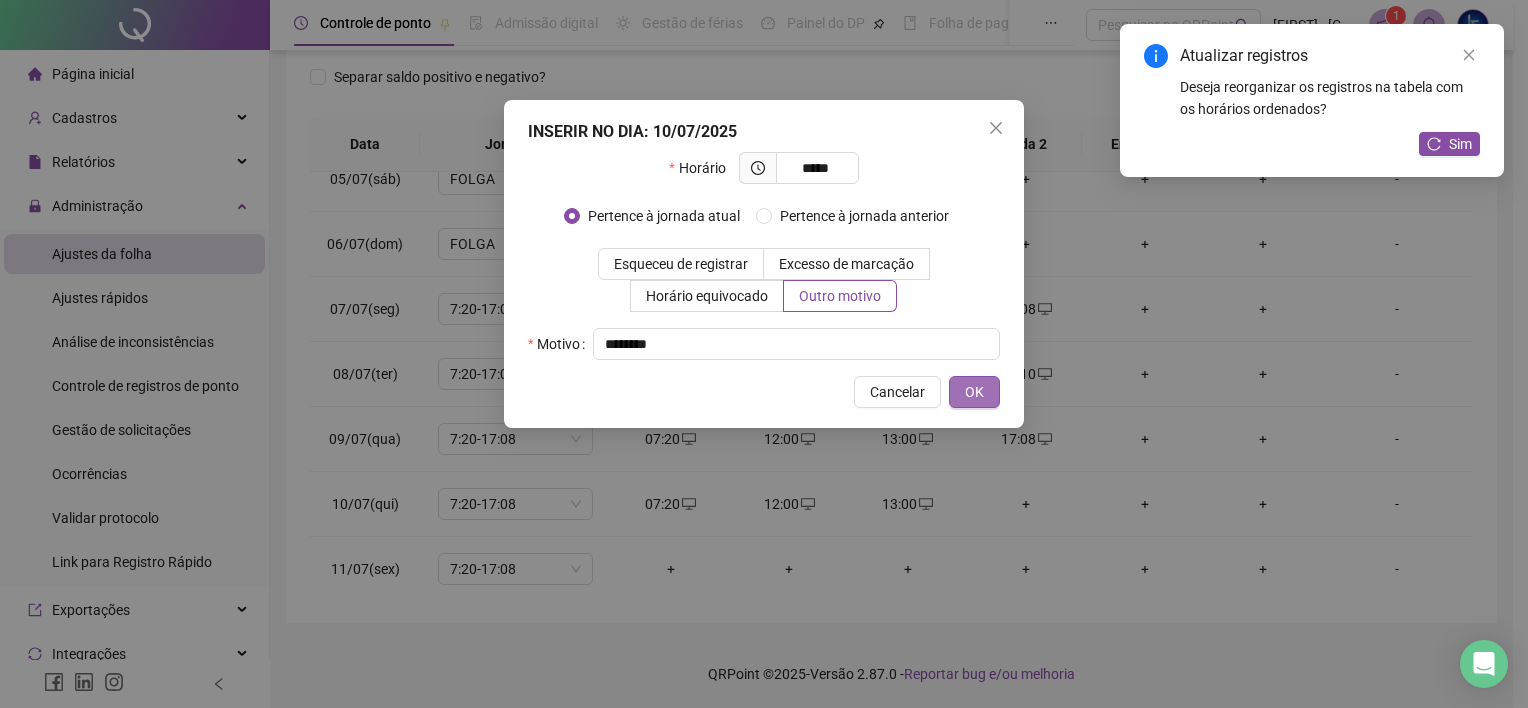 click on "OK" at bounding box center (974, 392) 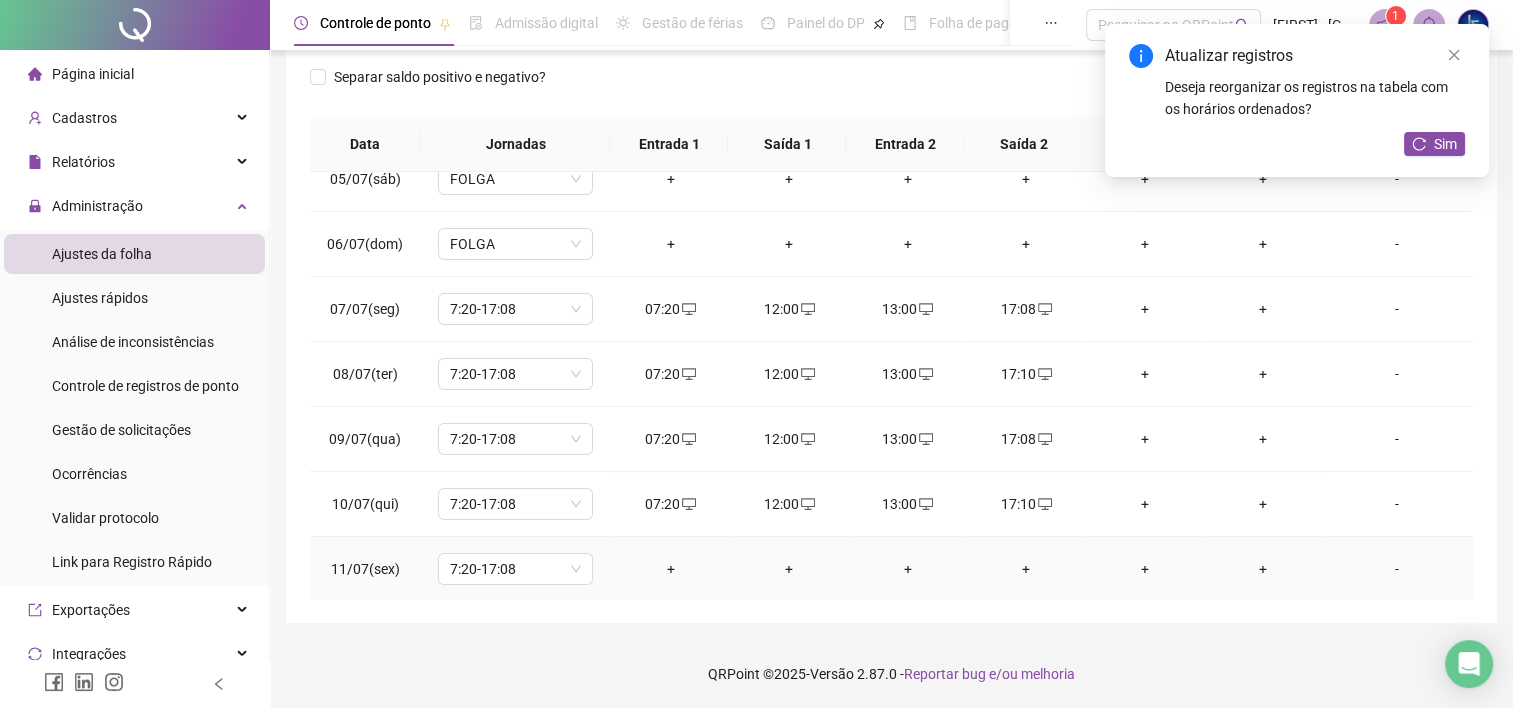 click on "+" at bounding box center (670, 569) 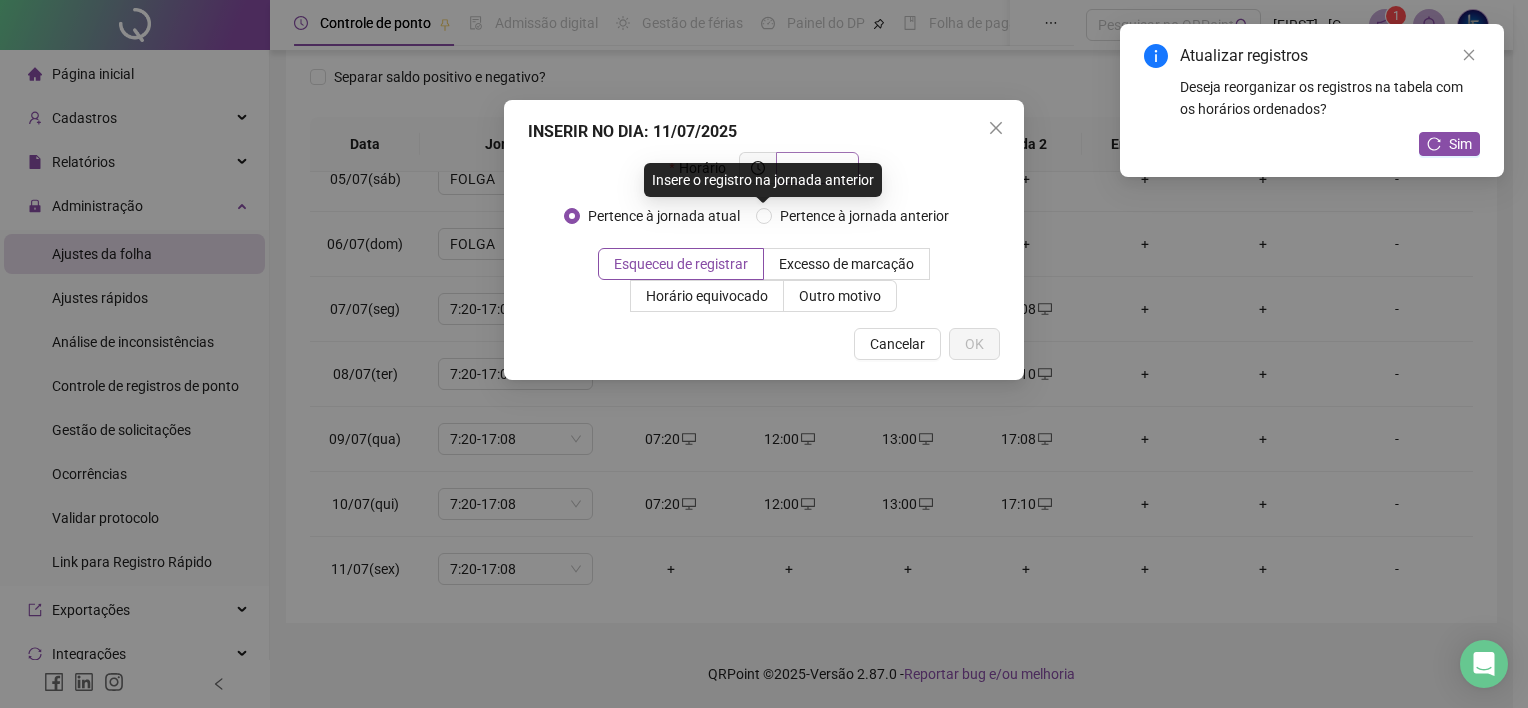 click on "Insere o registro na jornada anterior" at bounding box center (763, 180) 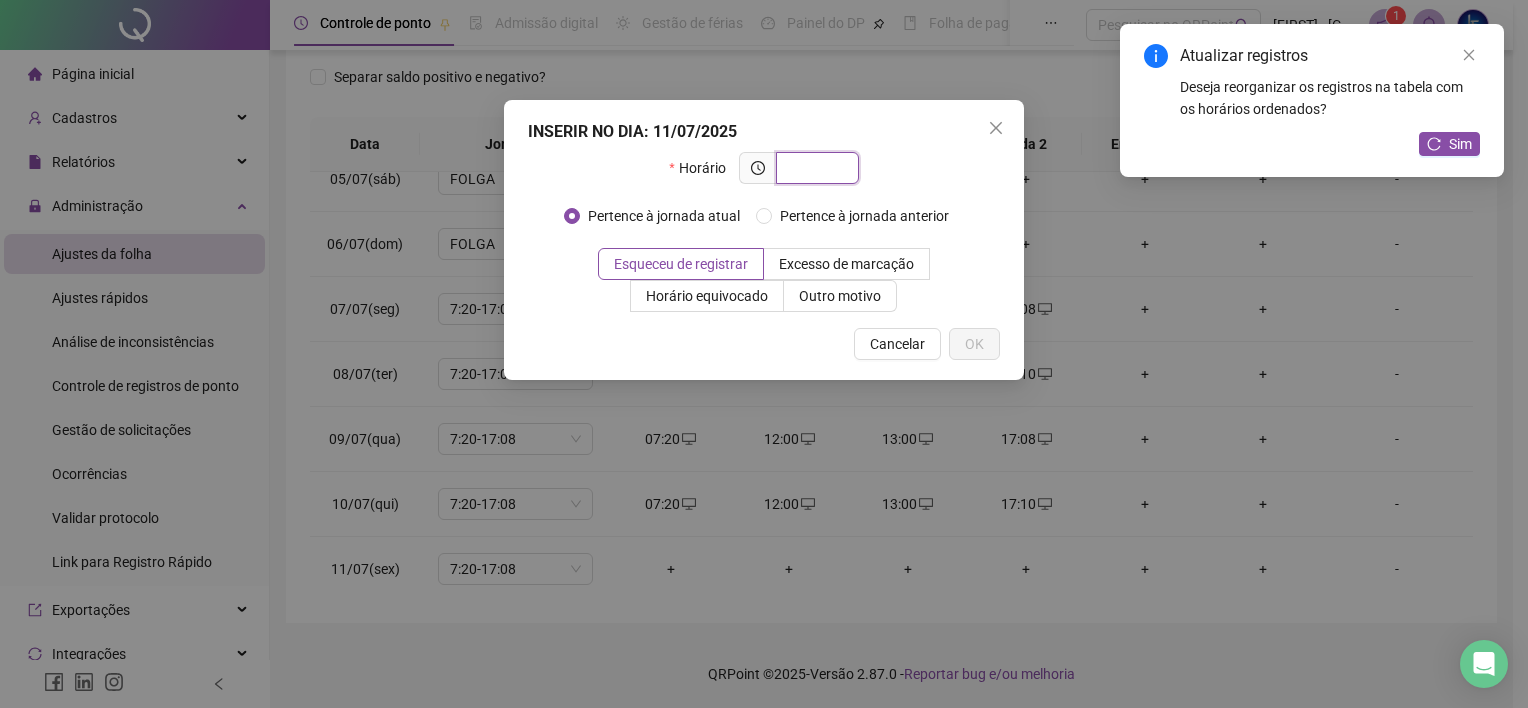 click at bounding box center (815, 168) 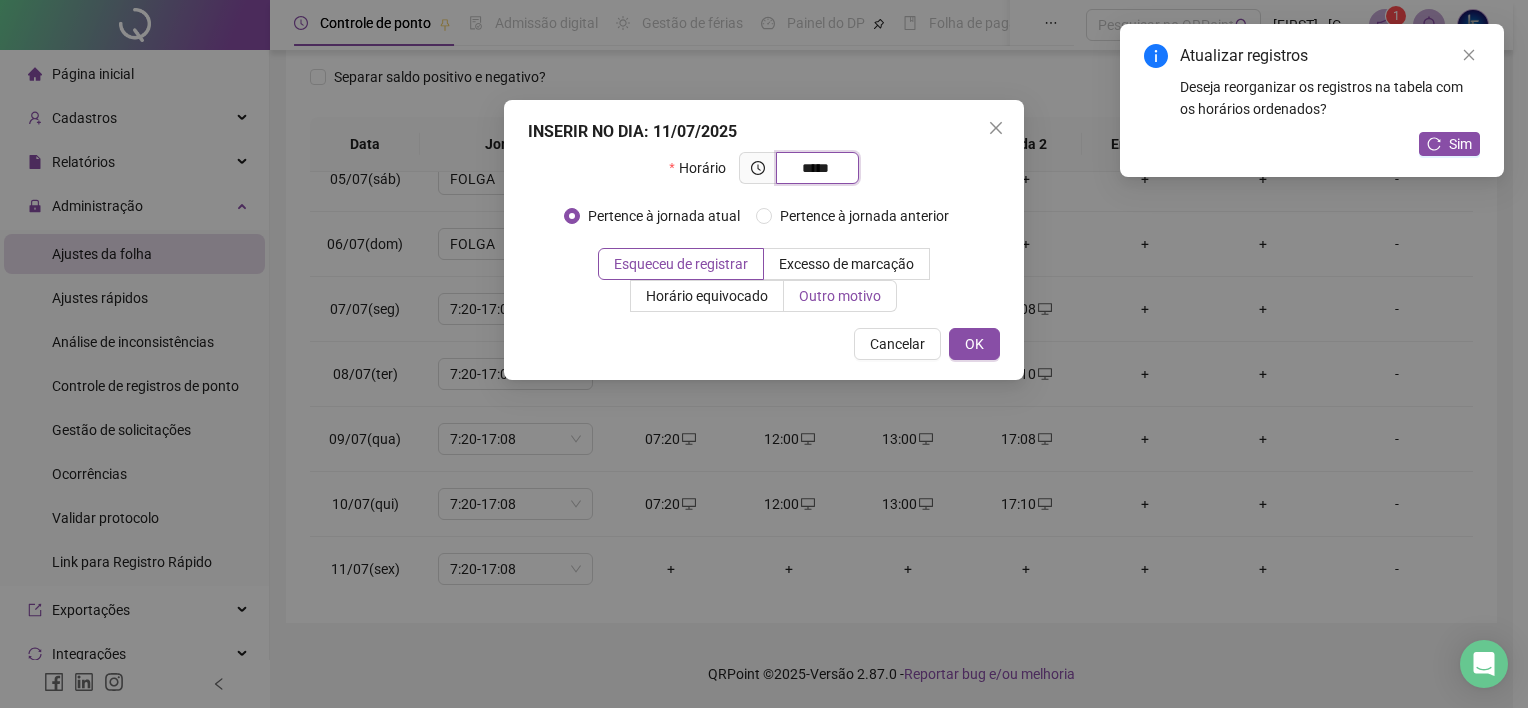 type on "*****" 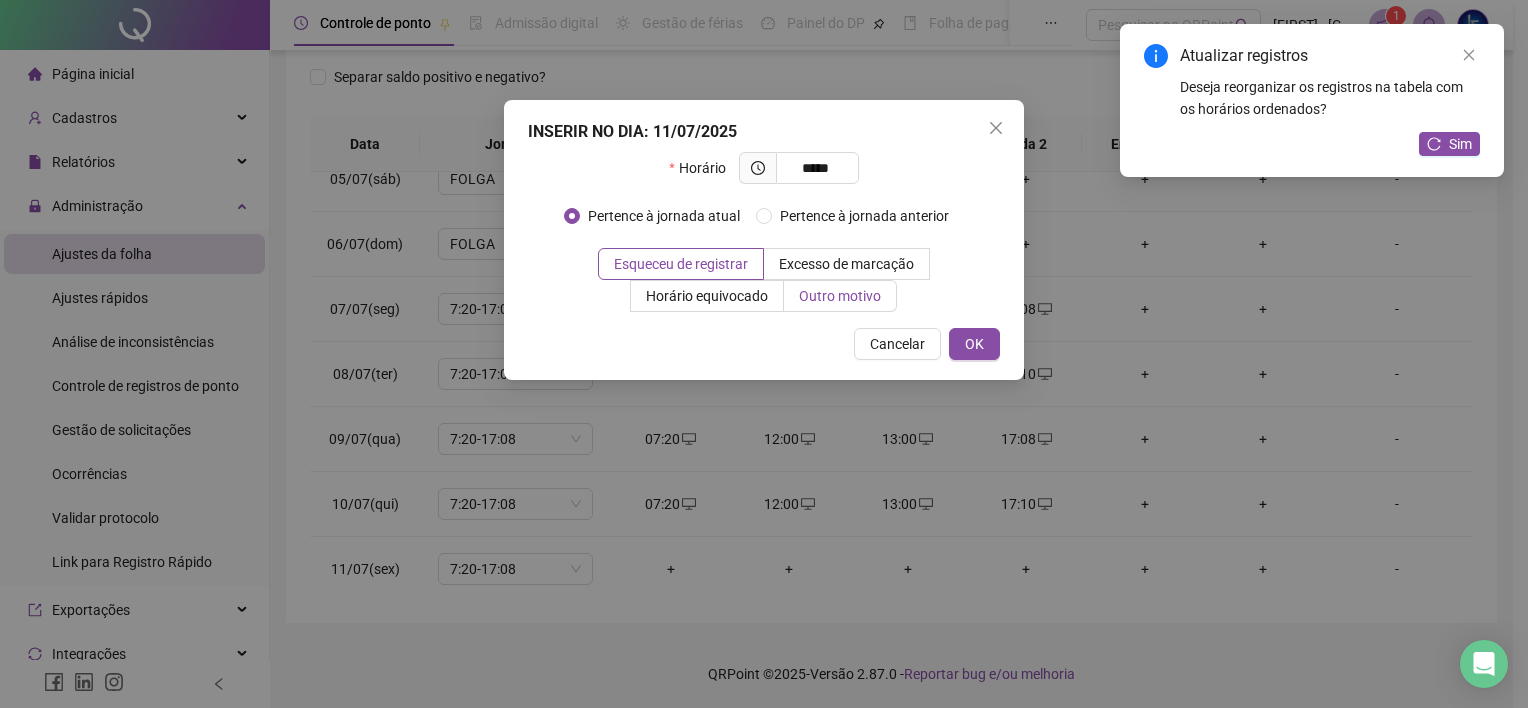 click on "Outro motivo" at bounding box center (840, 296) 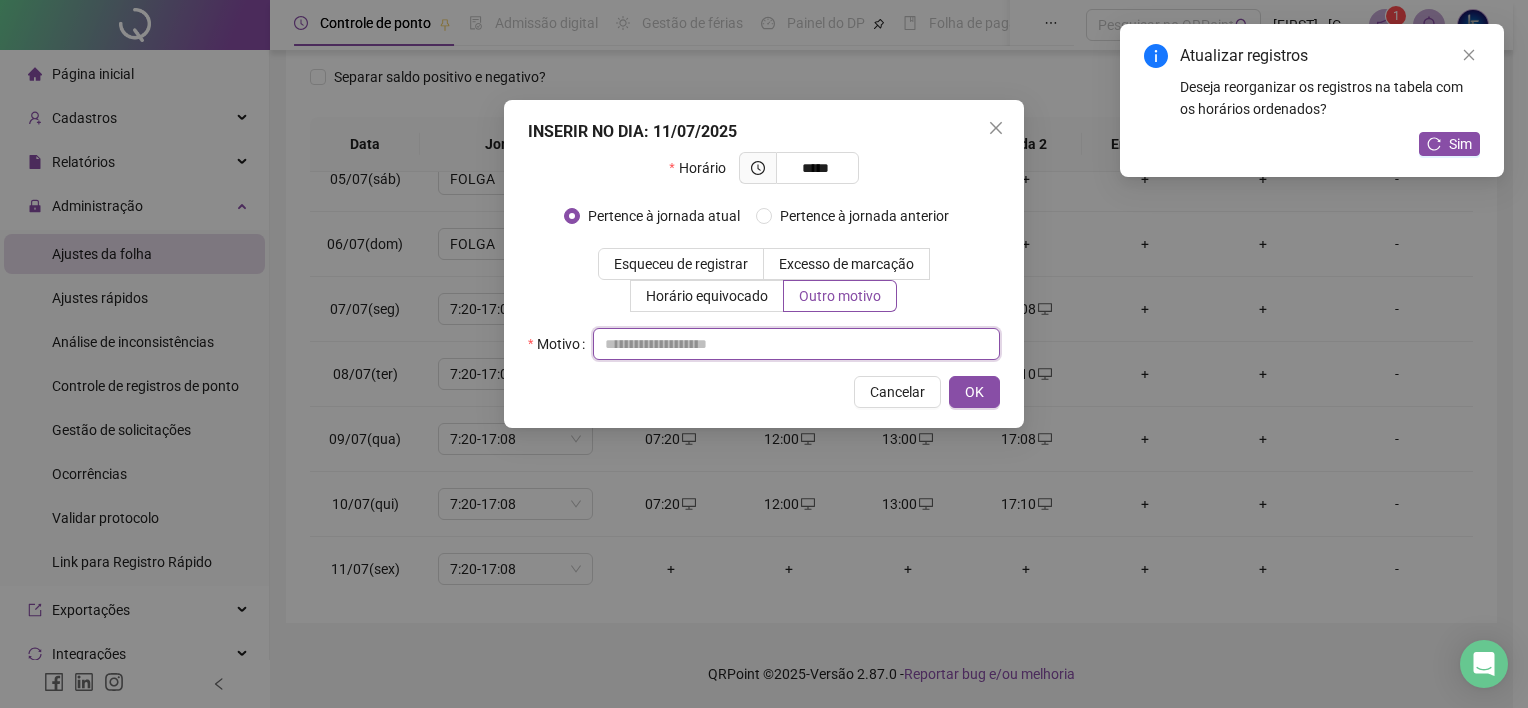 click at bounding box center [796, 344] 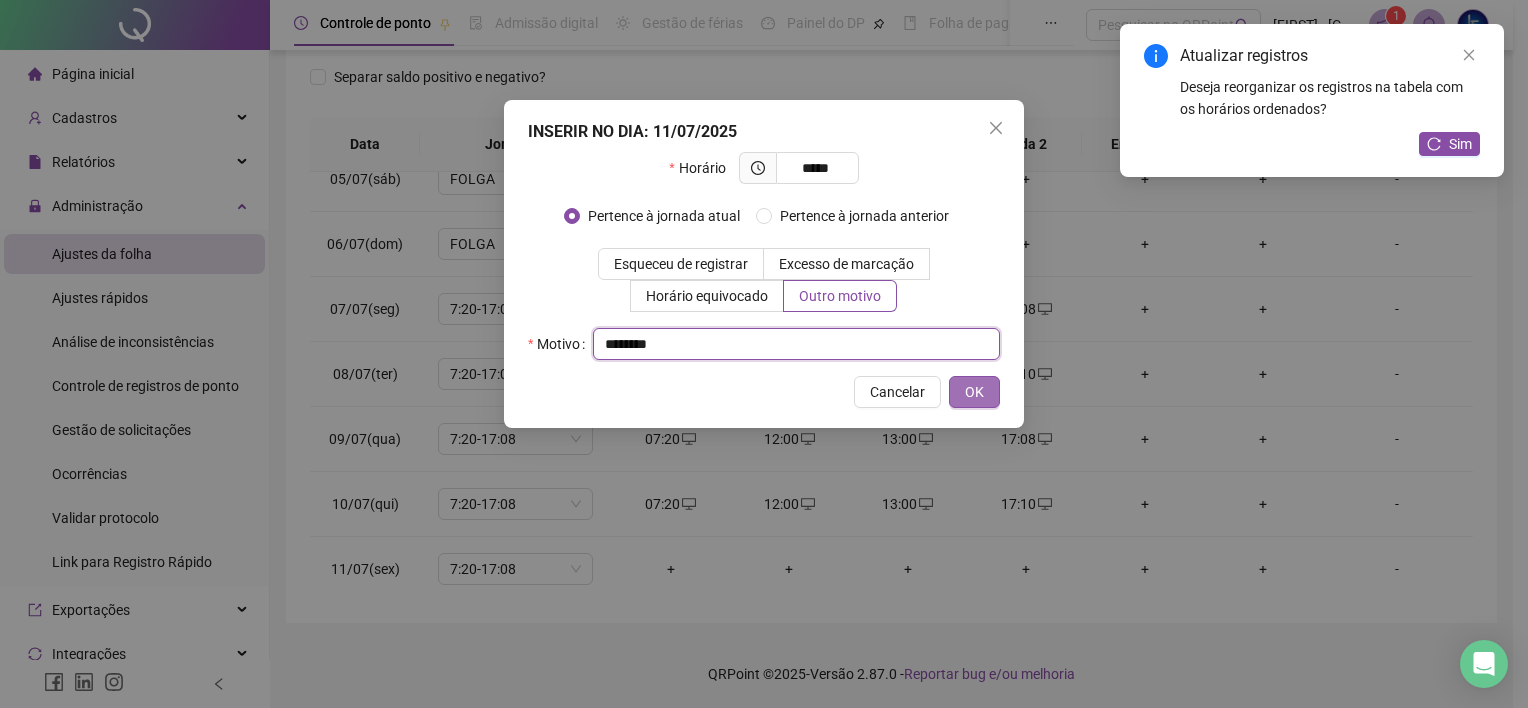 type on "********" 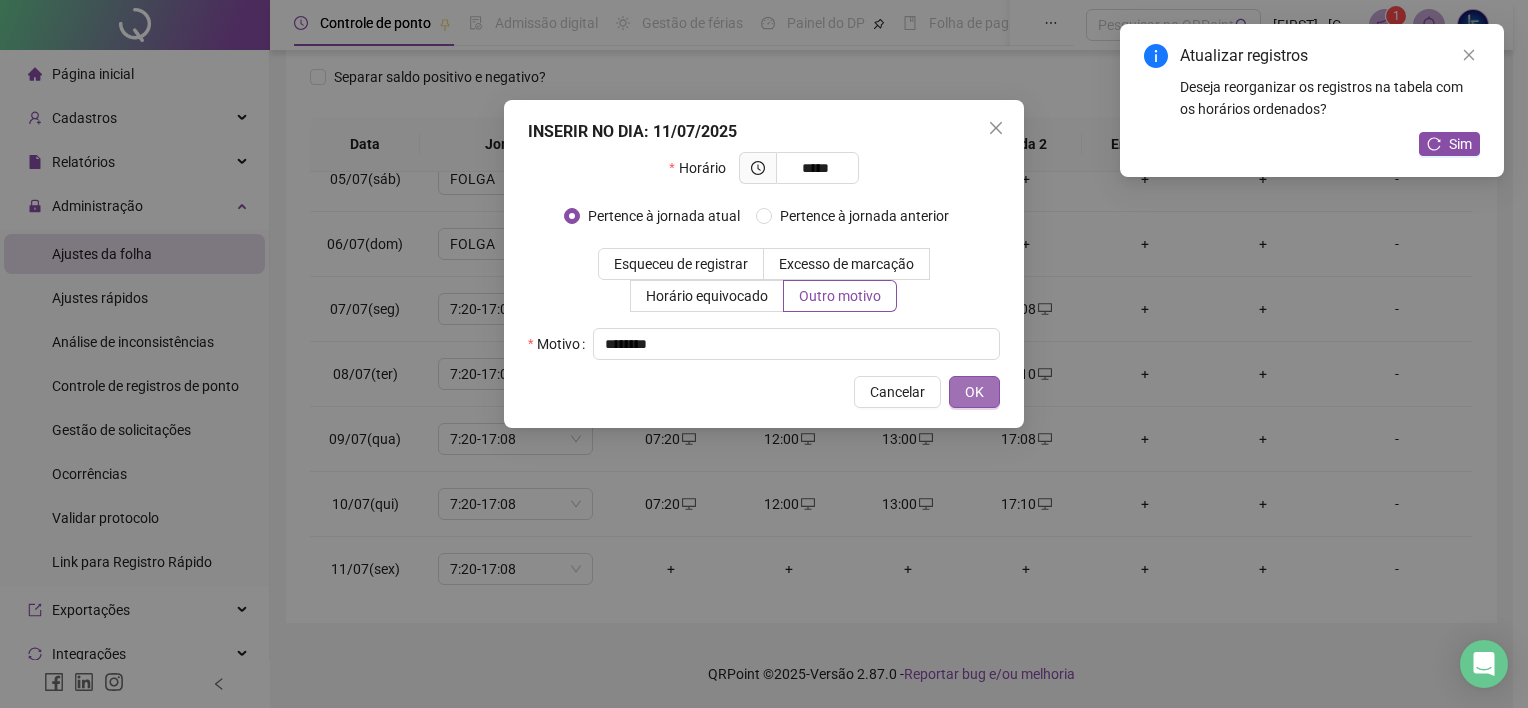 click on "OK" at bounding box center (974, 392) 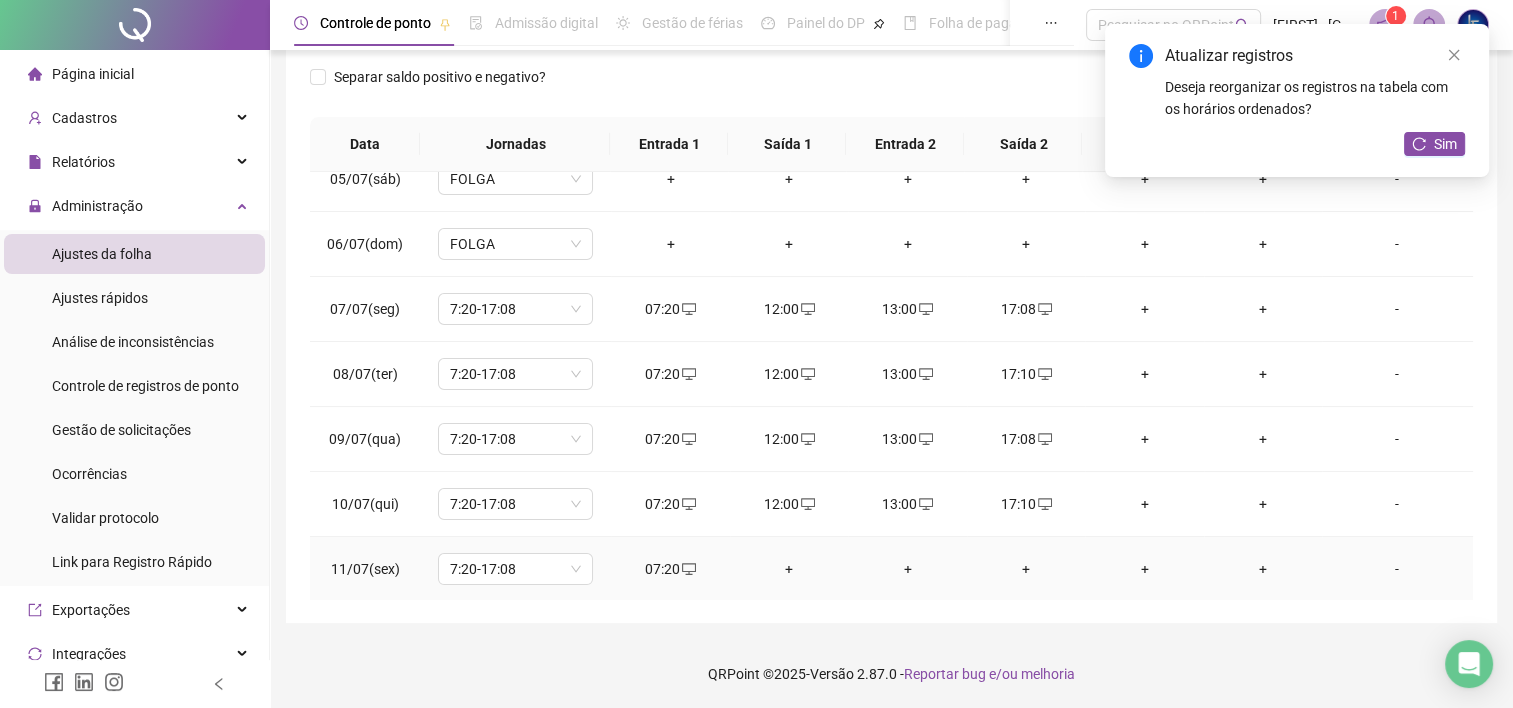 click on "+" at bounding box center (789, 569) 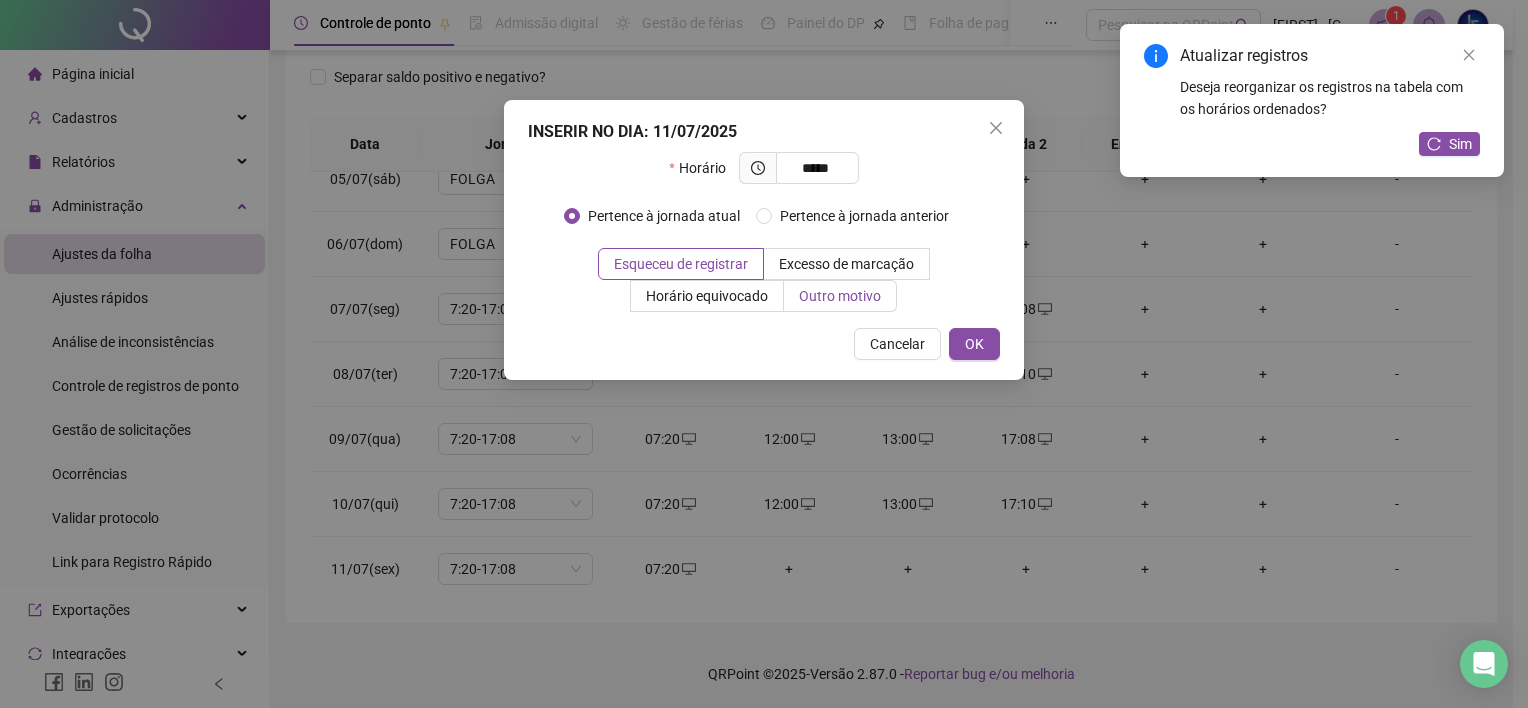 type on "*****" 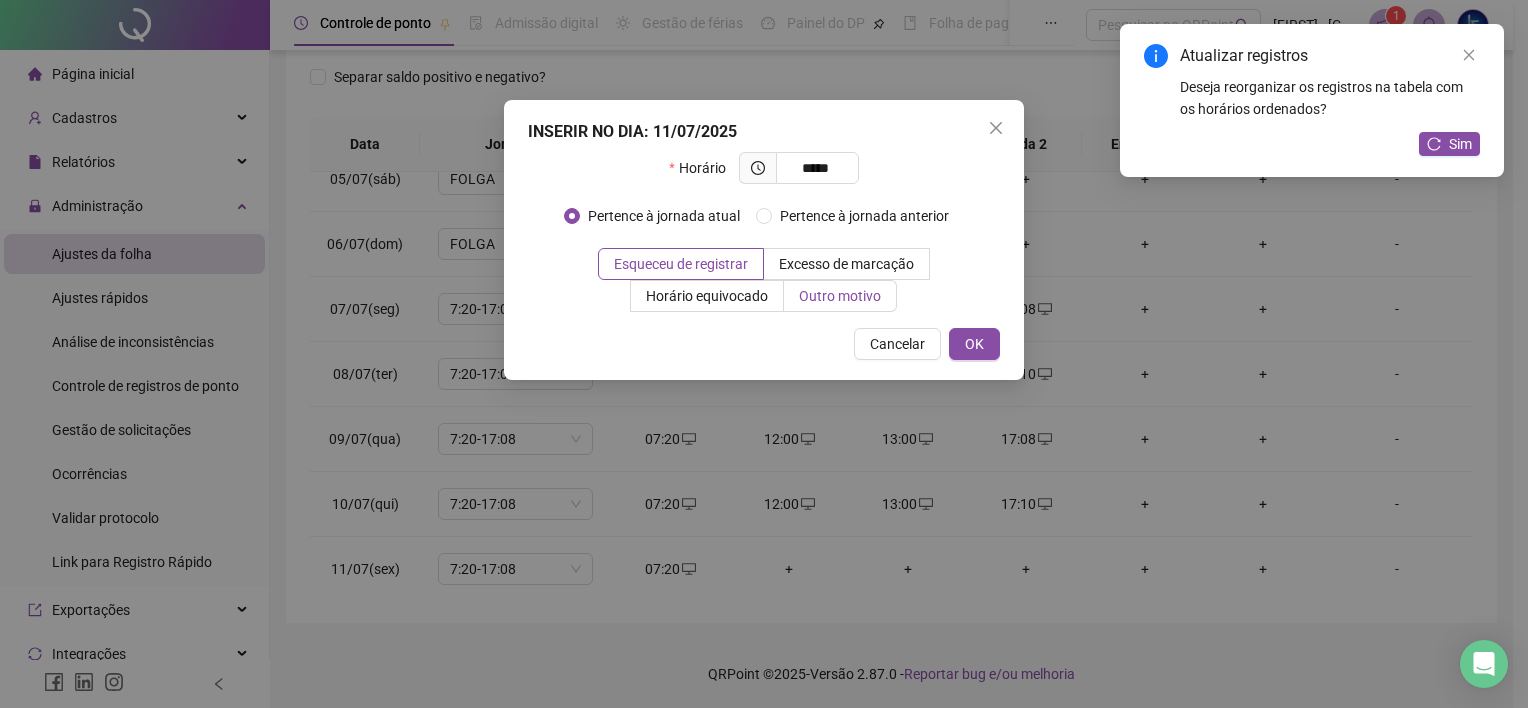 click on "Outro motivo" at bounding box center [840, 296] 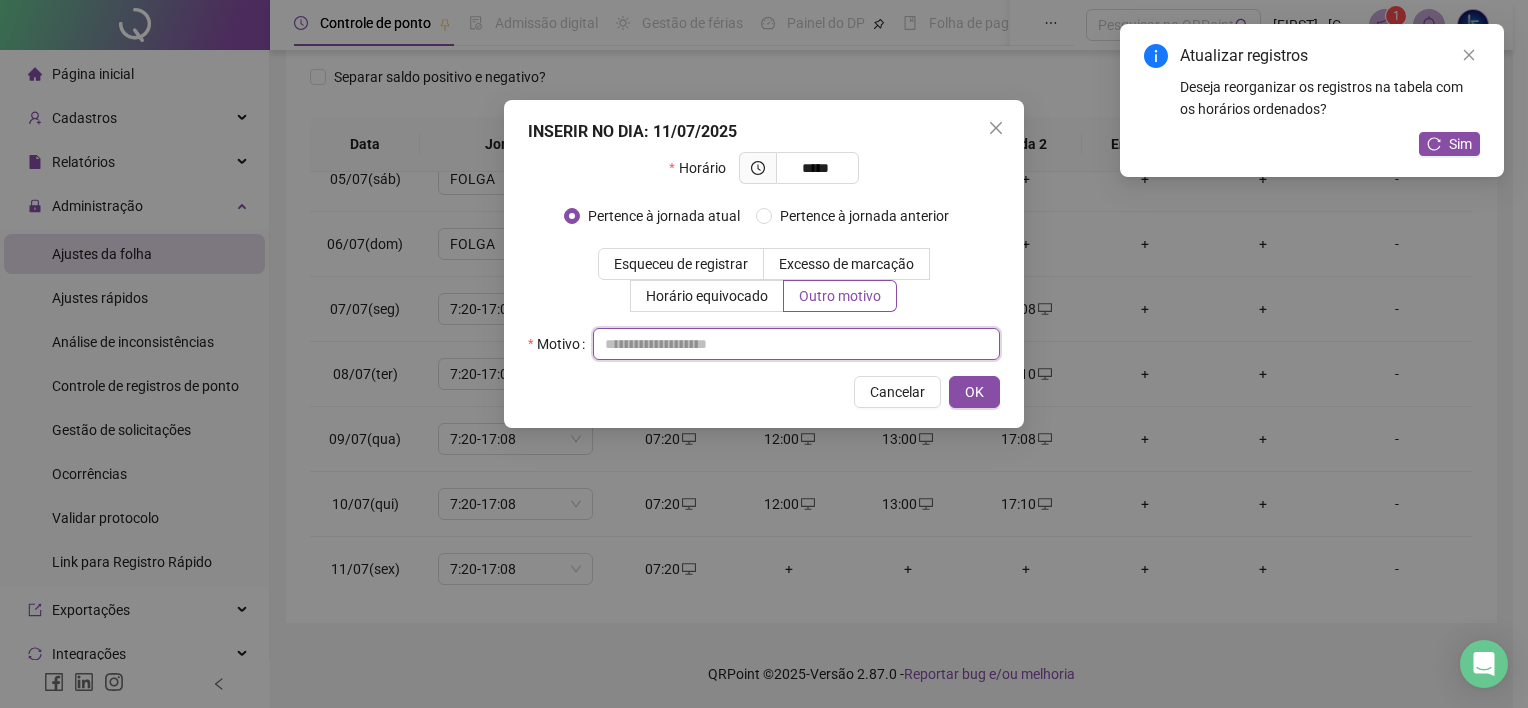 click at bounding box center (796, 344) 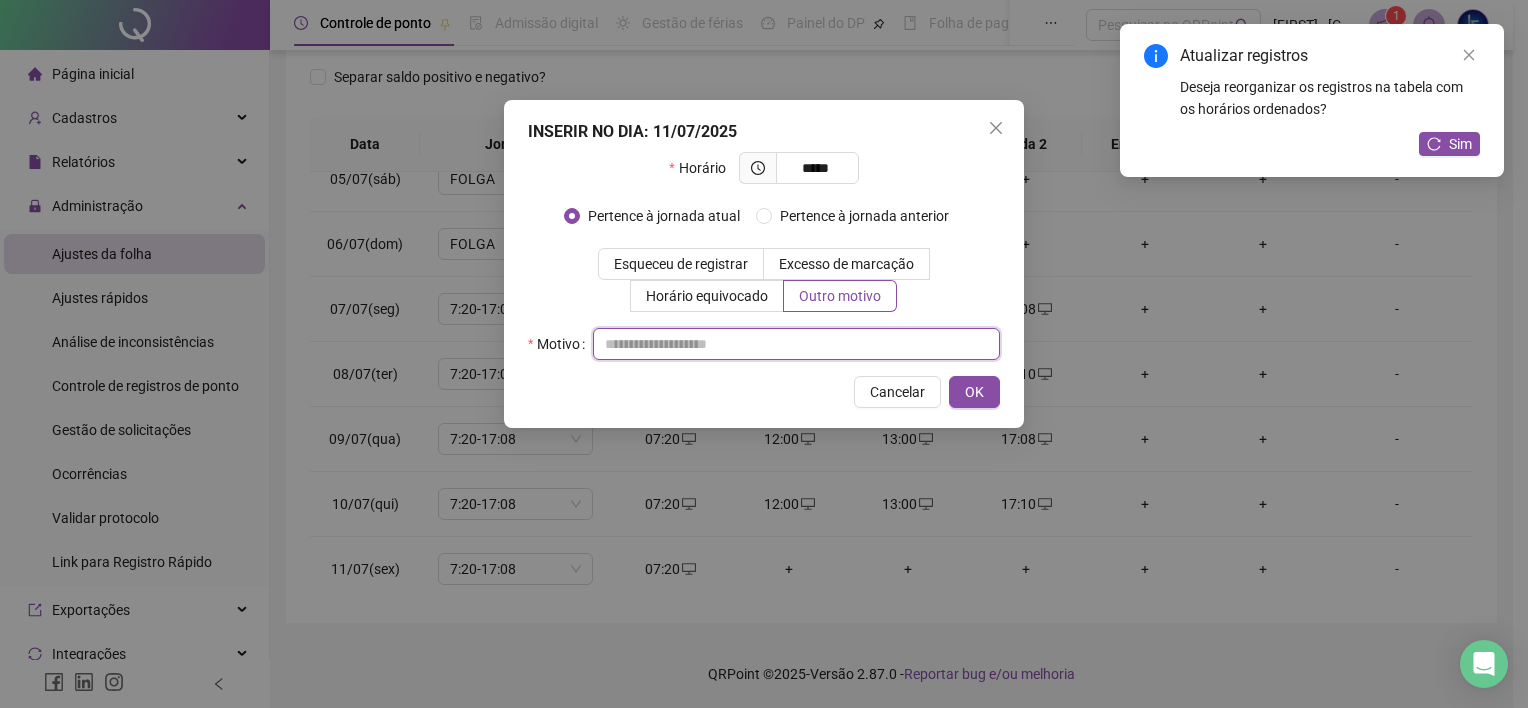 paste on "********" 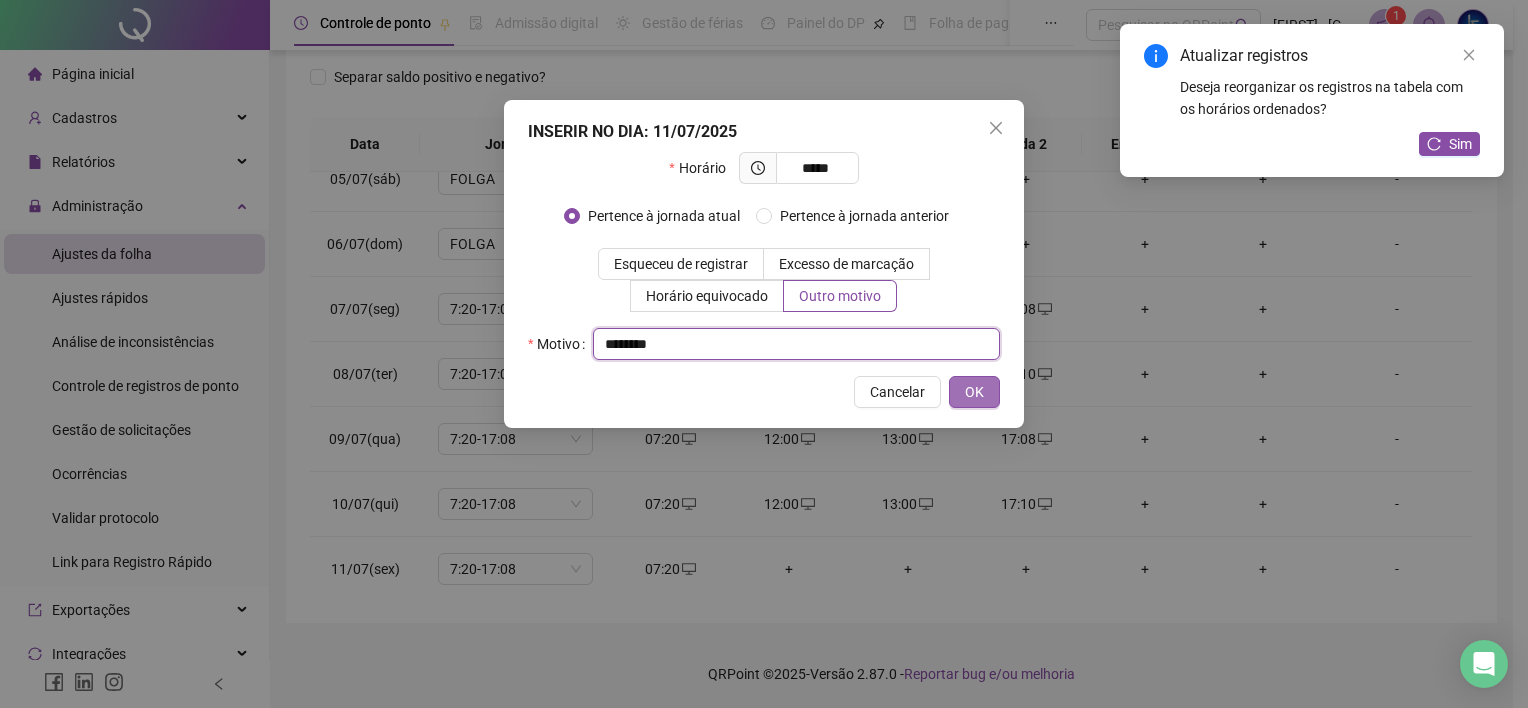 type on "********" 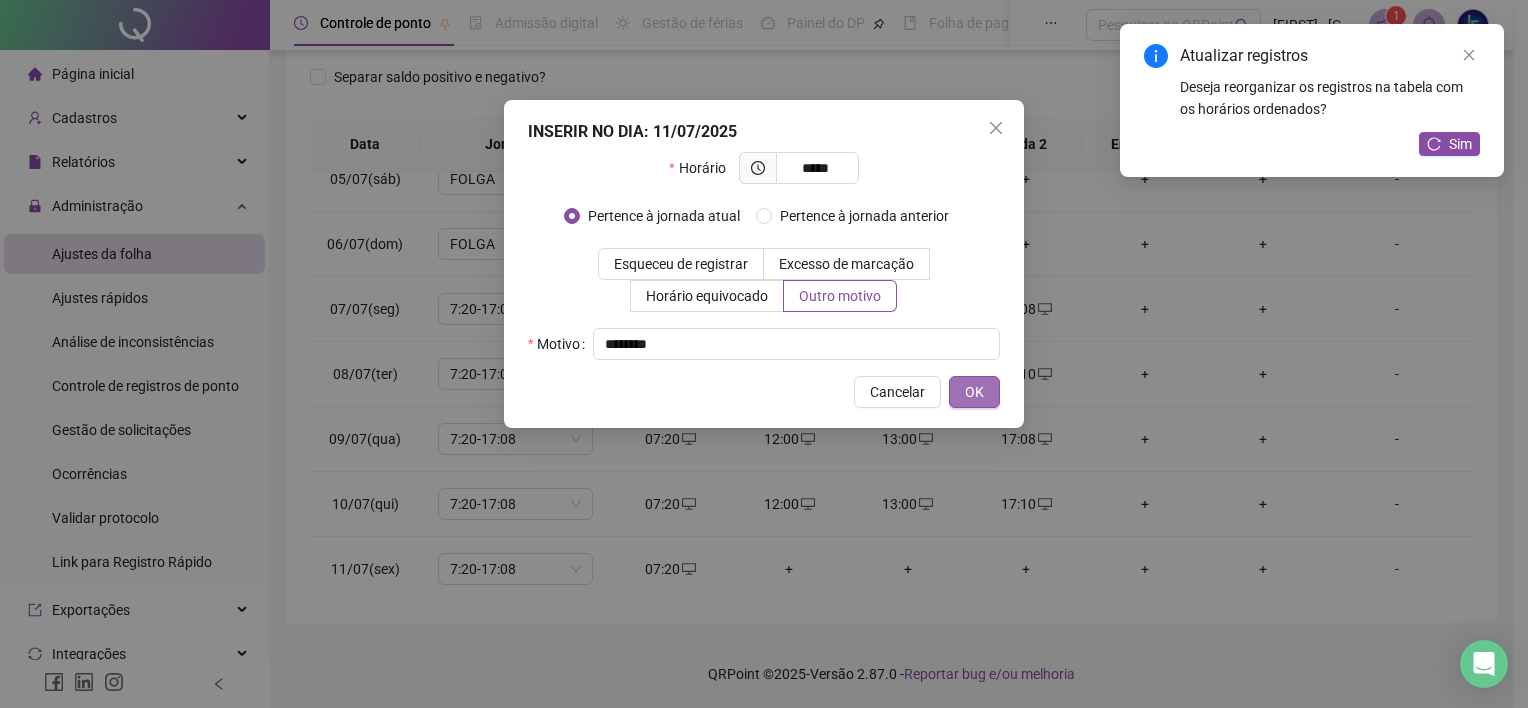 click on "OK" at bounding box center (974, 392) 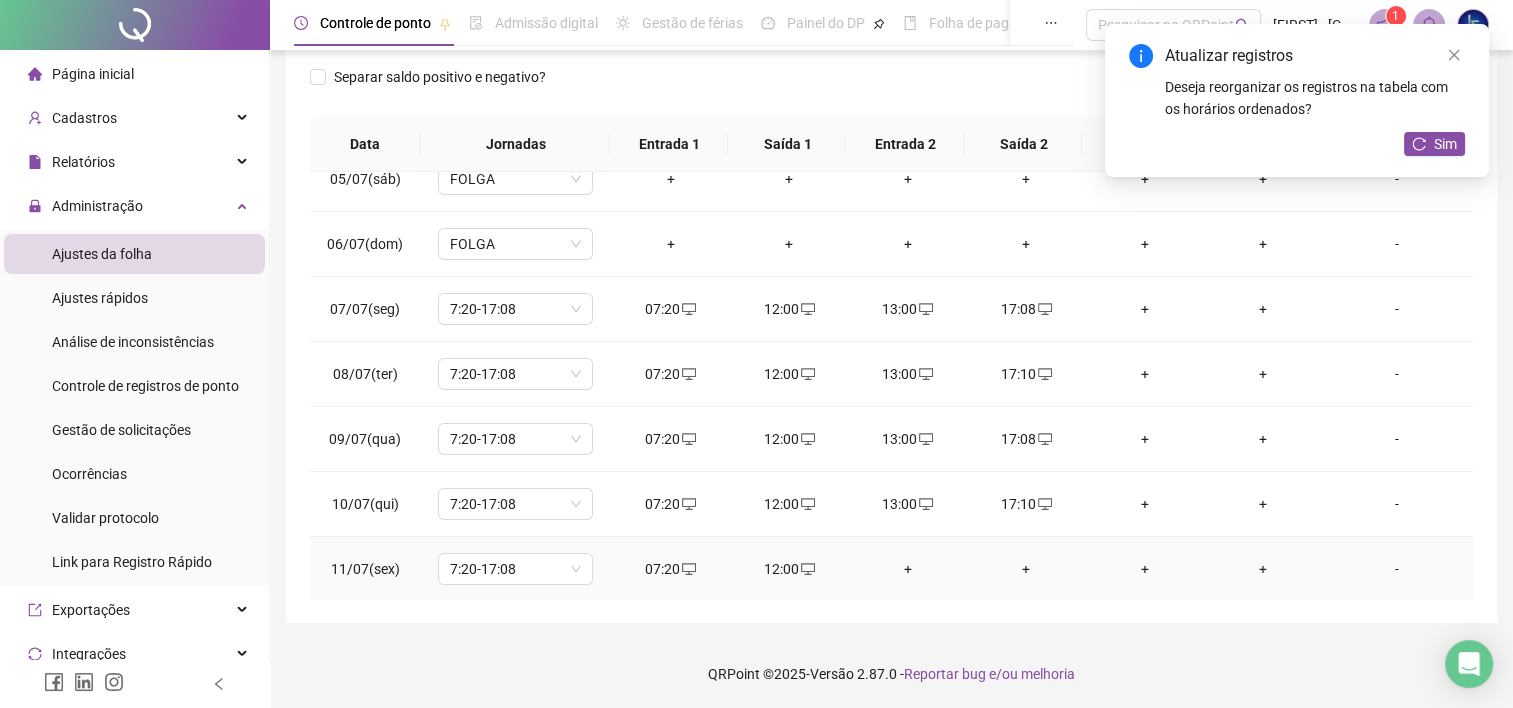 click on "+" at bounding box center (907, 569) 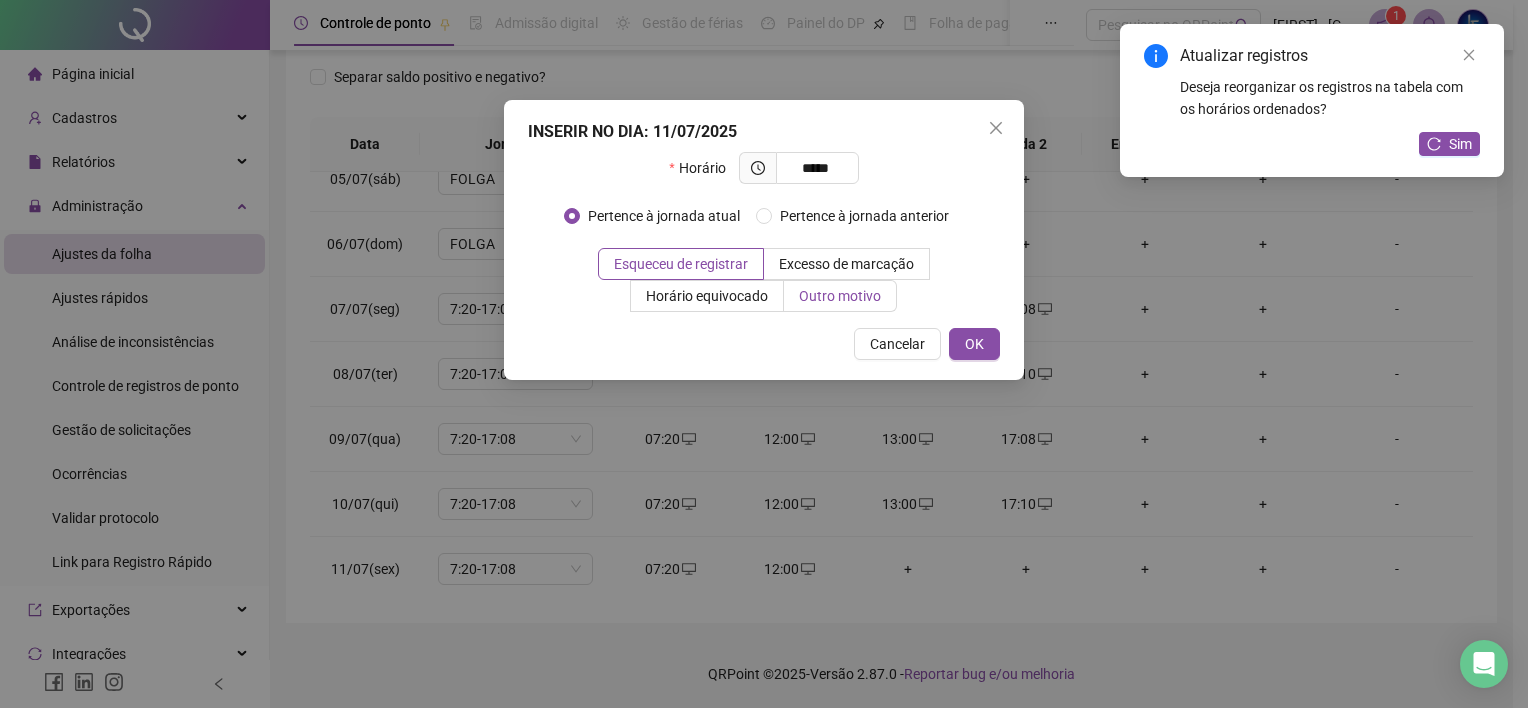 type on "*****" 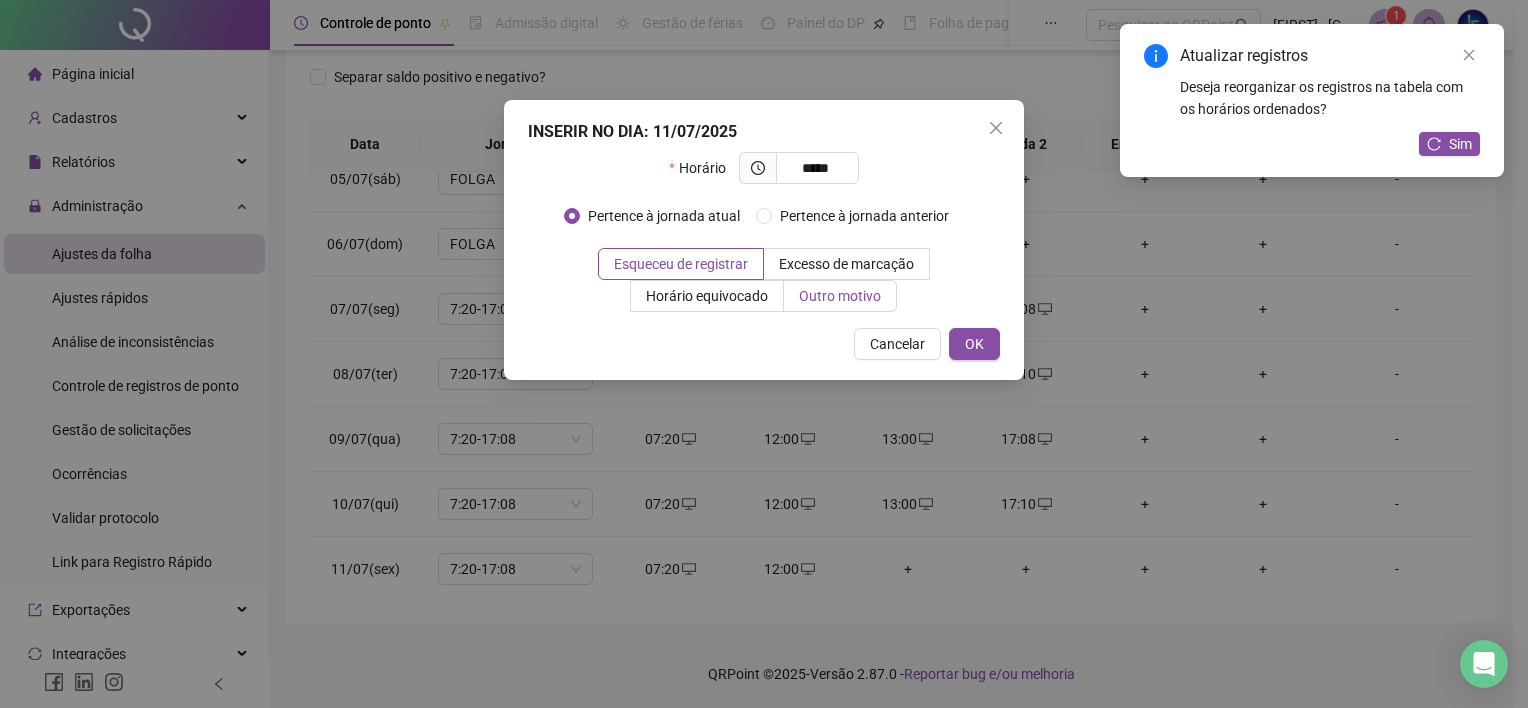 click on "Outro motivo" at bounding box center (840, 296) 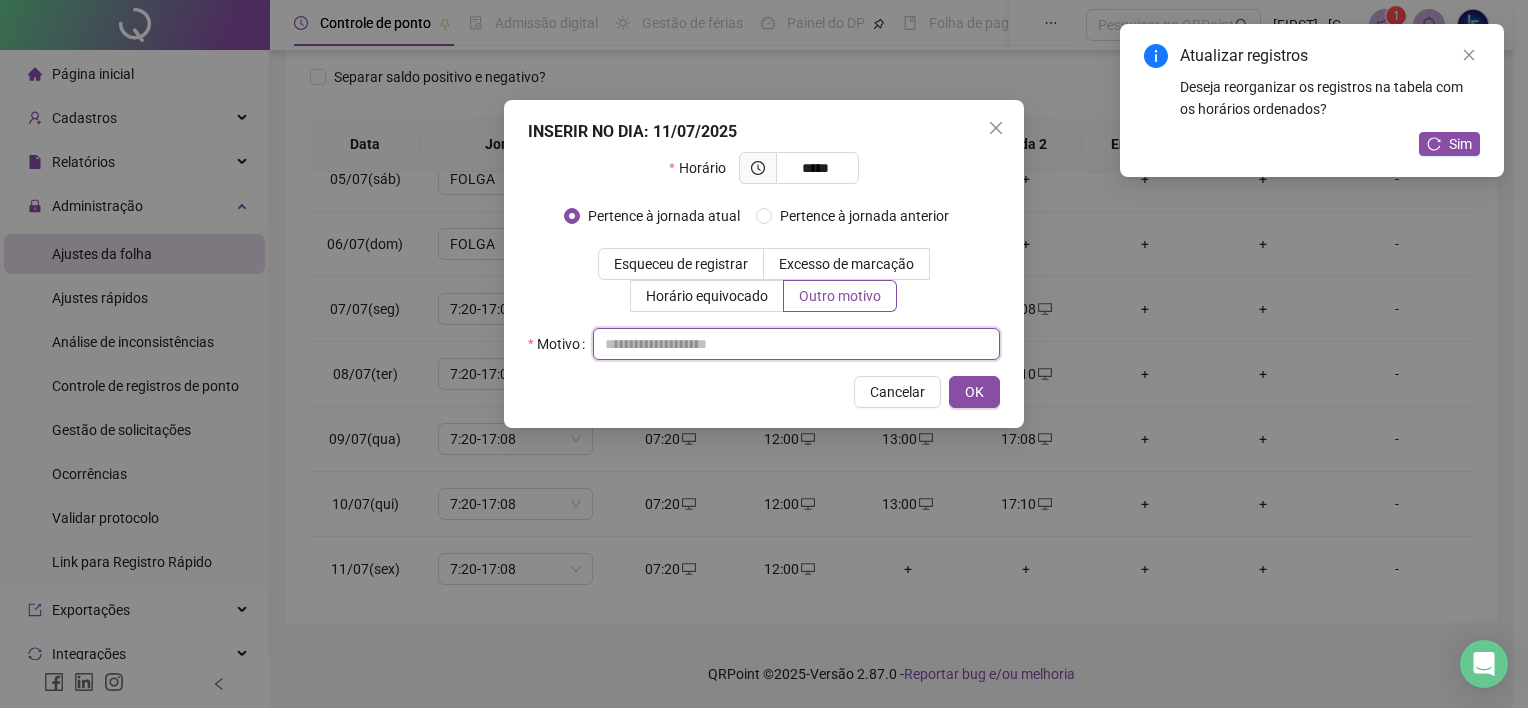 click at bounding box center [796, 344] 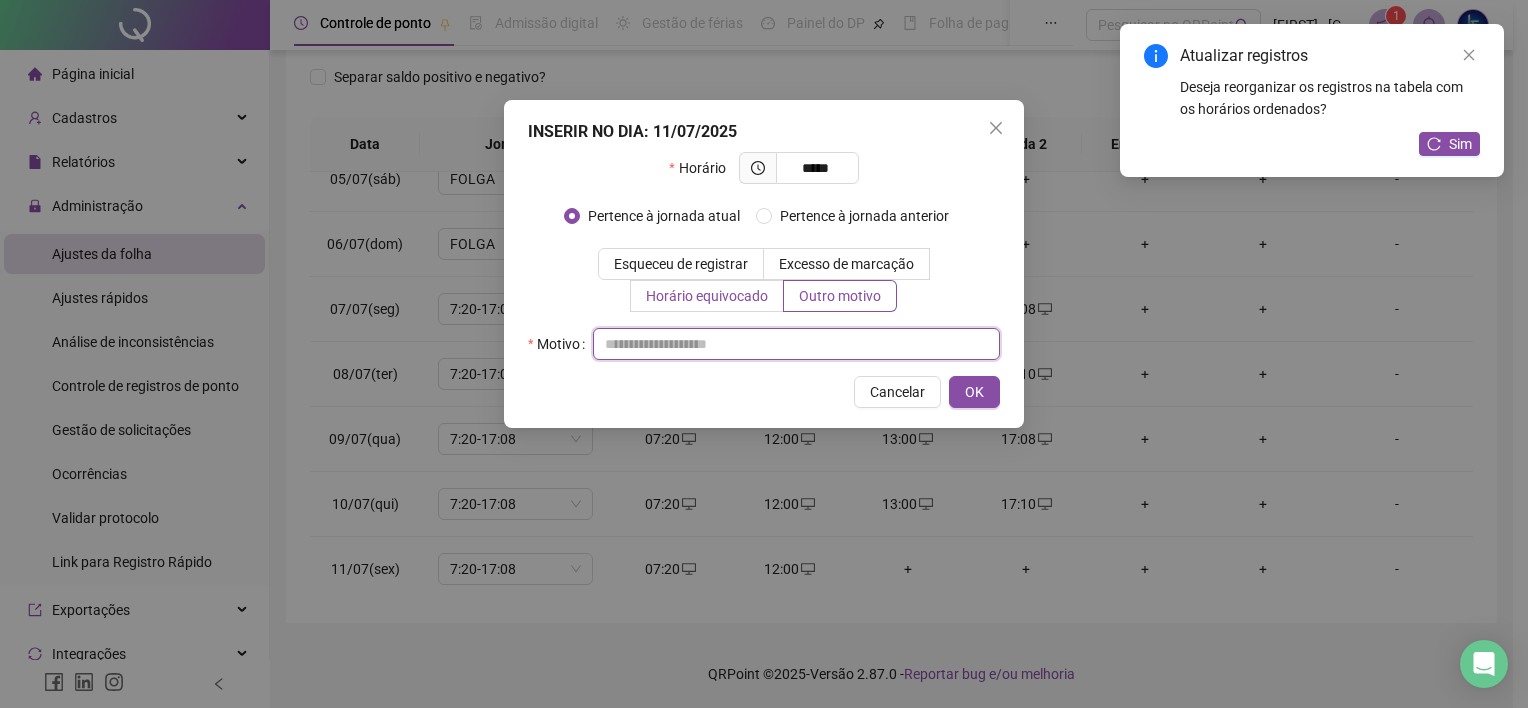 paste on "********" 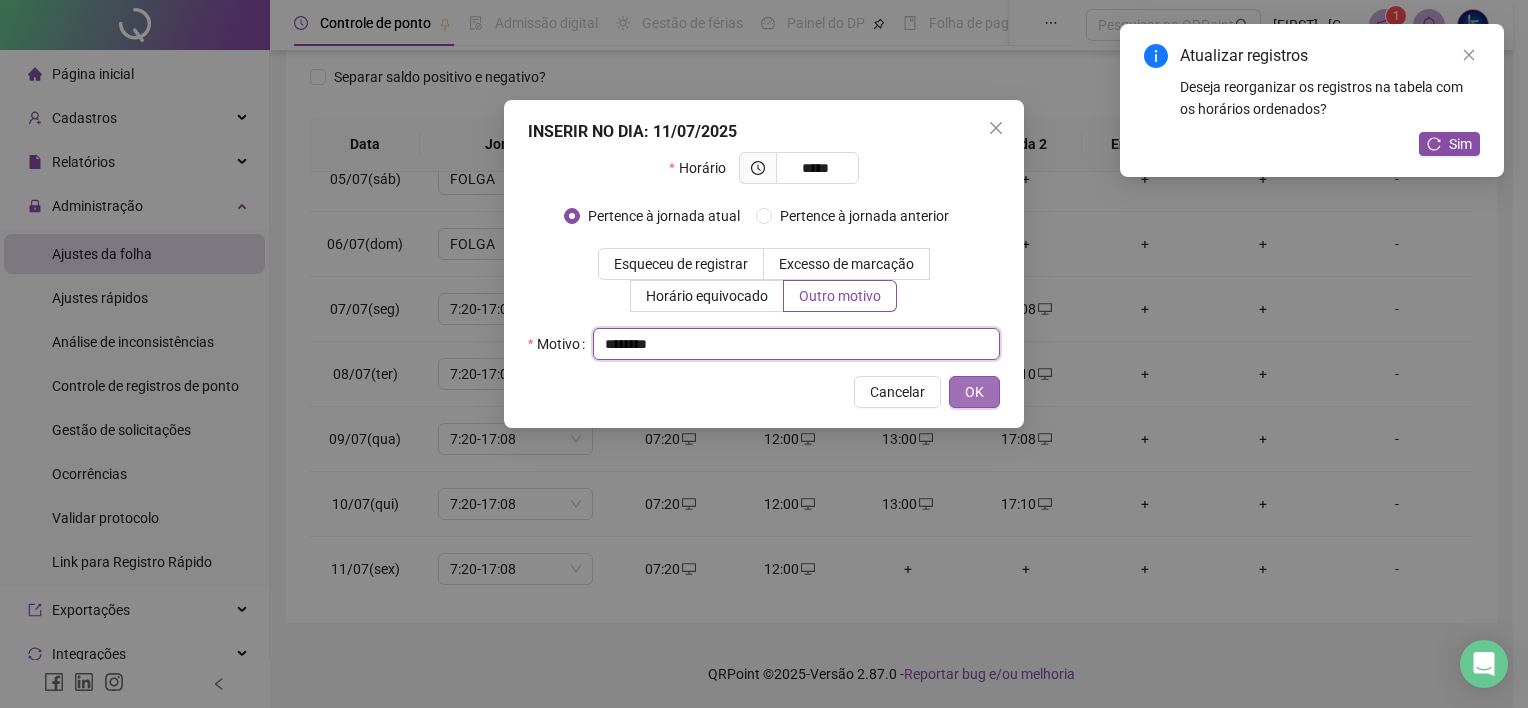 type on "********" 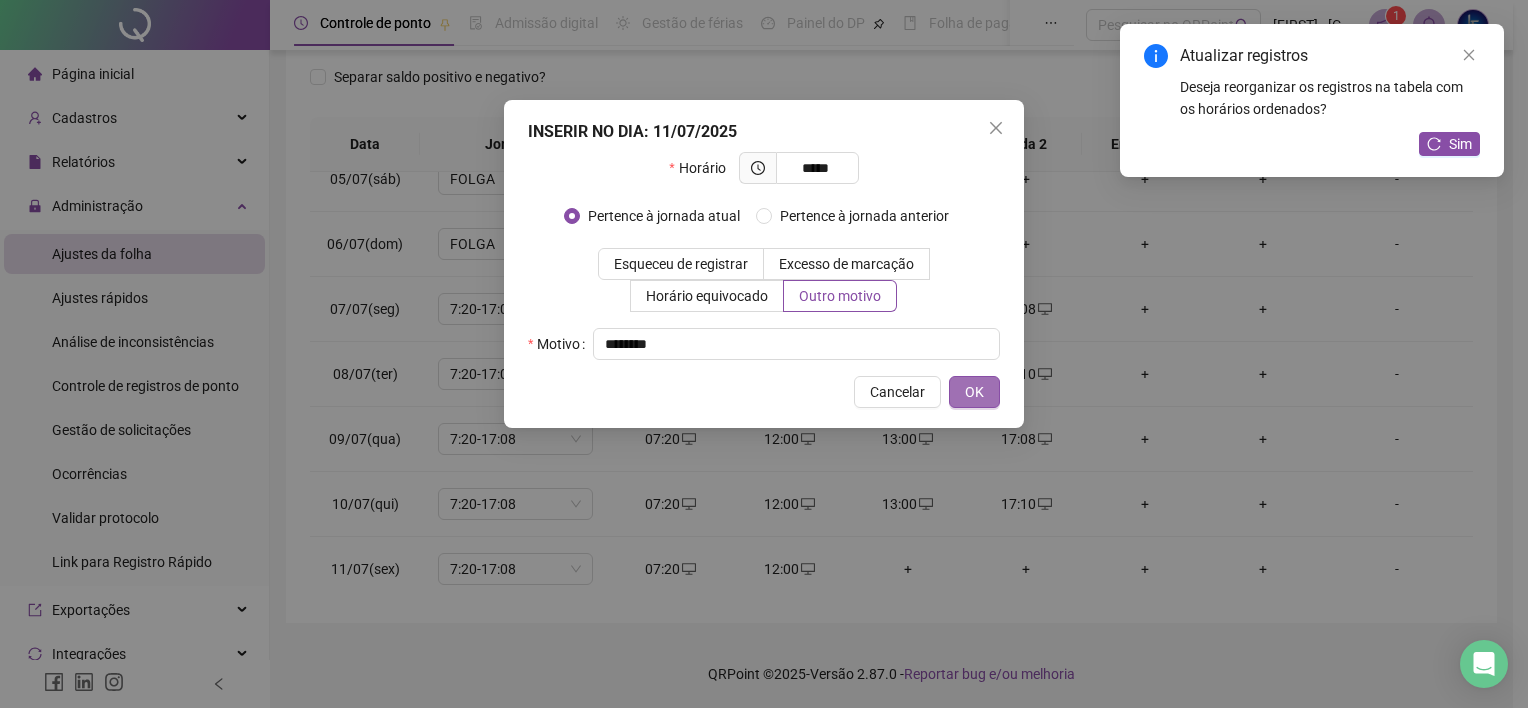 click on "OK" at bounding box center (974, 392) 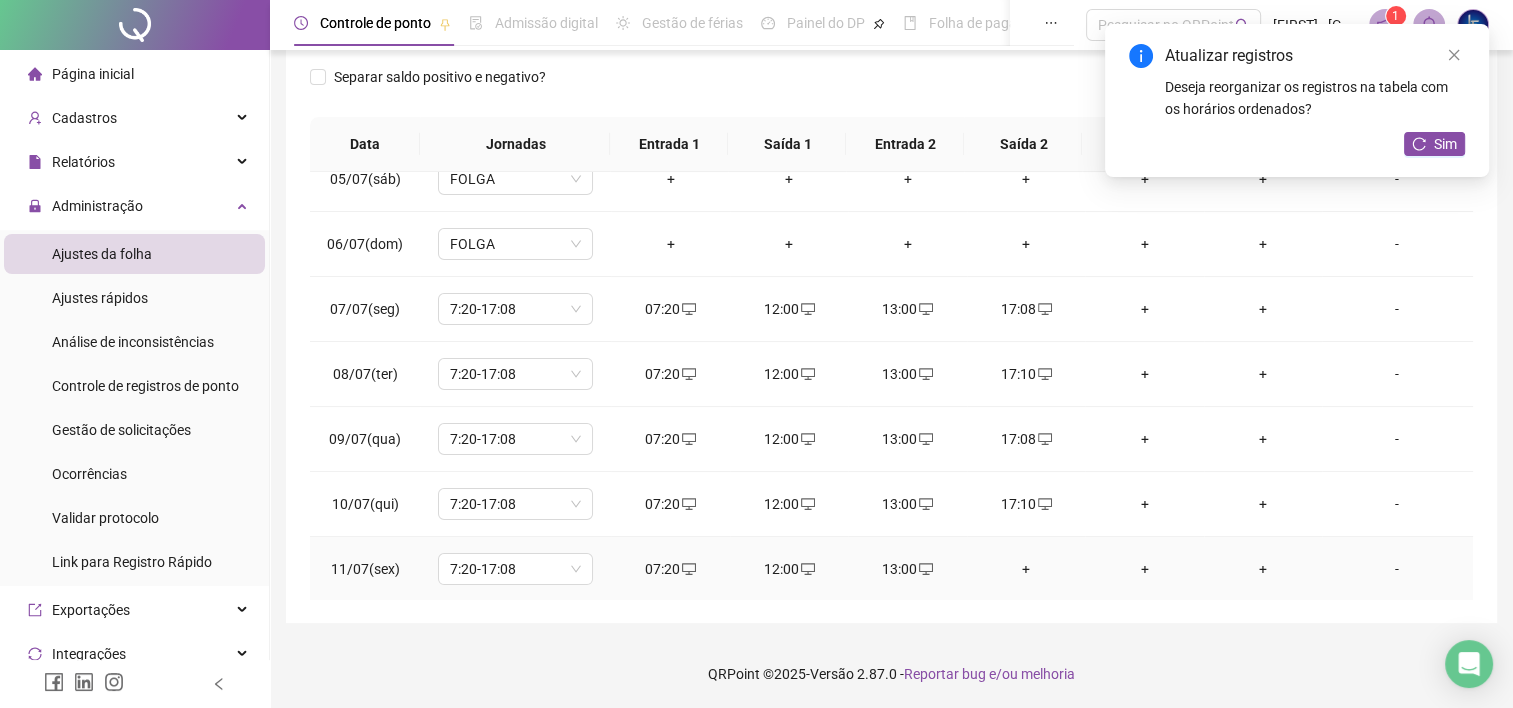 click on "+" at bounding box center (1026, 569) 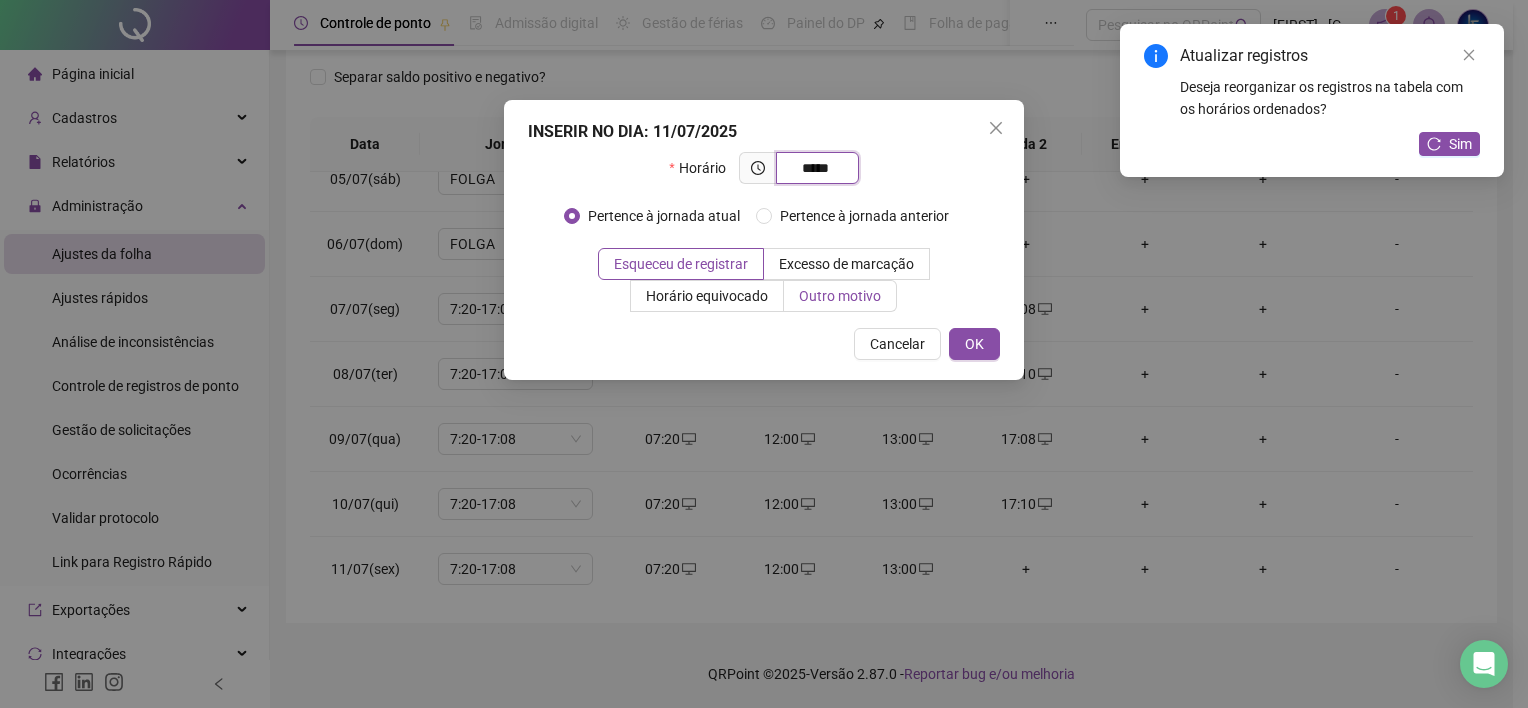 type on "*****" 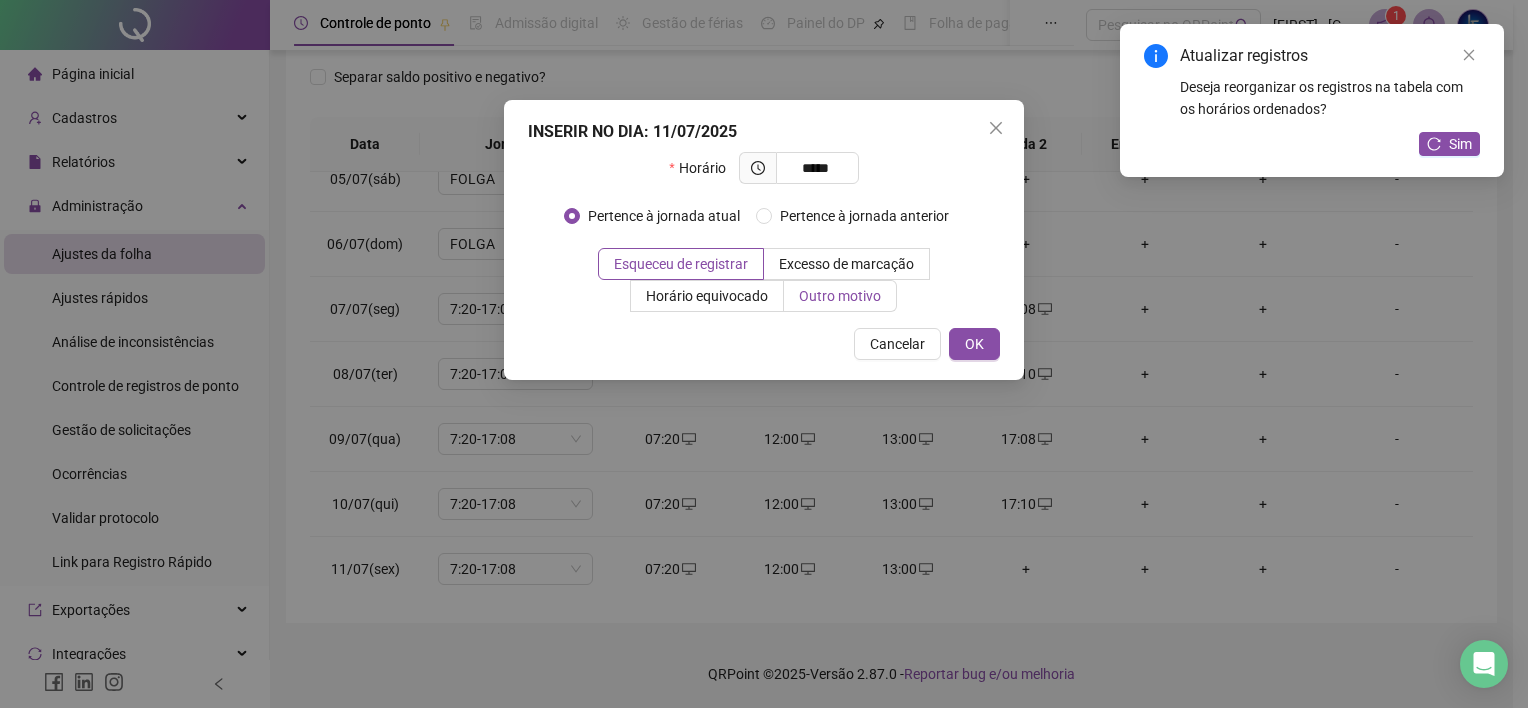 click on "Outro motivo" at bounding box center (840, 296) 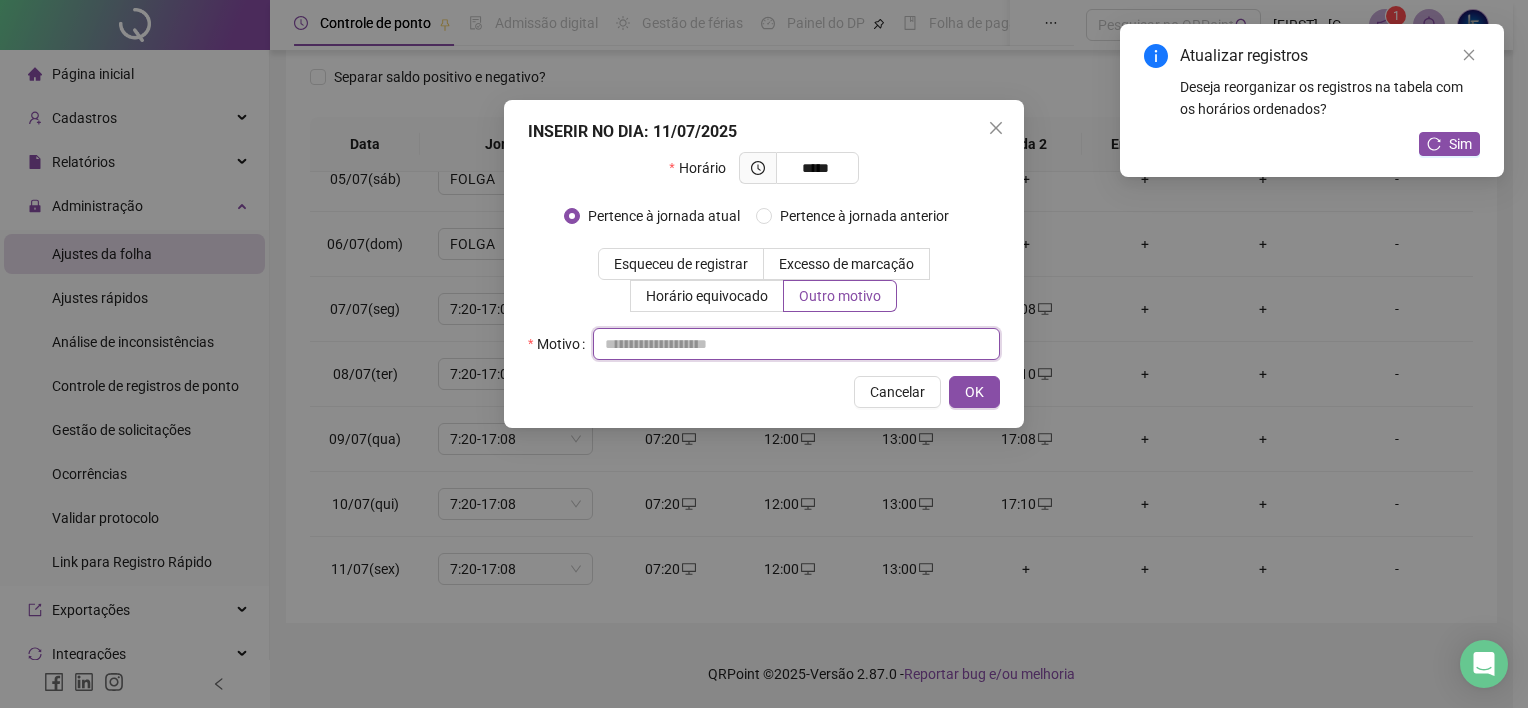 click at bounding box center (796, 344) 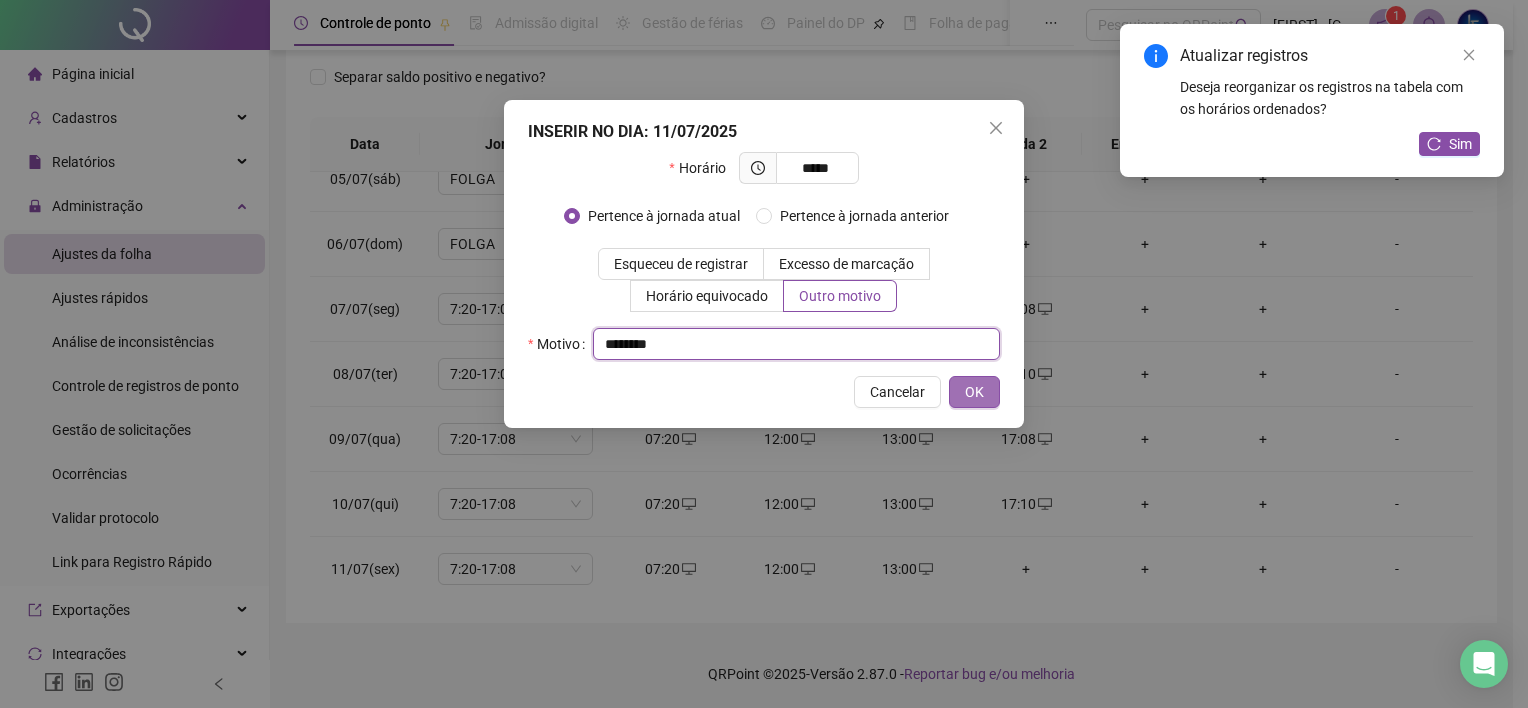type on "********" 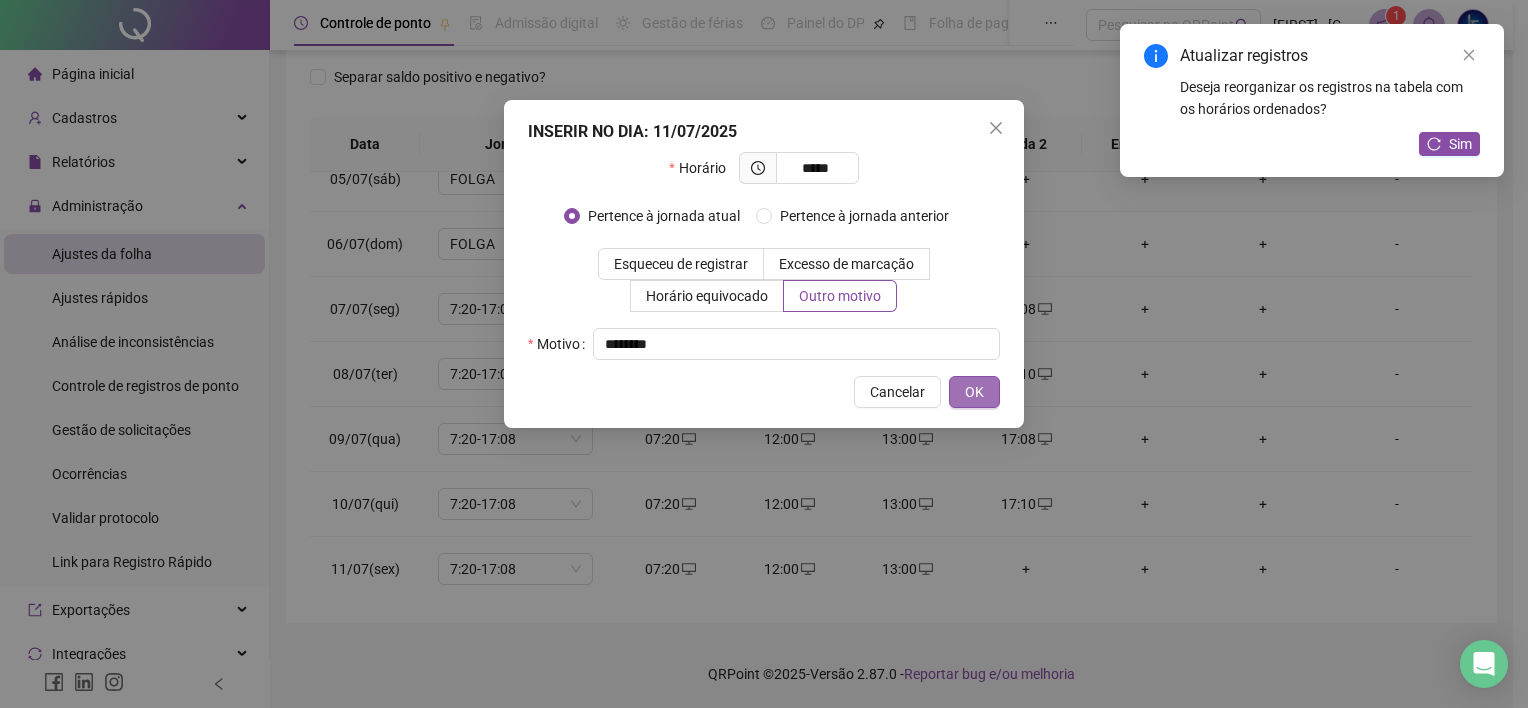 click on "OK" at bounding box center [974, 392] 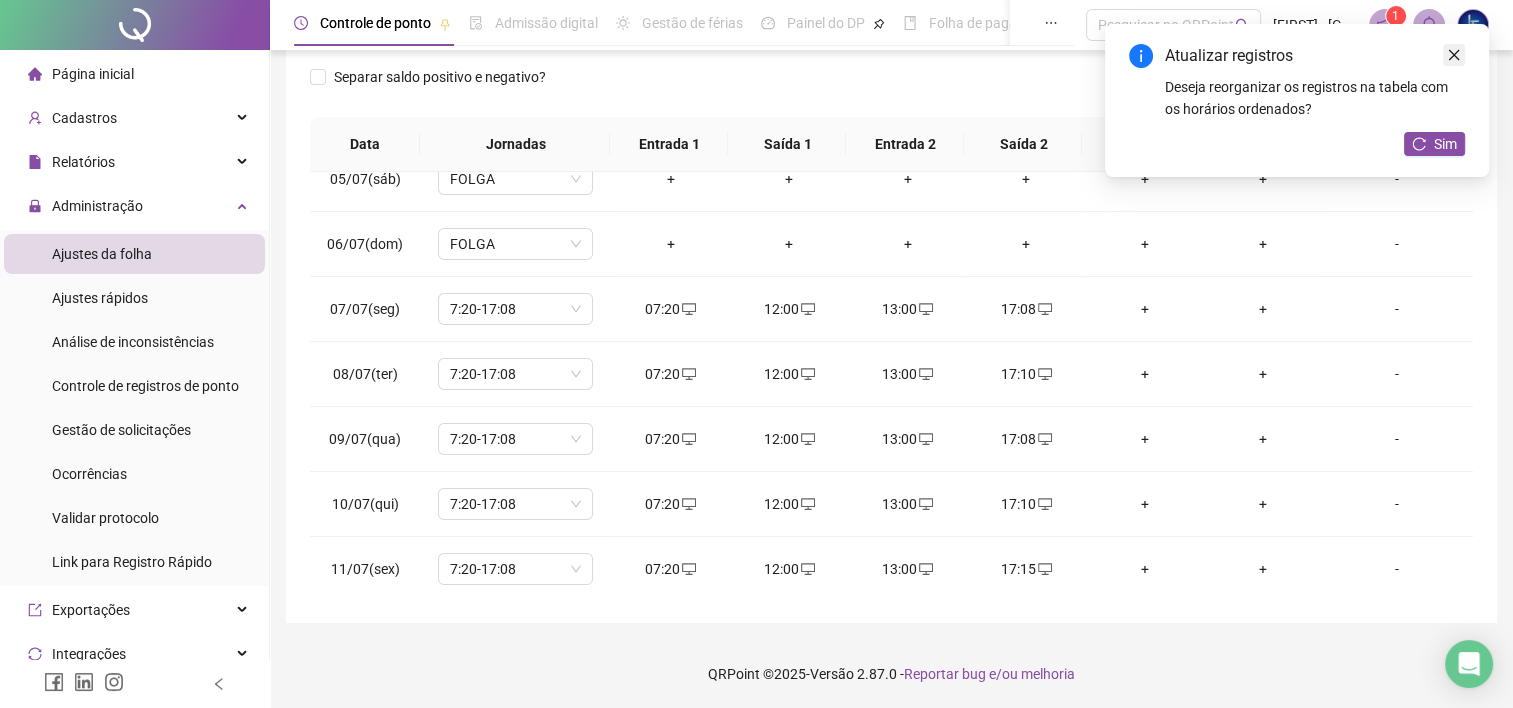 click 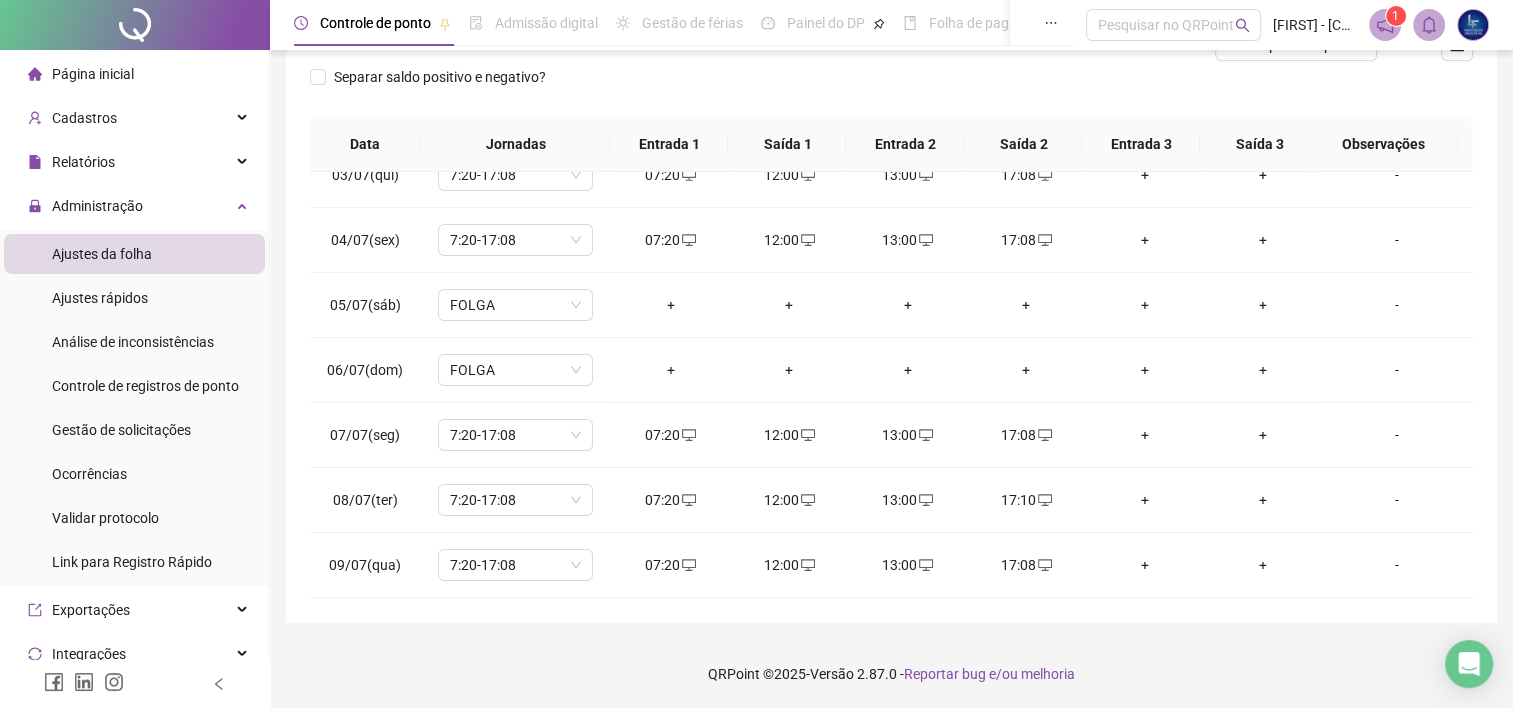 scroll, scrollTop: 0, scrollLeft: 0, axis: both 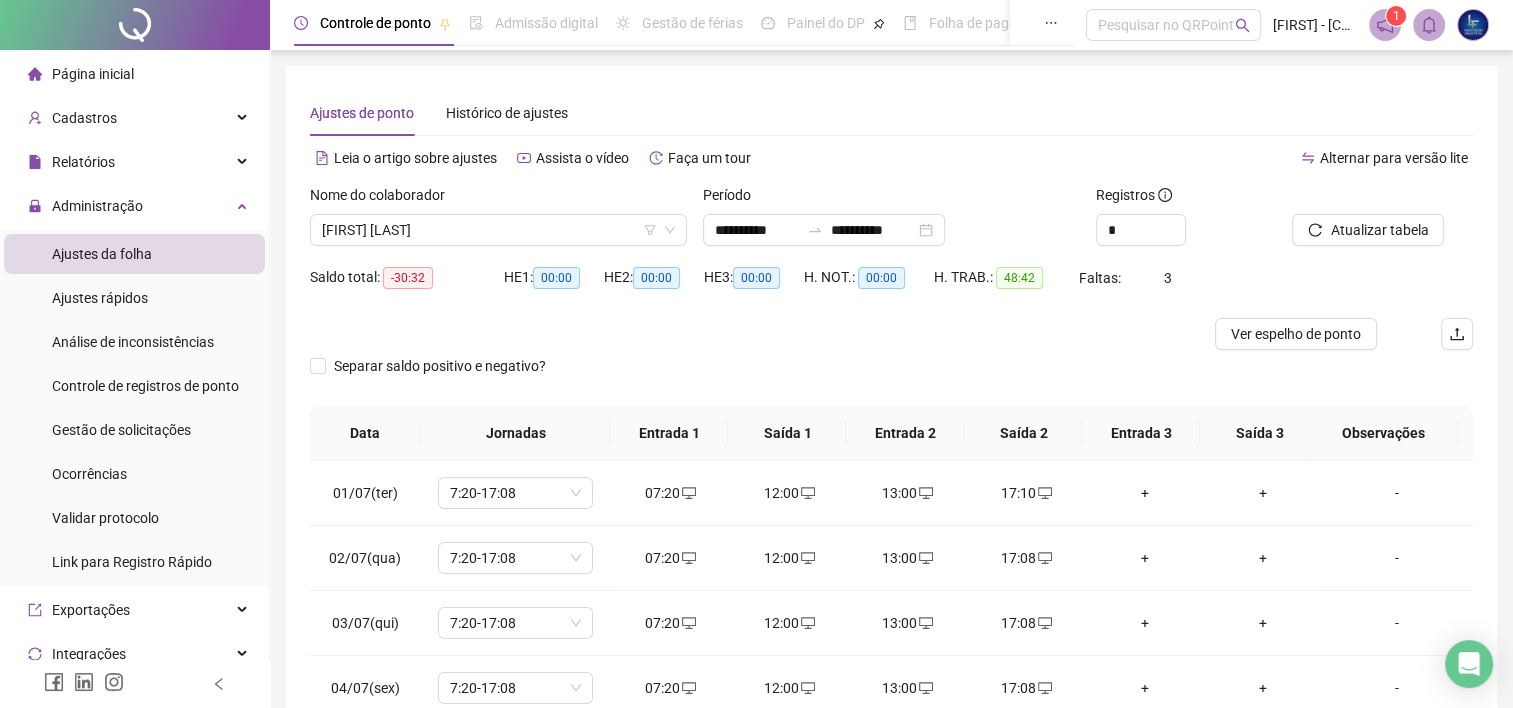 drag, startPoint x: 1224, startPoint y: 149, endPoint x: 1151, endPoint y: 192, distance: 84.723076 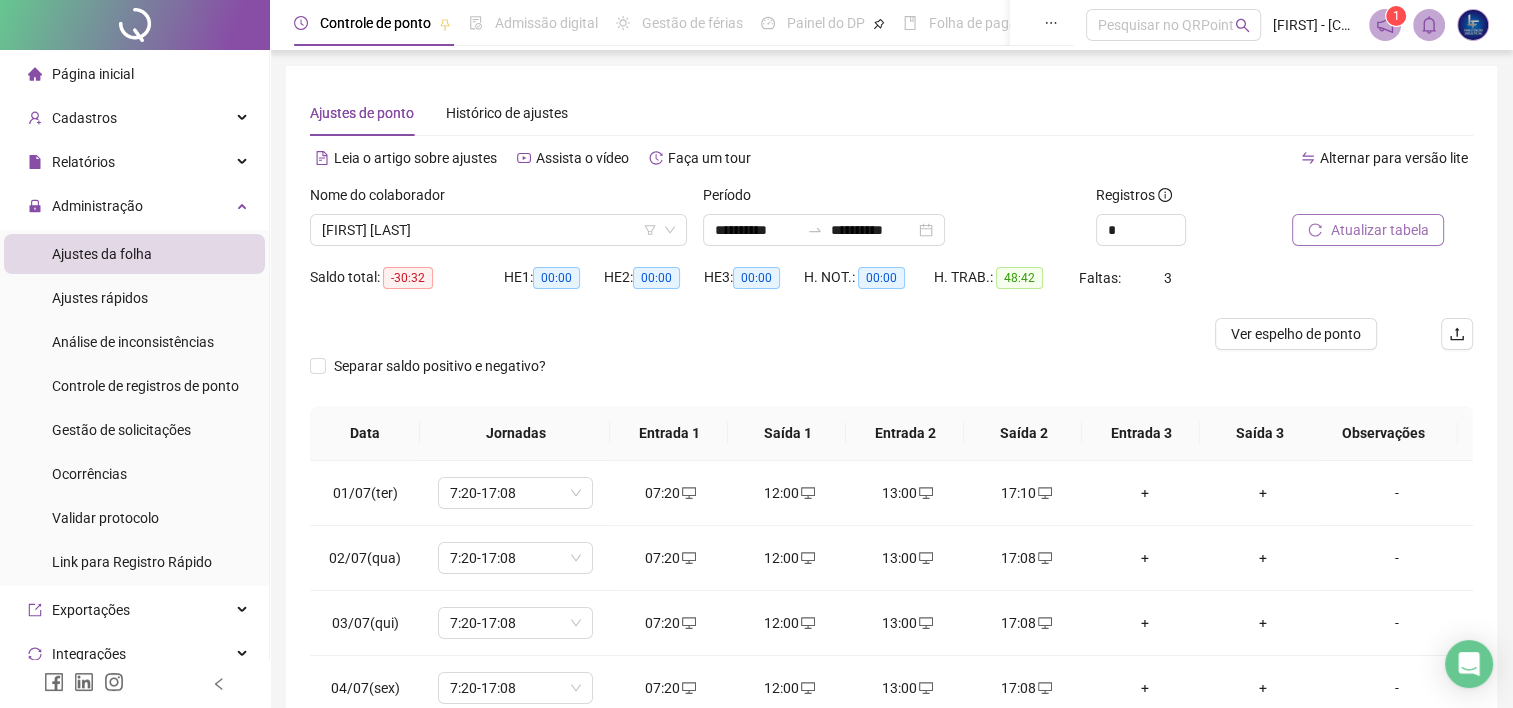 click on "Atualizar tabela" at bounding box center [1379, 230] 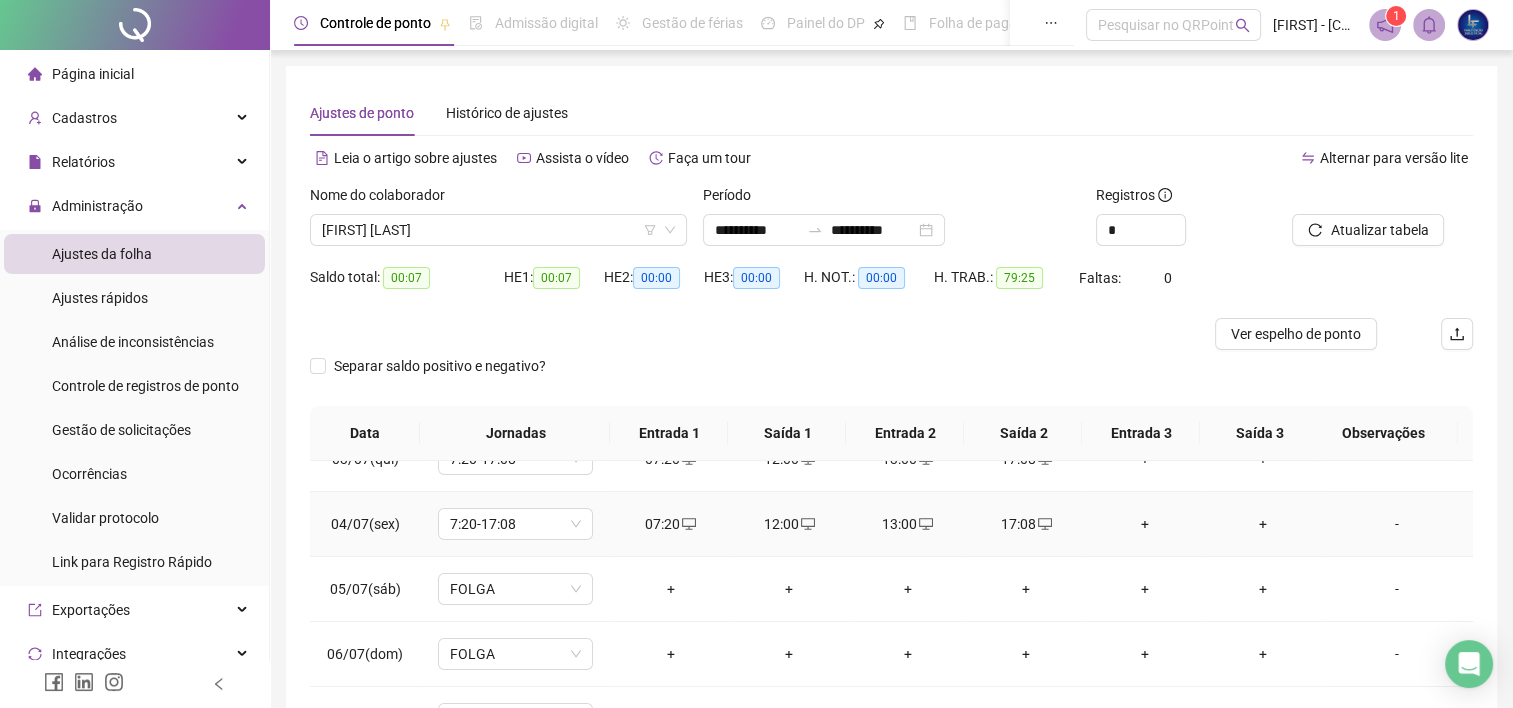 scroll, scrollTop: 285, scrollLeft: 0, axis: vertical 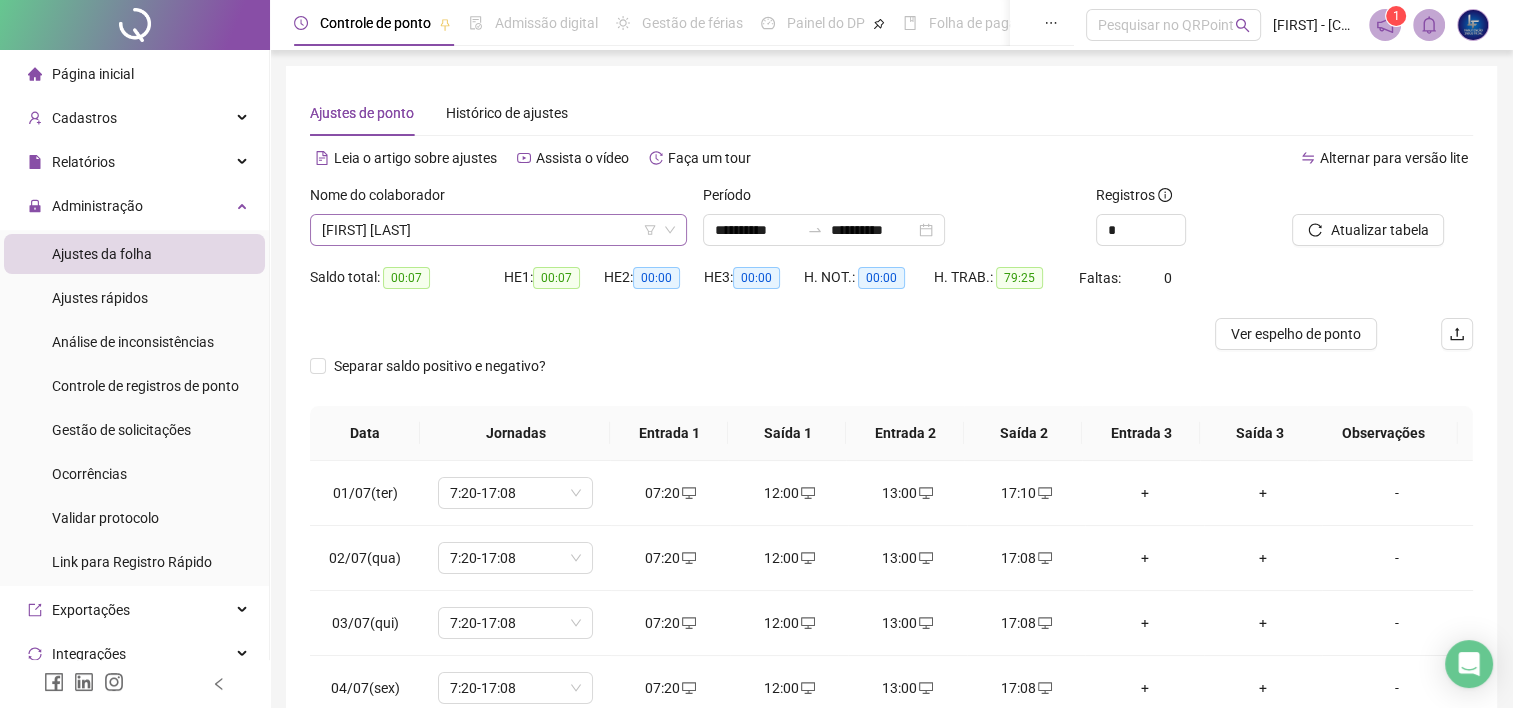 click on "[FIRST] [LAST]" at bounding box center (498, 230) 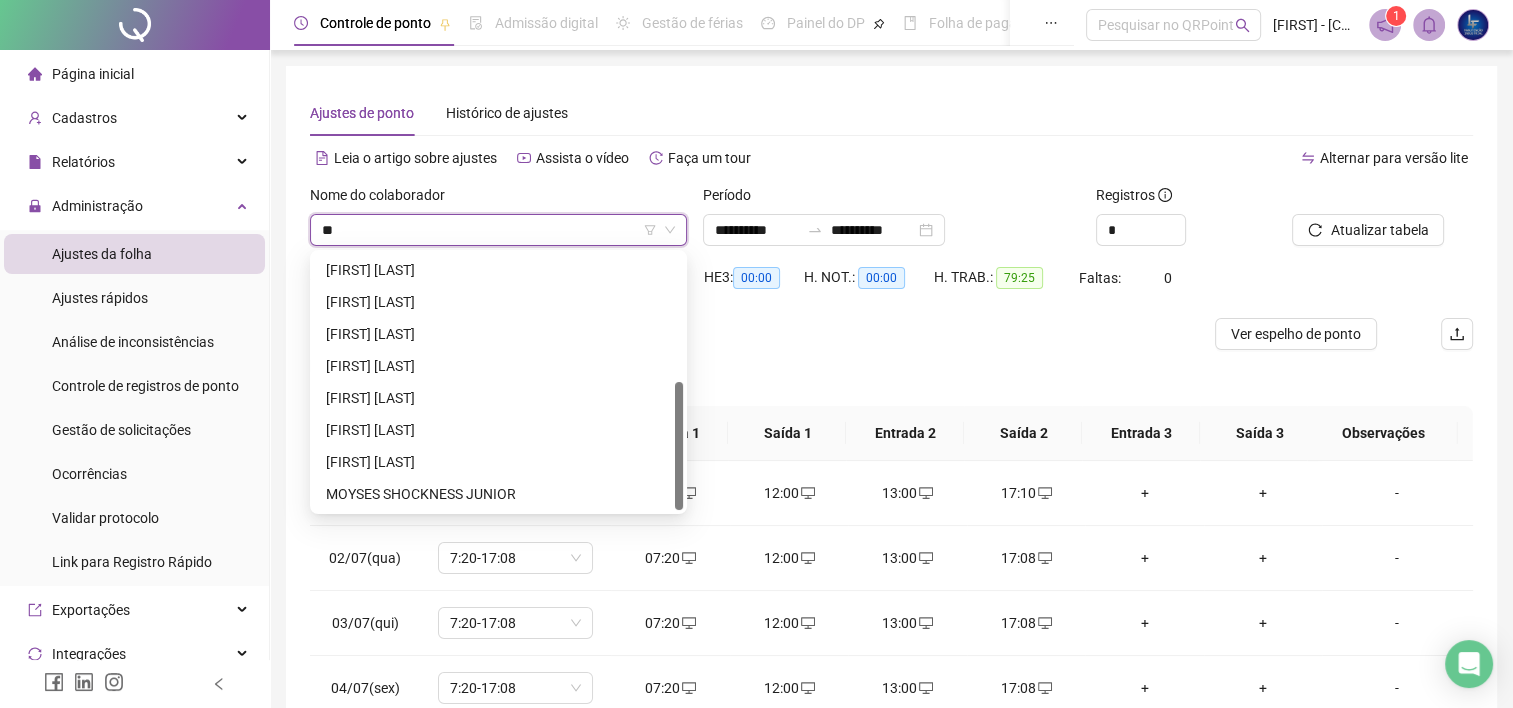 scroll, scrollTop: 0, scrollLeft: 0, axis: both 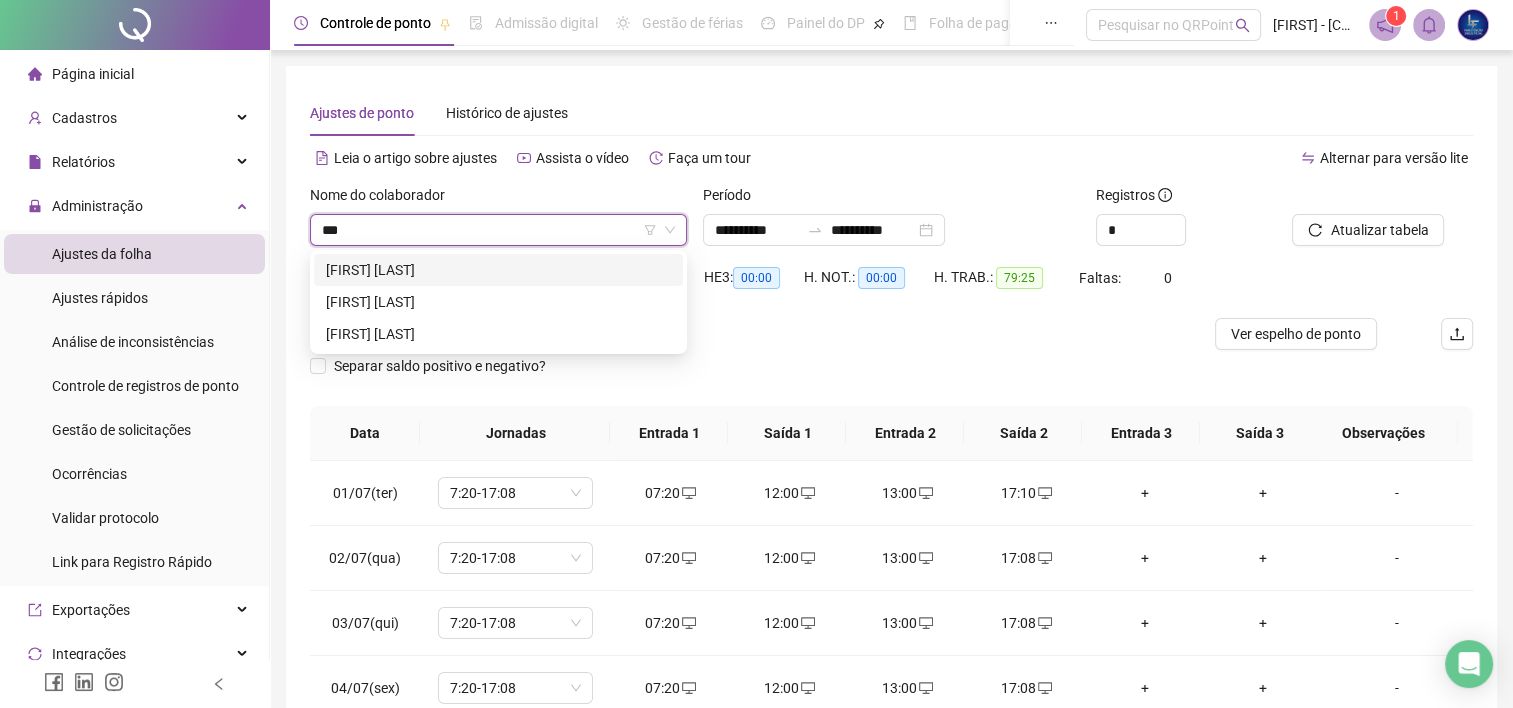 type on "****" 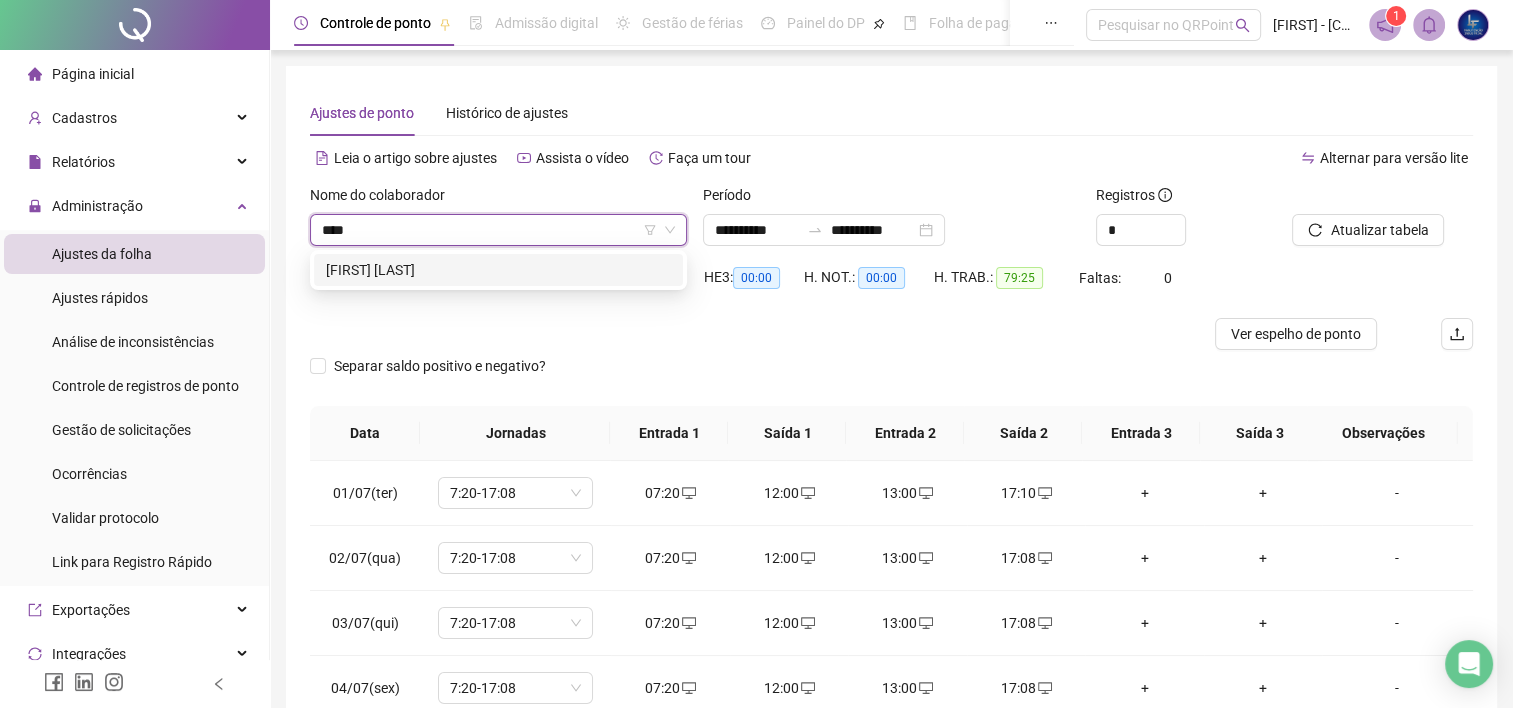 click on "[FIRST] [LAST]" at bounding box center [498, 270] 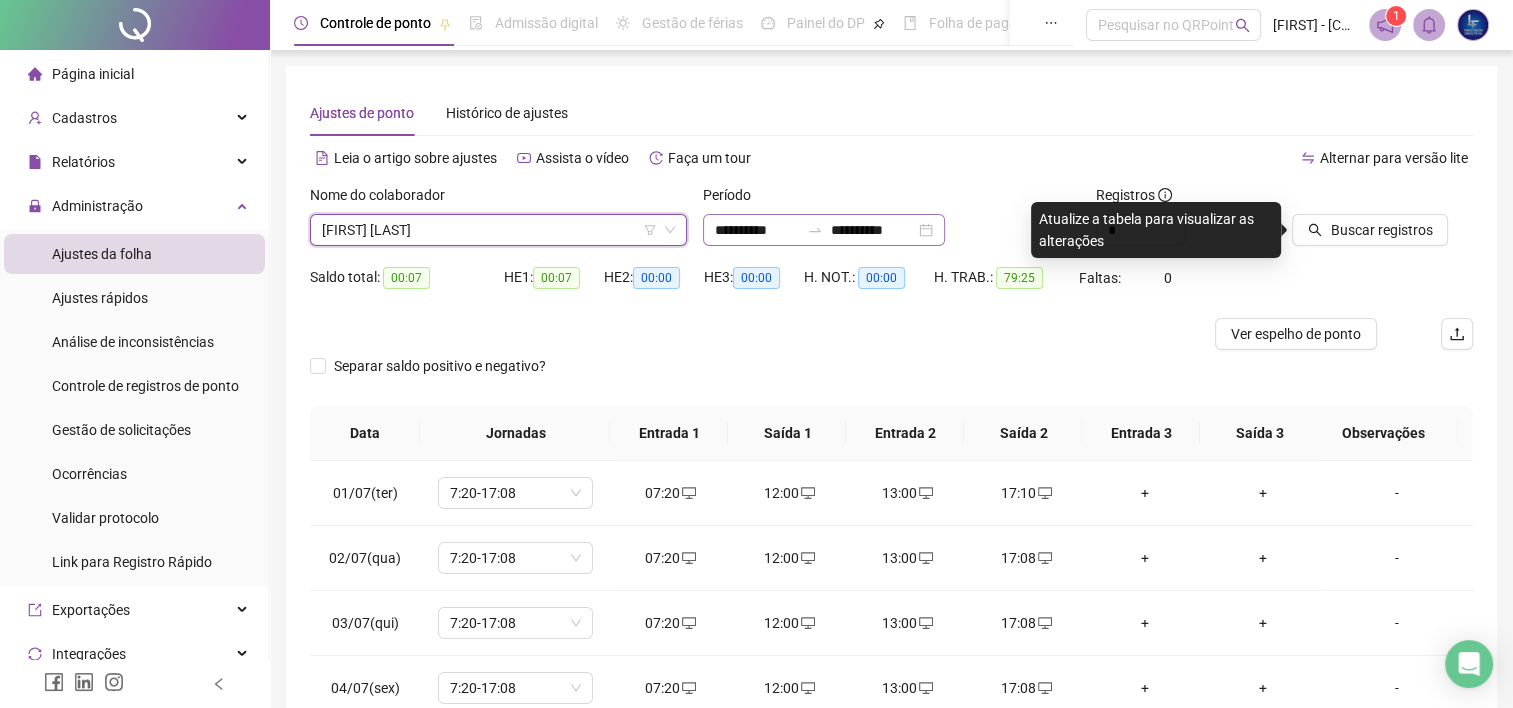 click on "**********" at bounding box center [824, 230] 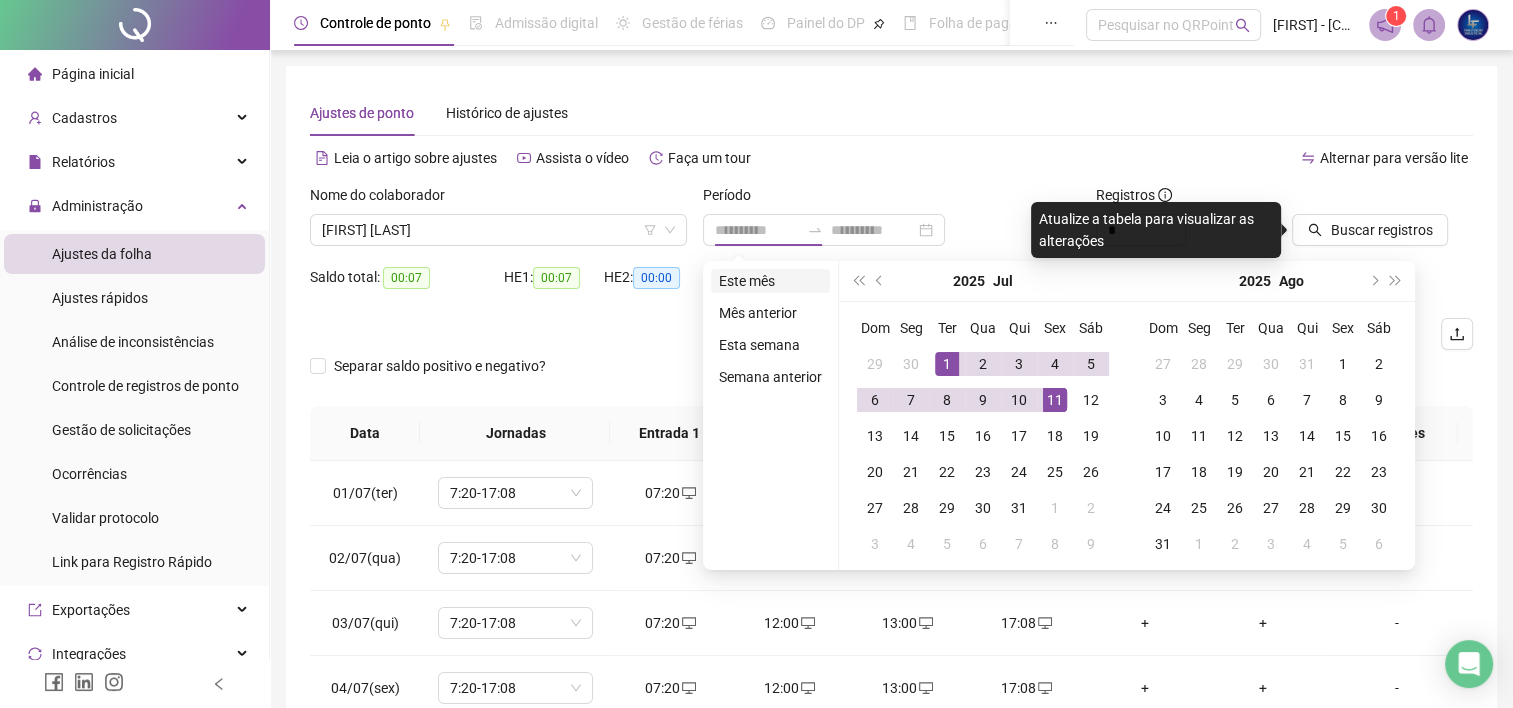 click on "Este mês" at bounding box center (770, 281) 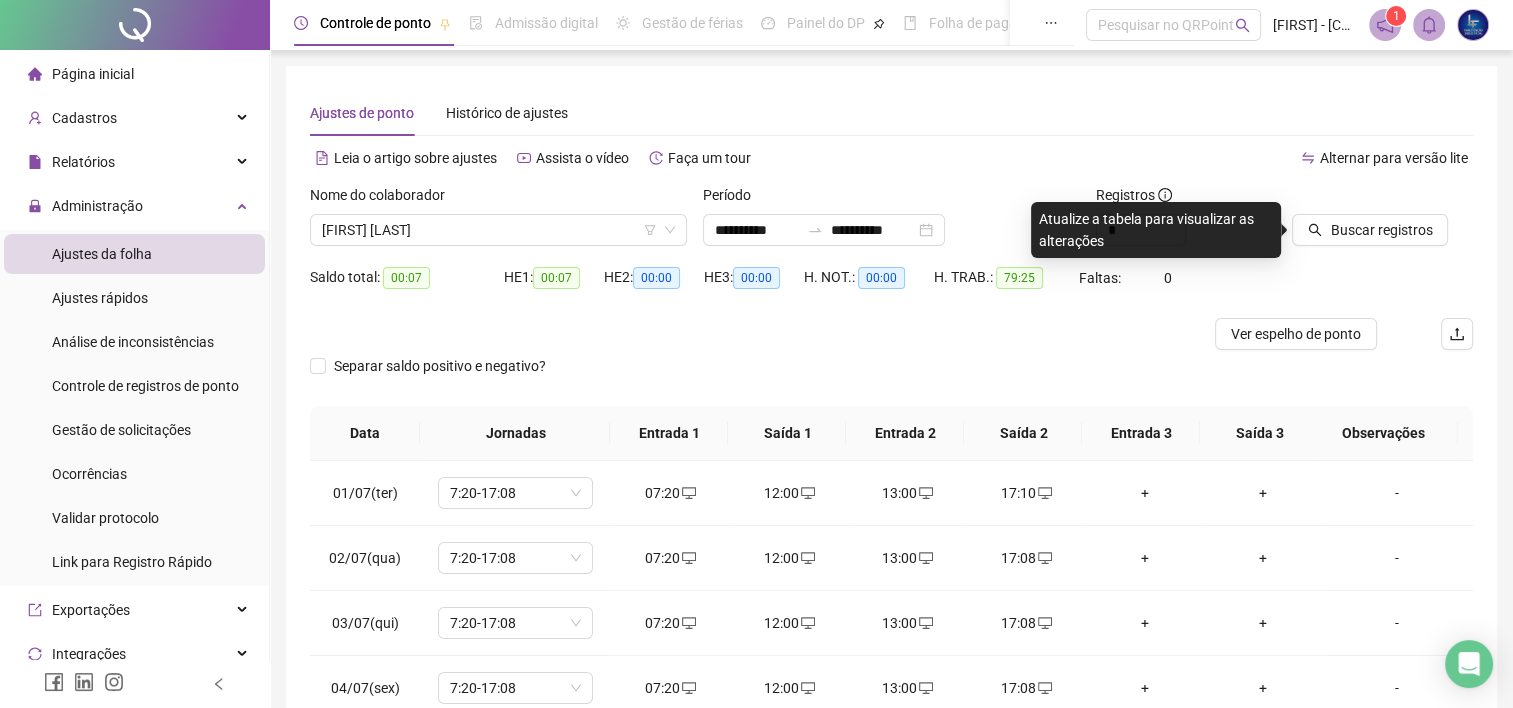 click on "**********" at bounding box center (891, 489) 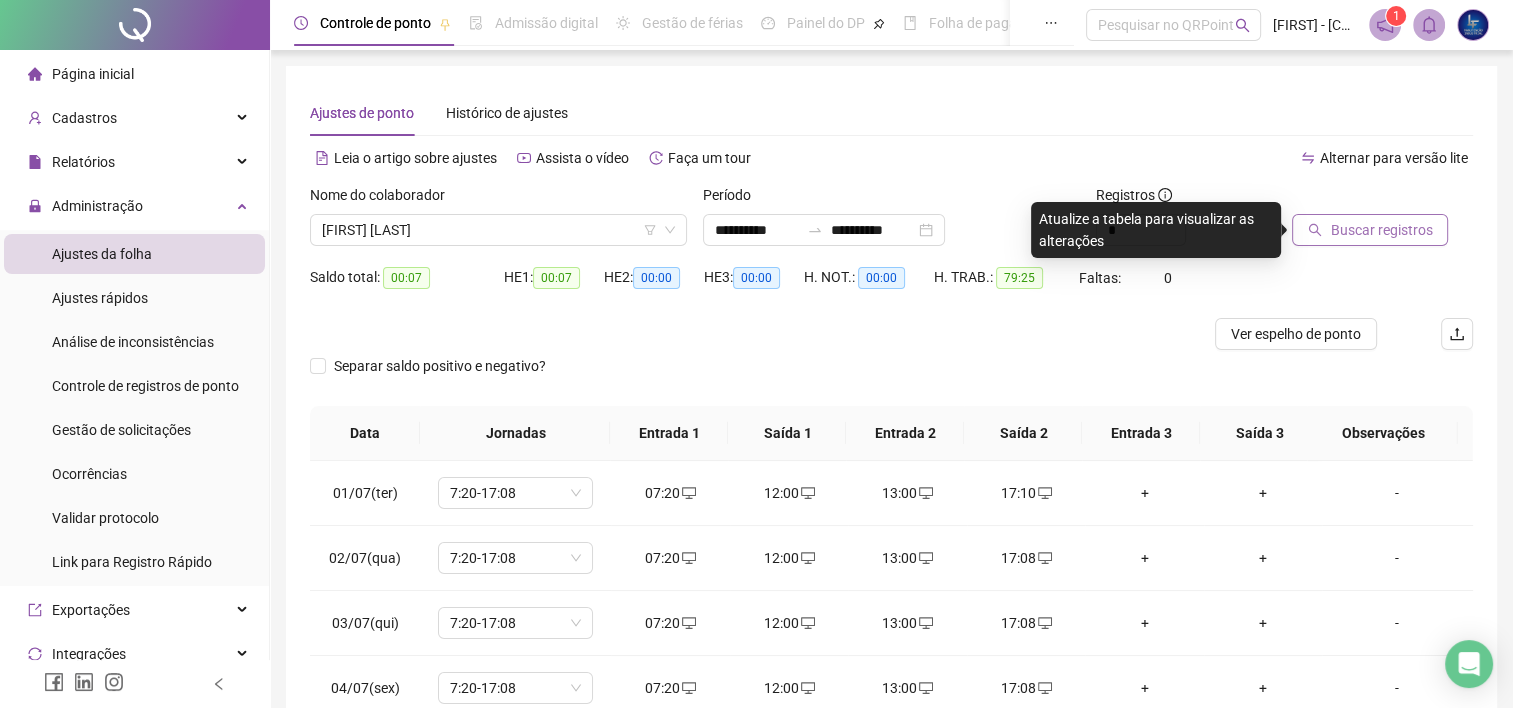 click on "Buscar registros" at bounding box center (1381, 230) 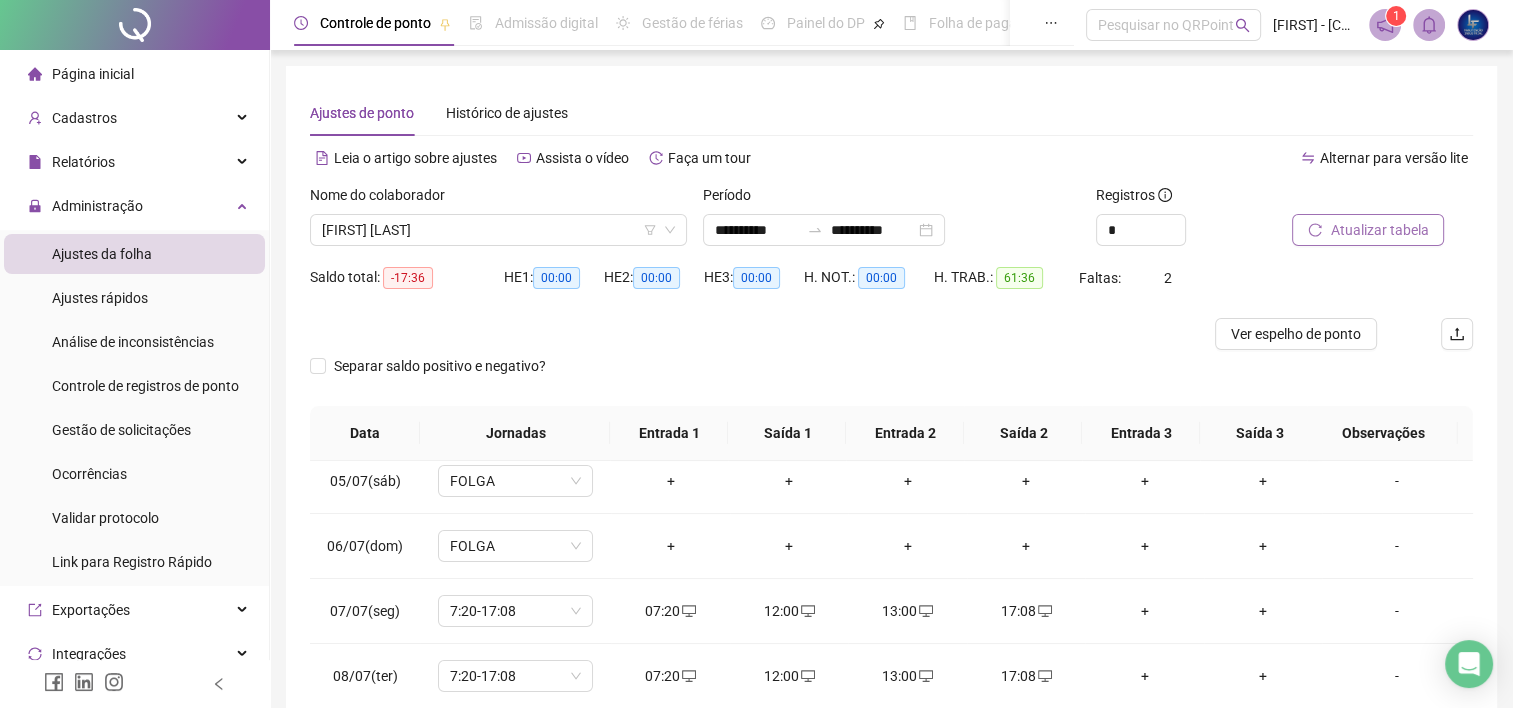scroll, scrollTop: 285, scrollLeft: 0, axis: vertical 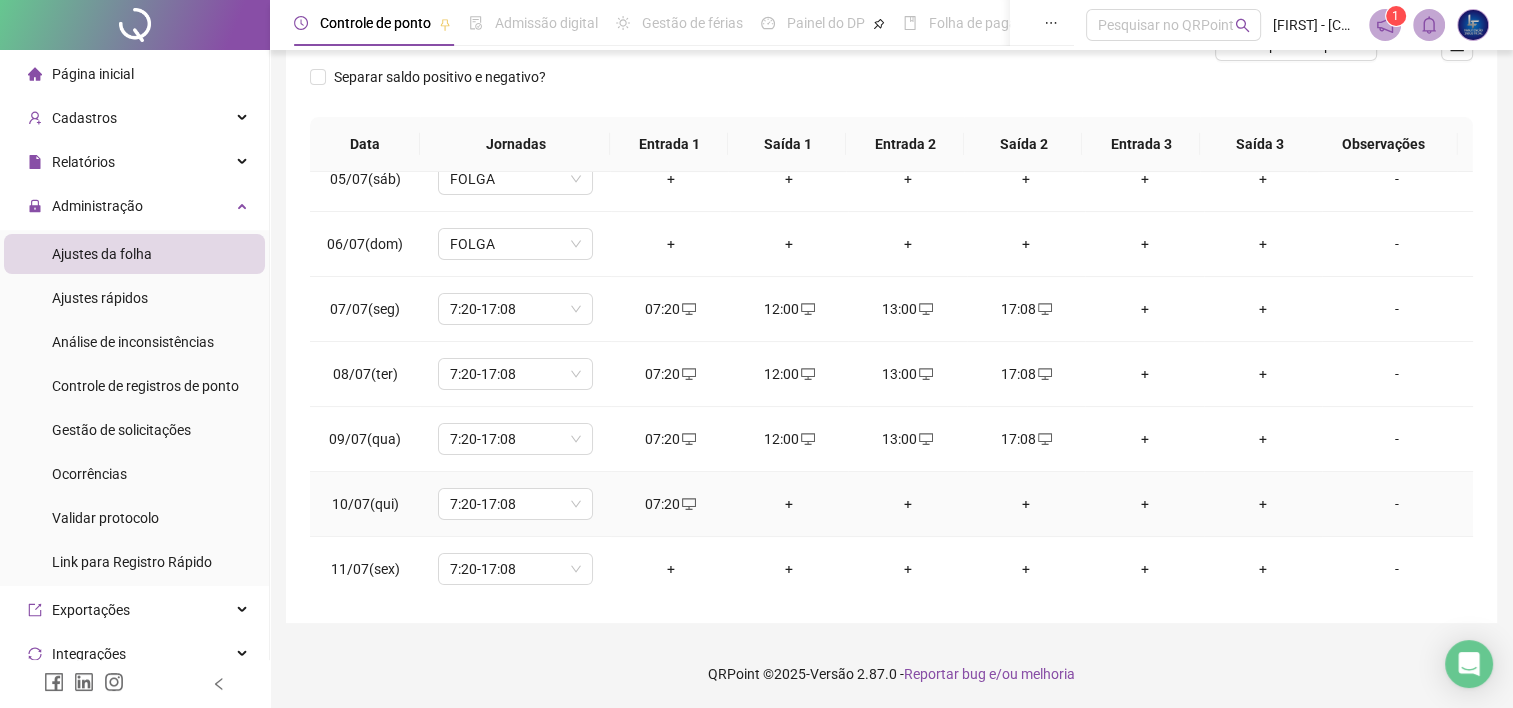 click on "+" at bounding box center (789, 504) 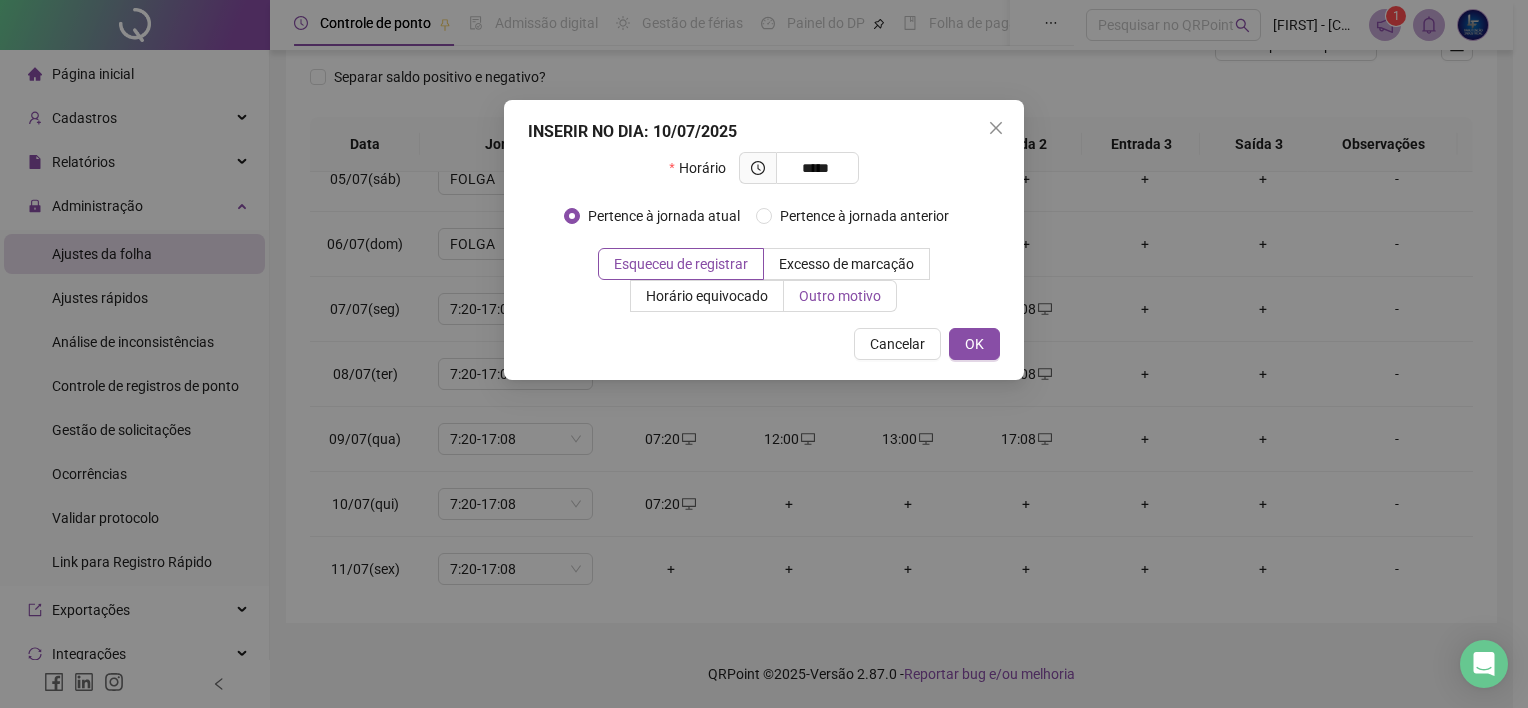 type on "*****" 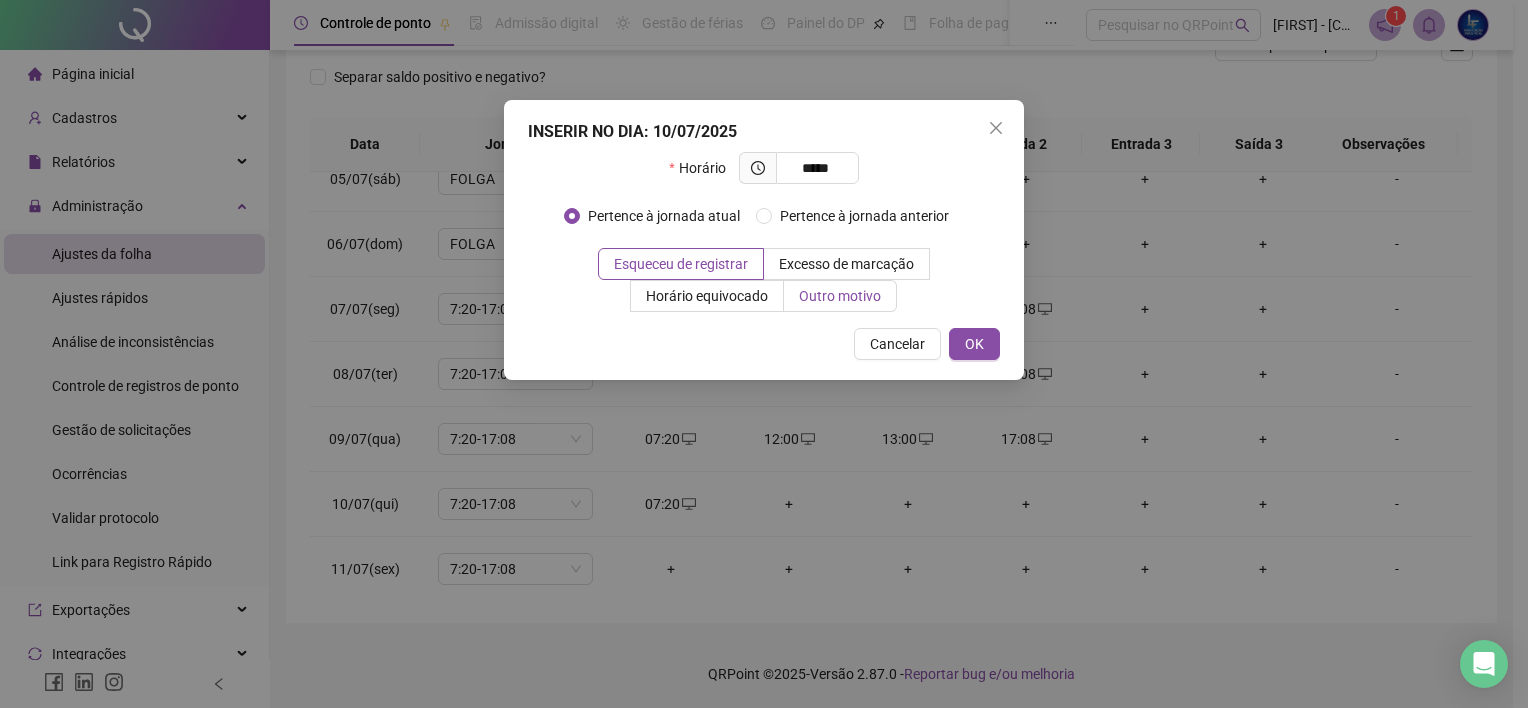 click on "Outro motivo" at bounding box center [840, 296] 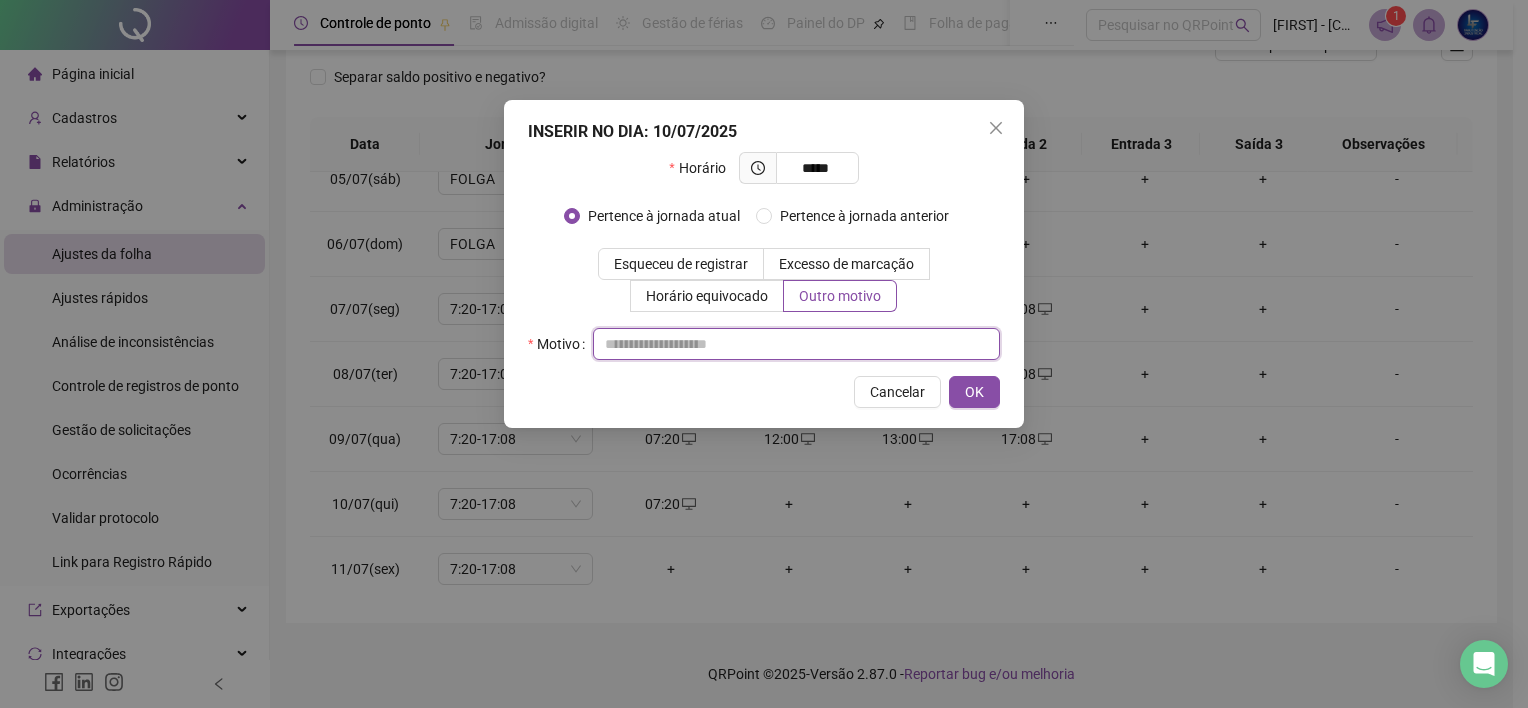 click at bounding box center [796, 344] 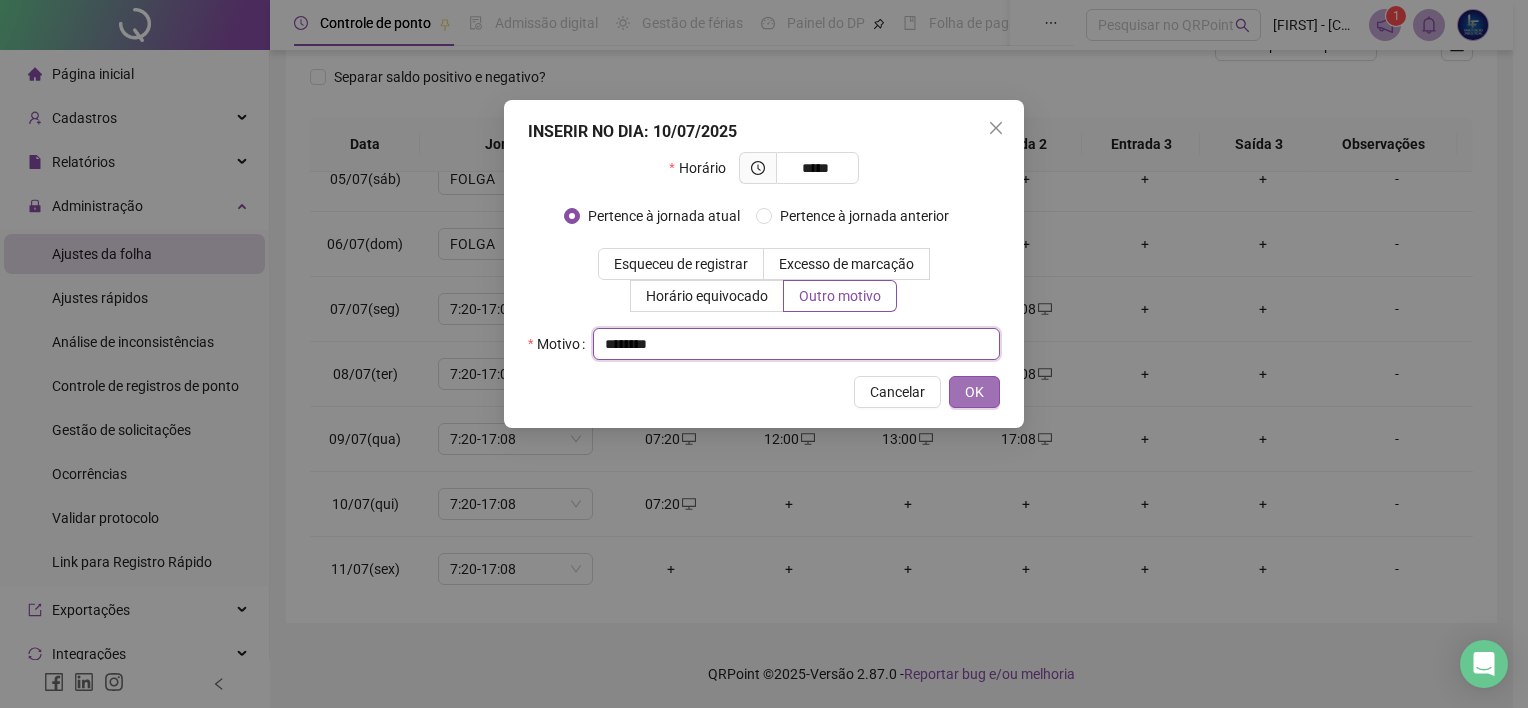 type on "********" 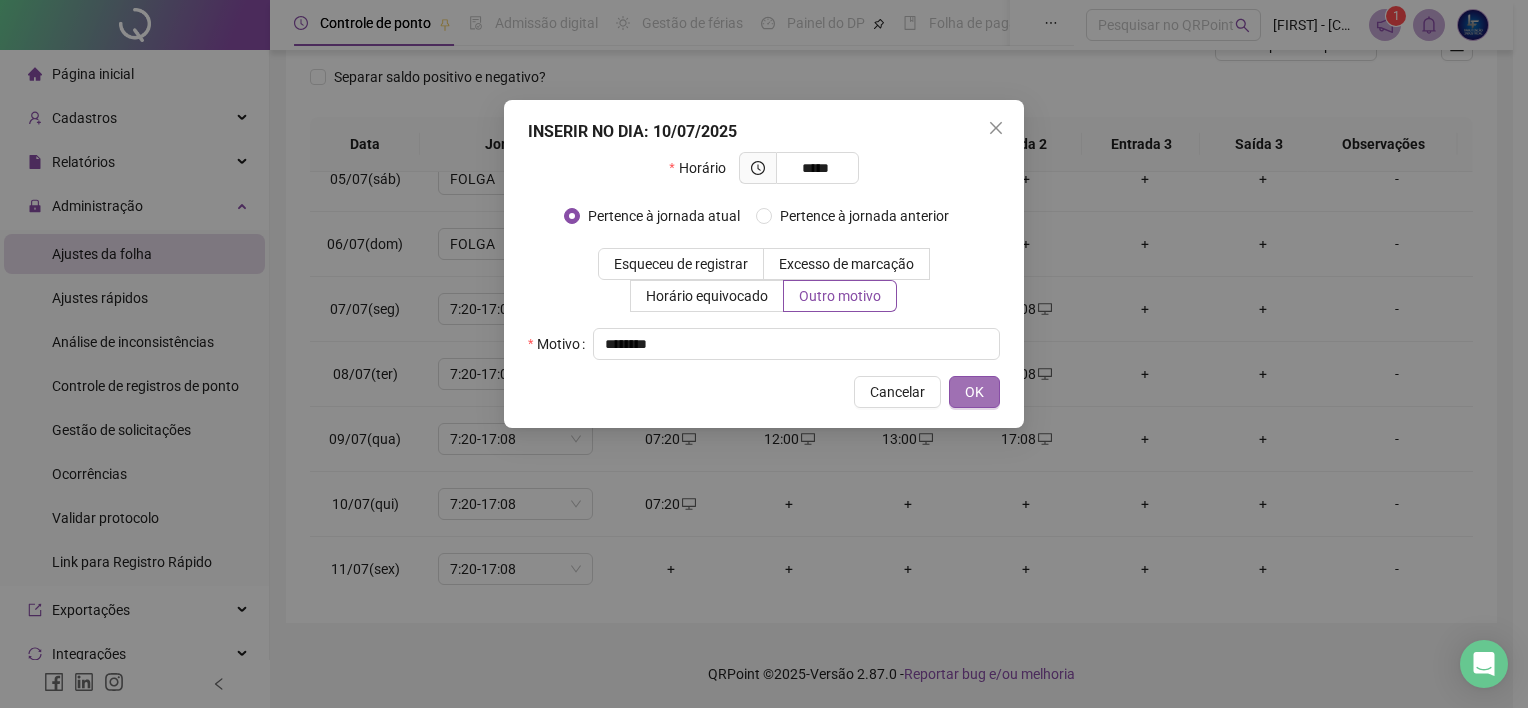 click on "OK" at bounding box center (974, 392) 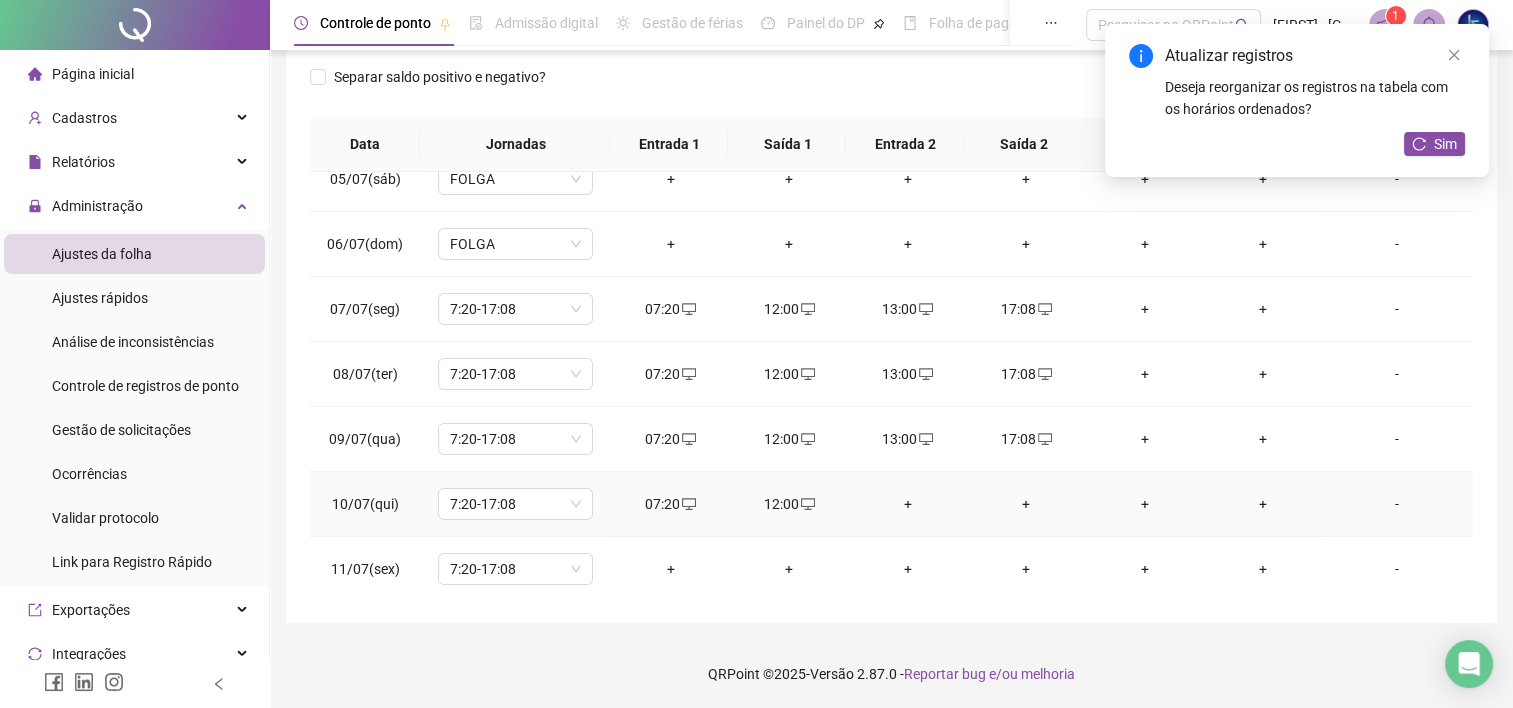 click on "+" at bounding box center [907, 504] 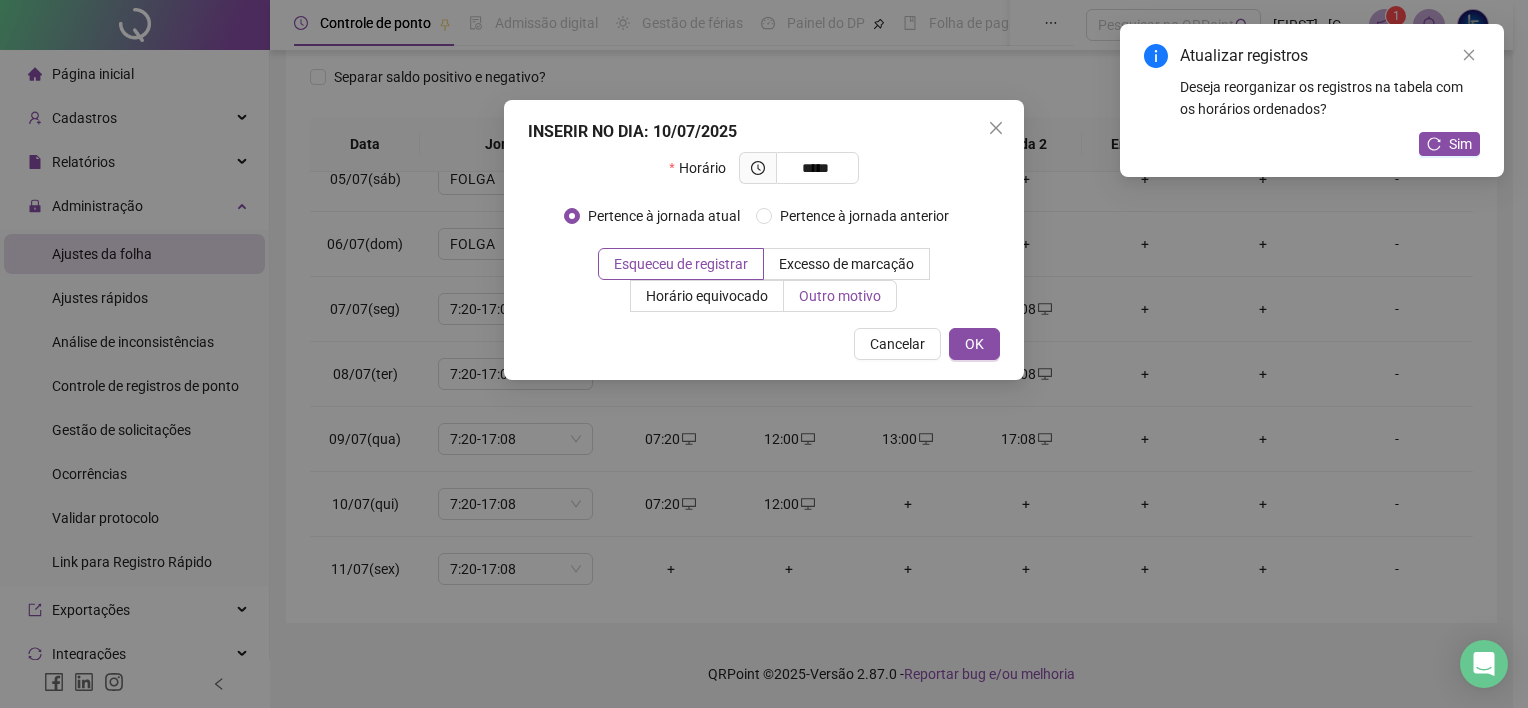 type on "*****" 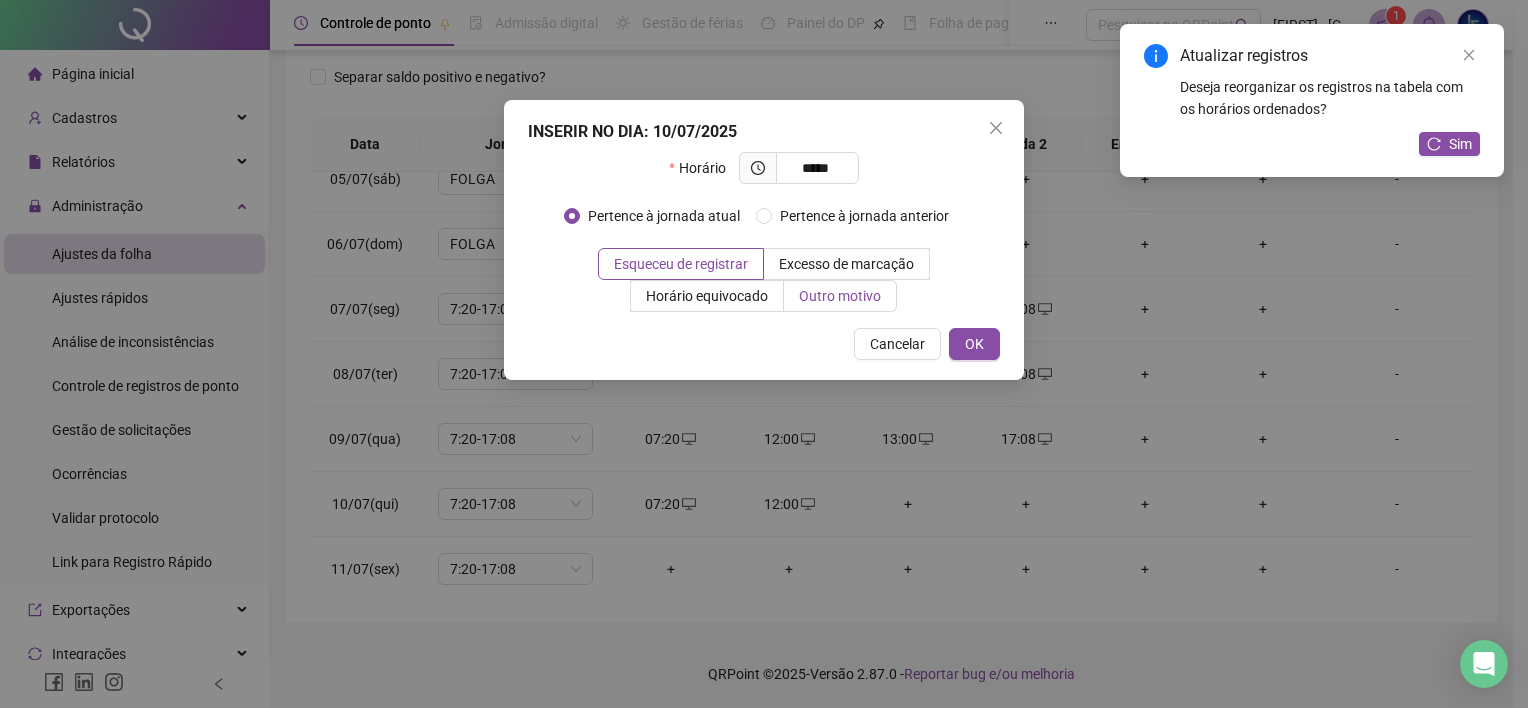 click on "Outro motivo" at bounding box center (840, 296) 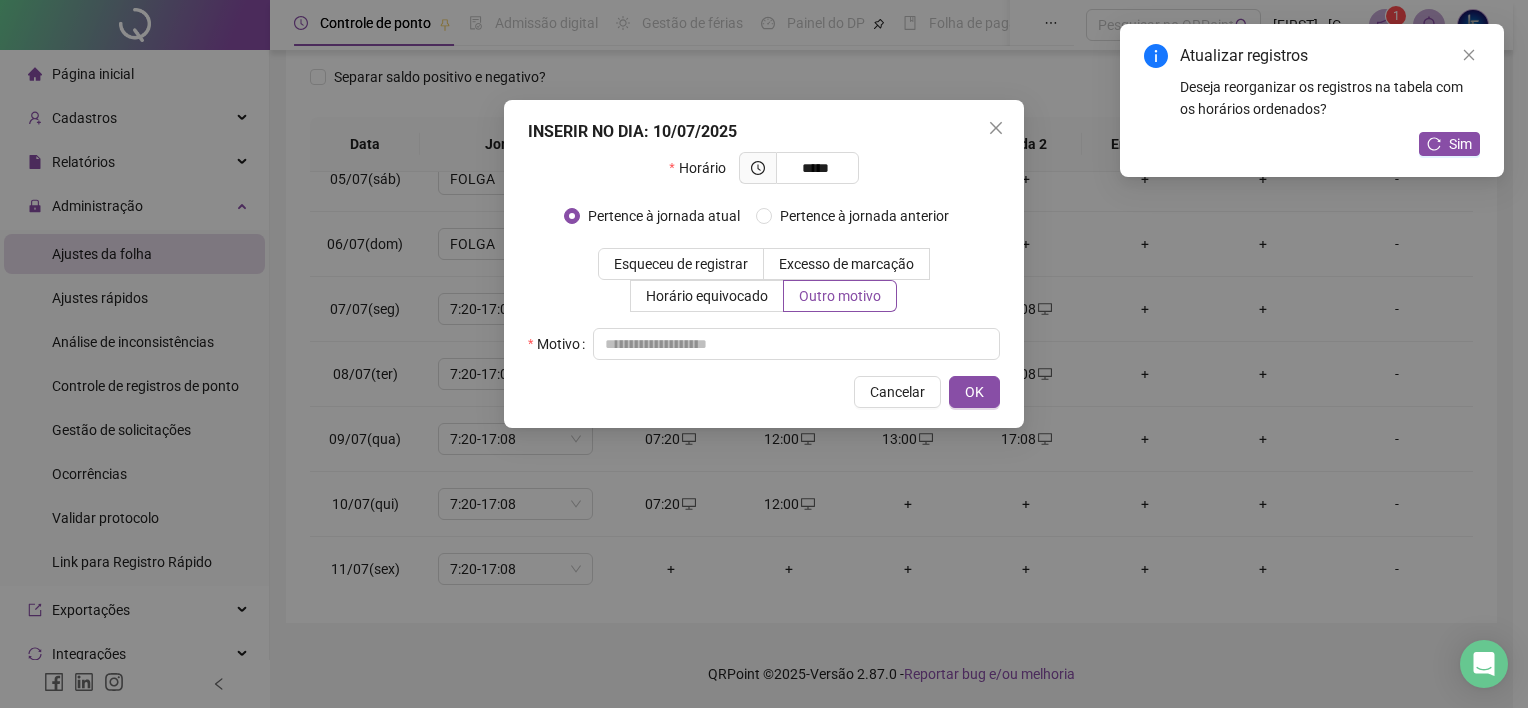 click on "INSERIR NO DIA :   10/07/2025 Horário ***** Pertence à jornada atual Pertence à jornada anterior Esqueceu de registrar Excesso de marcação Horário equivocado Outro motivo Motivo Cancelar OK" at bounding box center [764, 264] 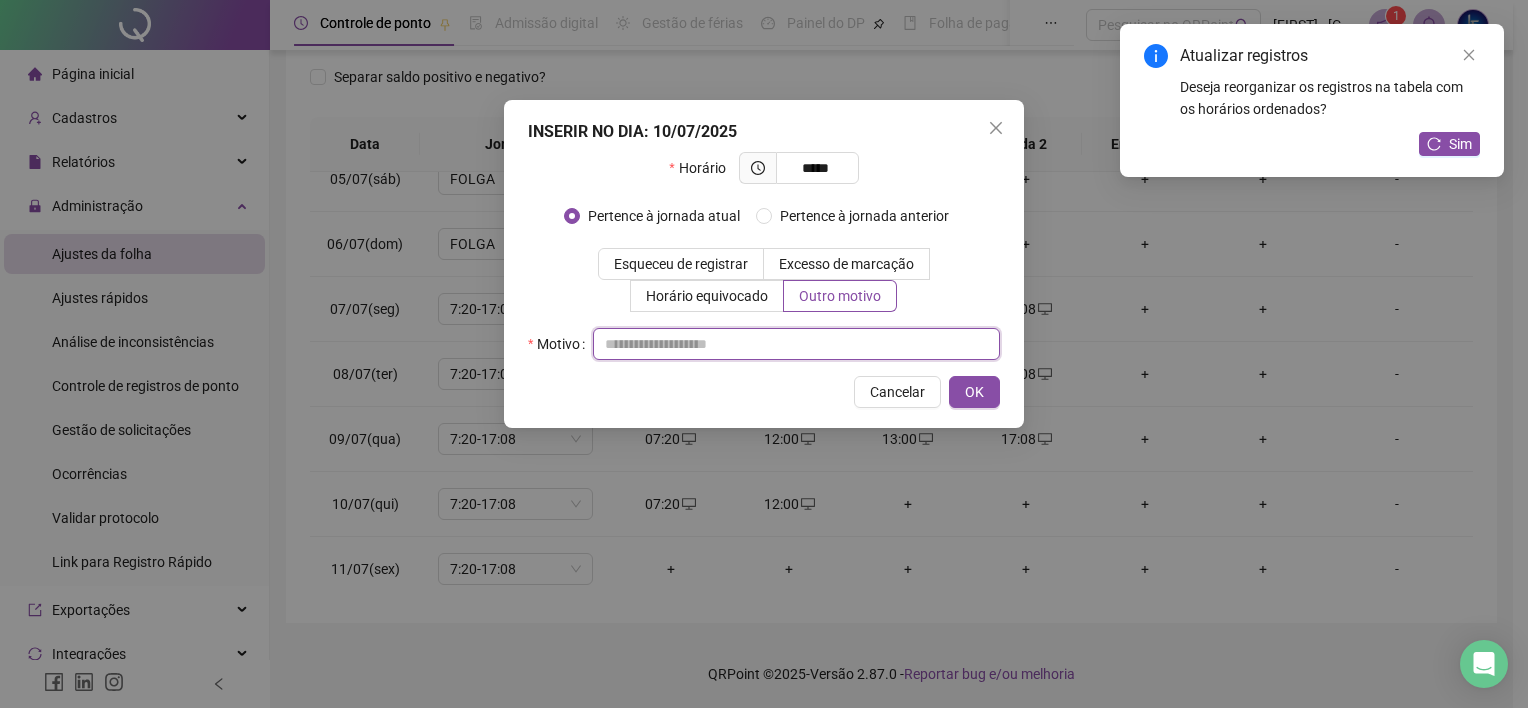 click at bounding box center (796, 344) 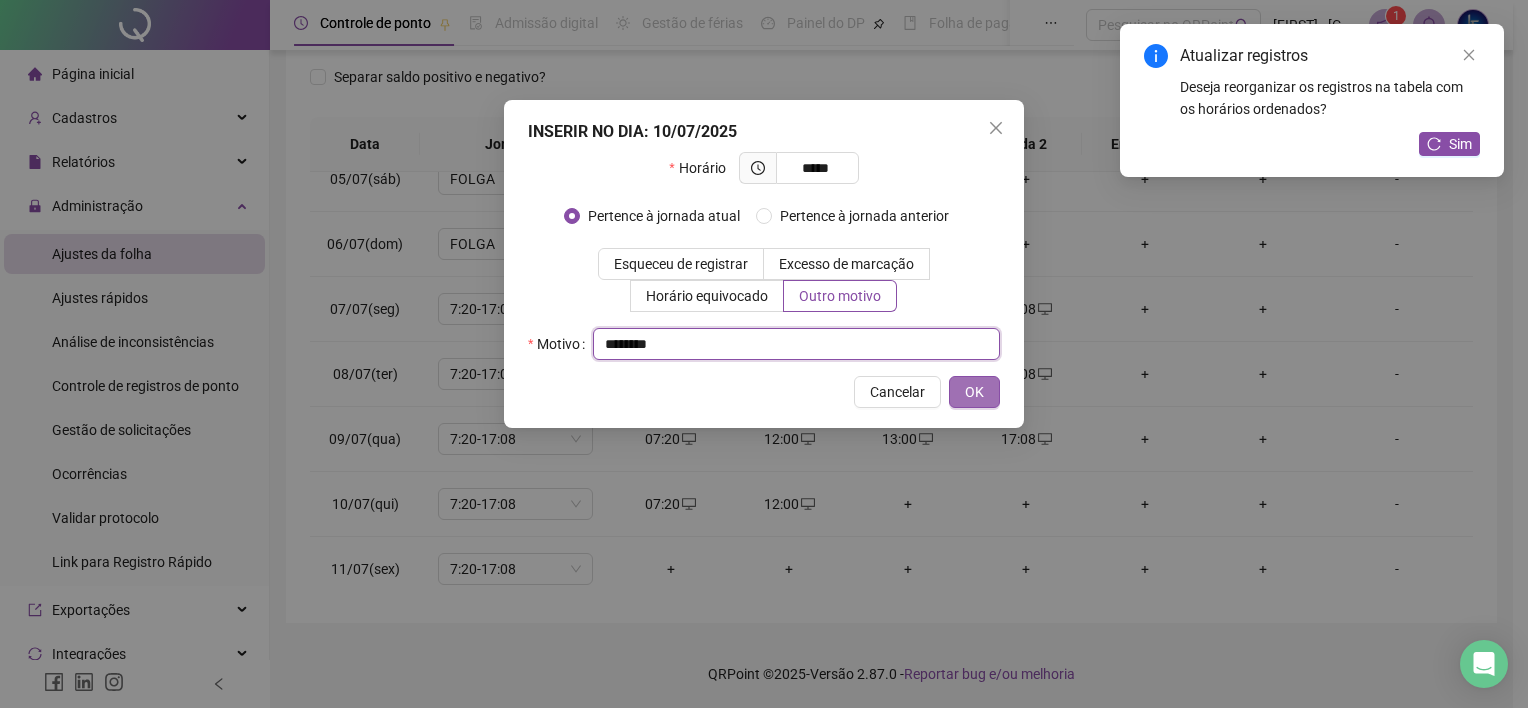 type on "********" 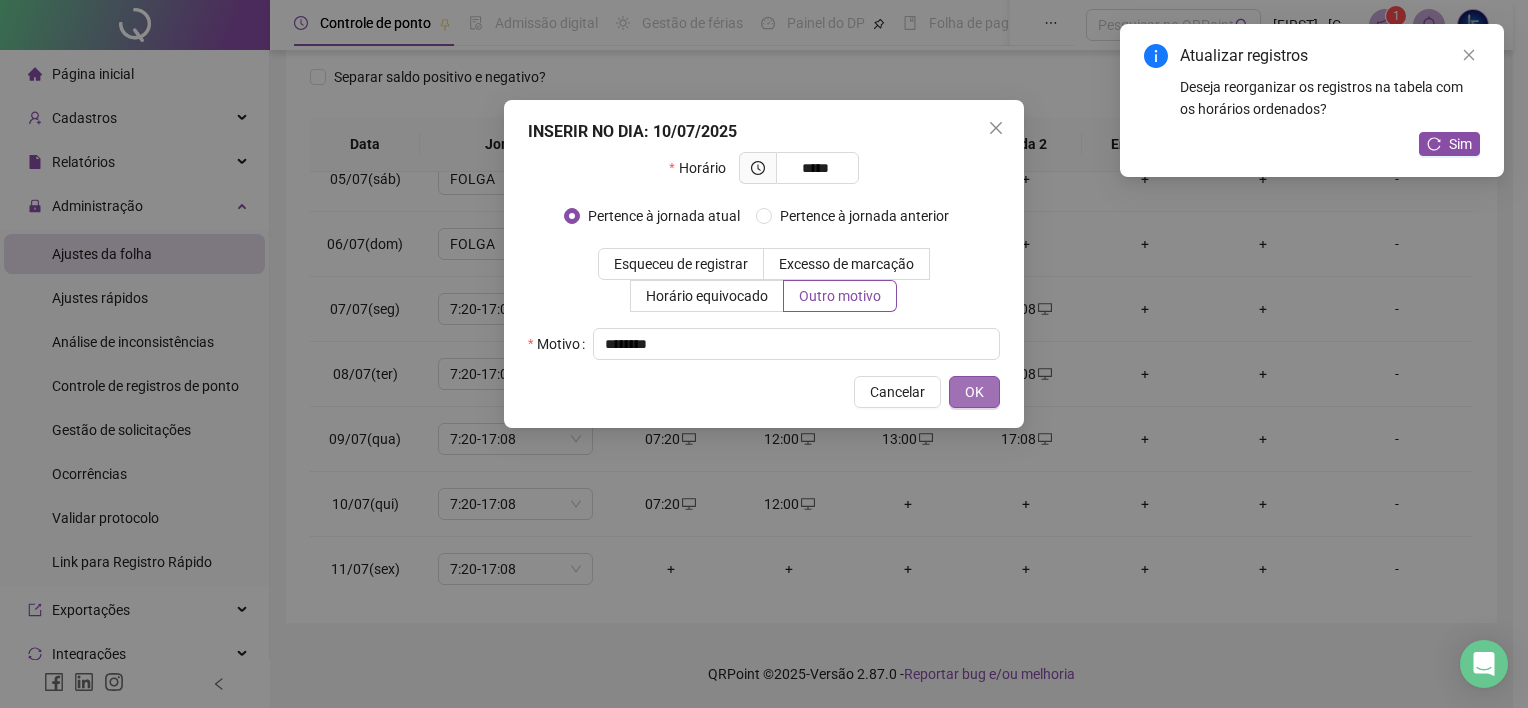 click on "OK" at bounding box center (974, 392) 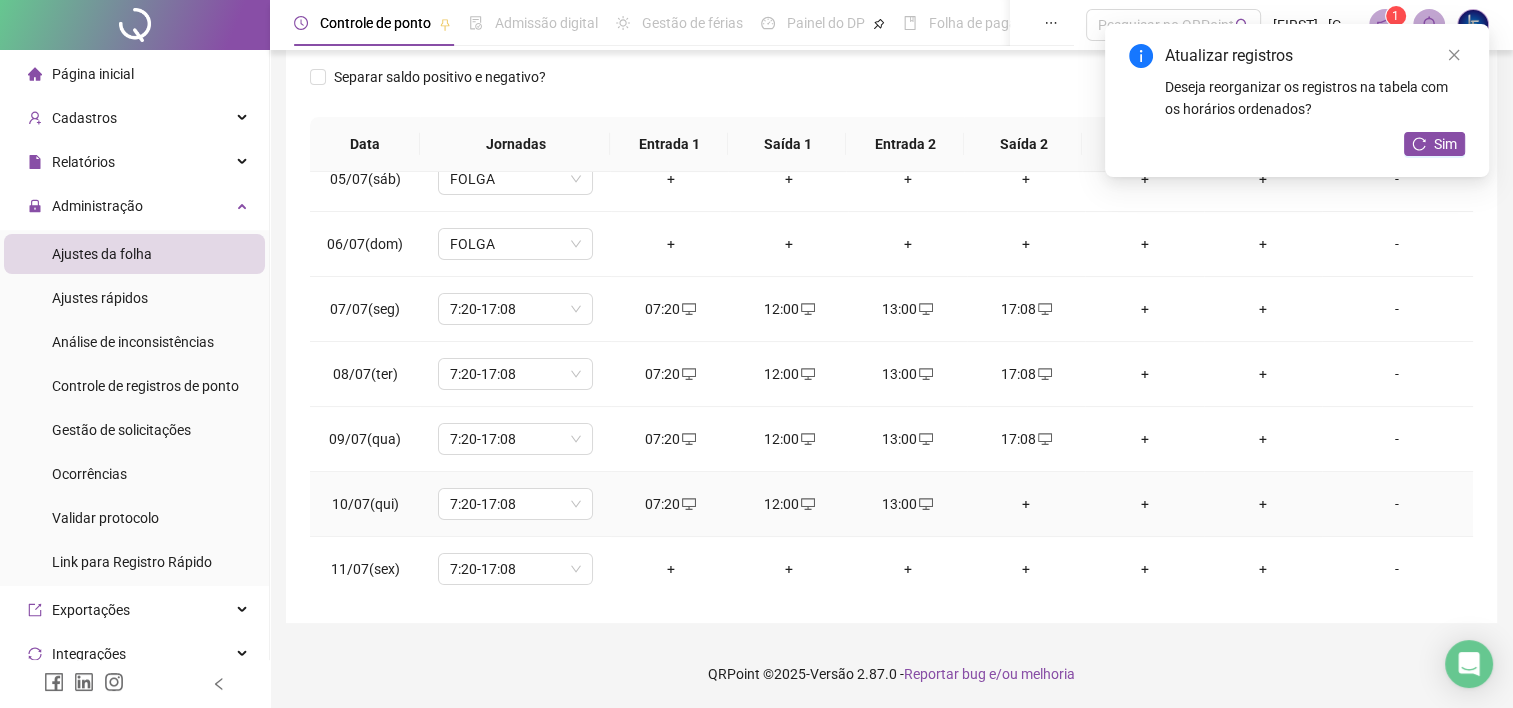 click on "+" at bounding box center [1026, 504] 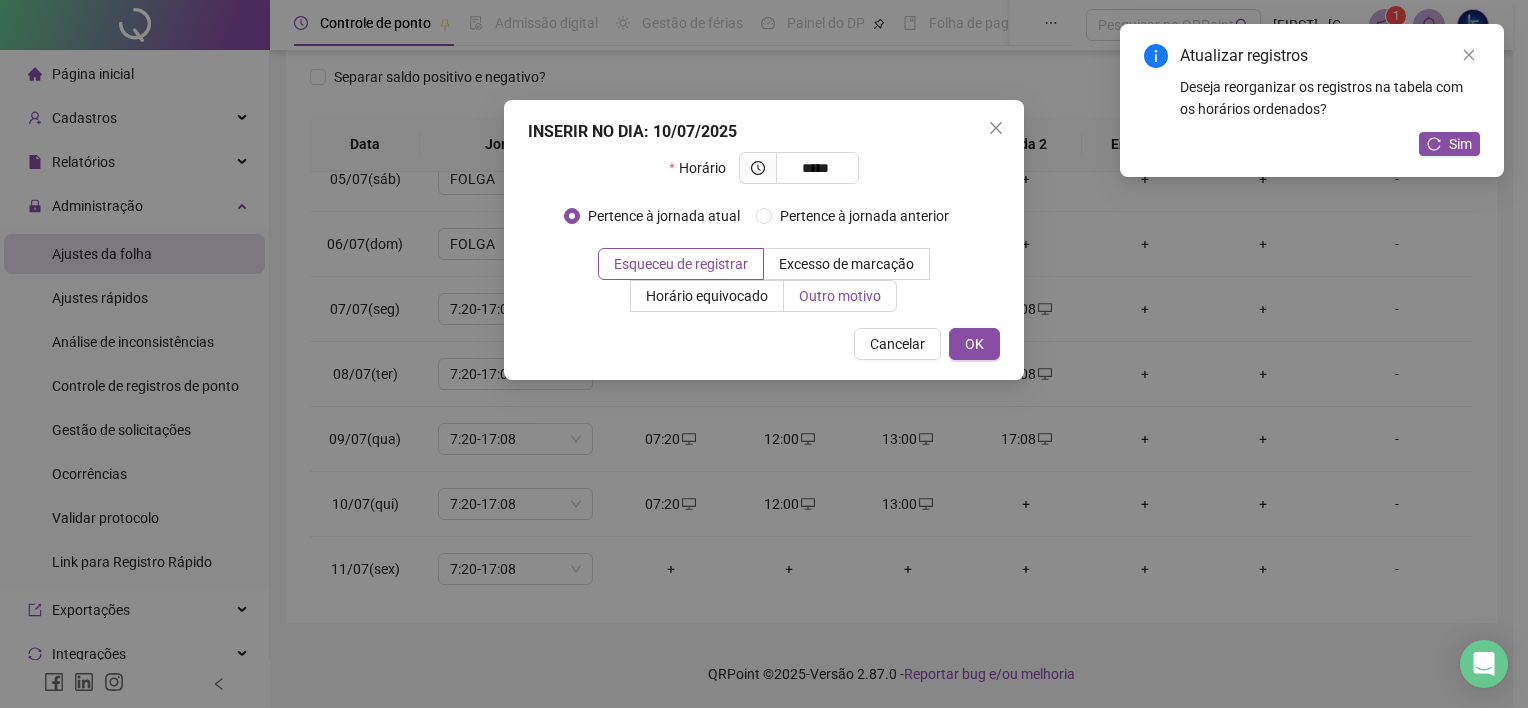 type on "*****" 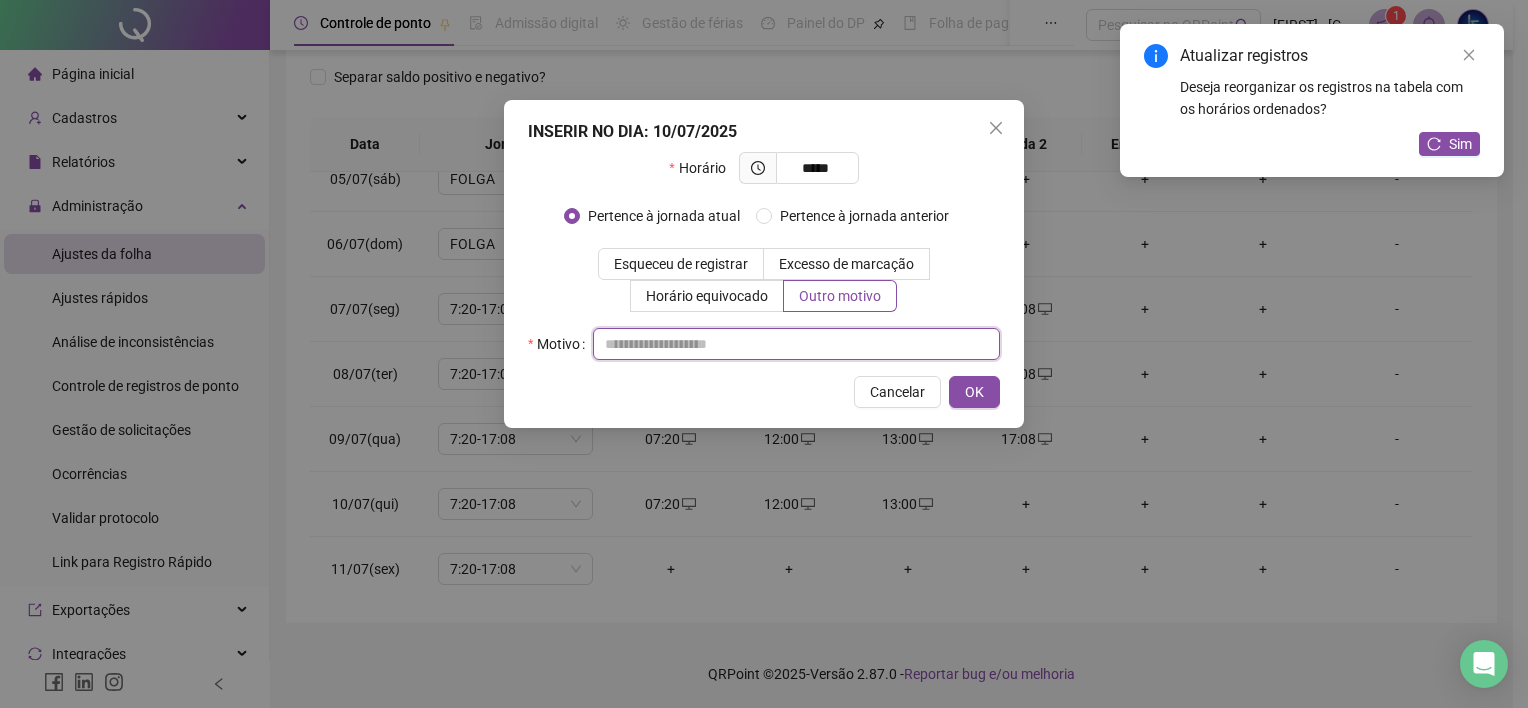 click at bounding box center [796, 344] 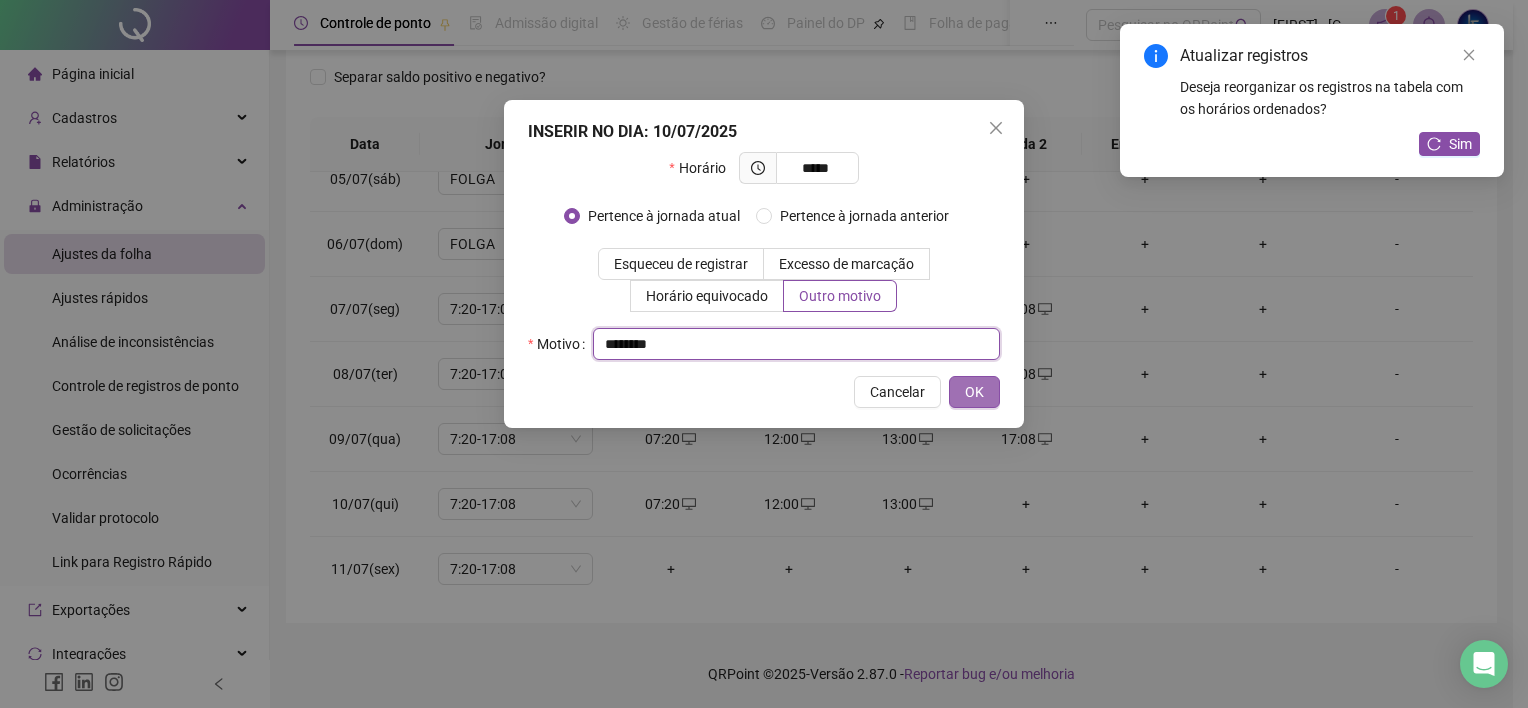type on "********" 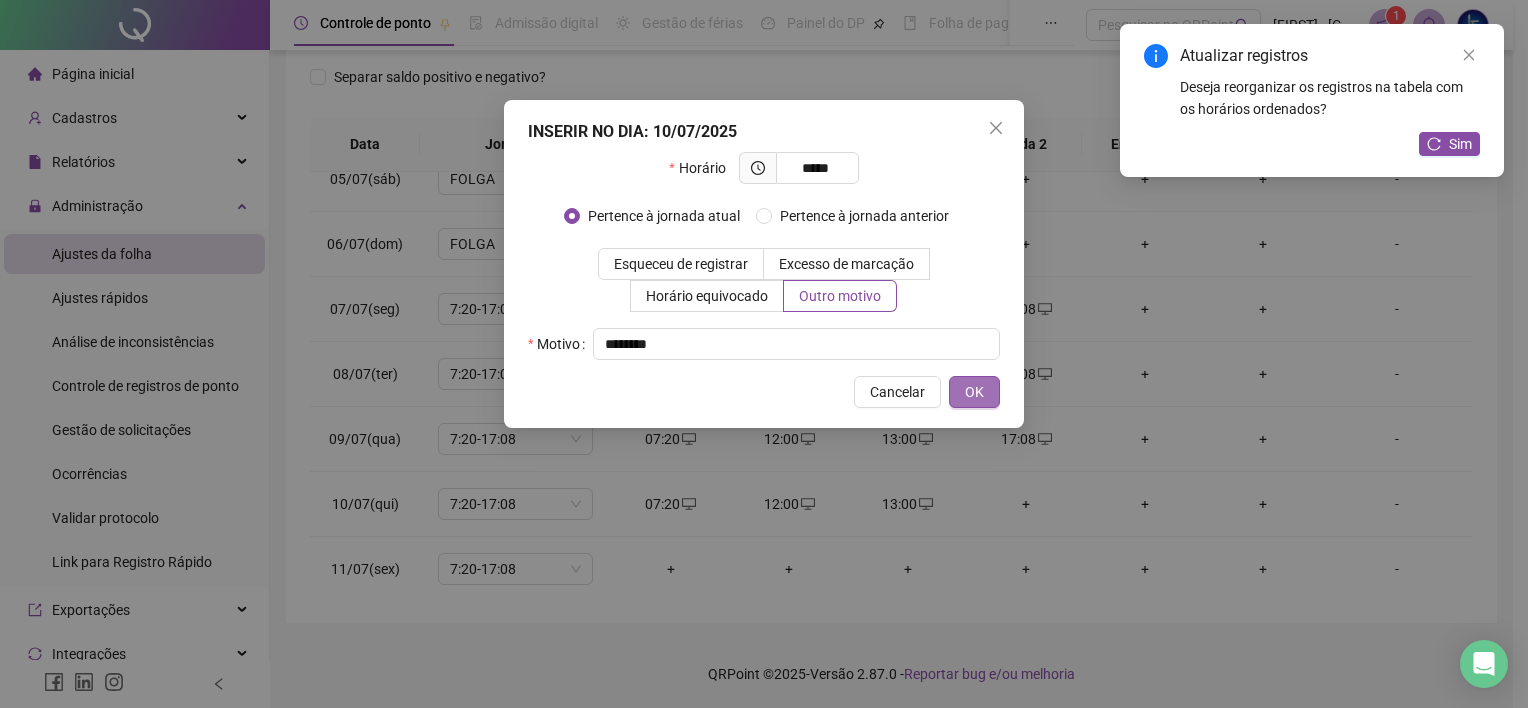 click on "OK" at bounding box center [974, 392] 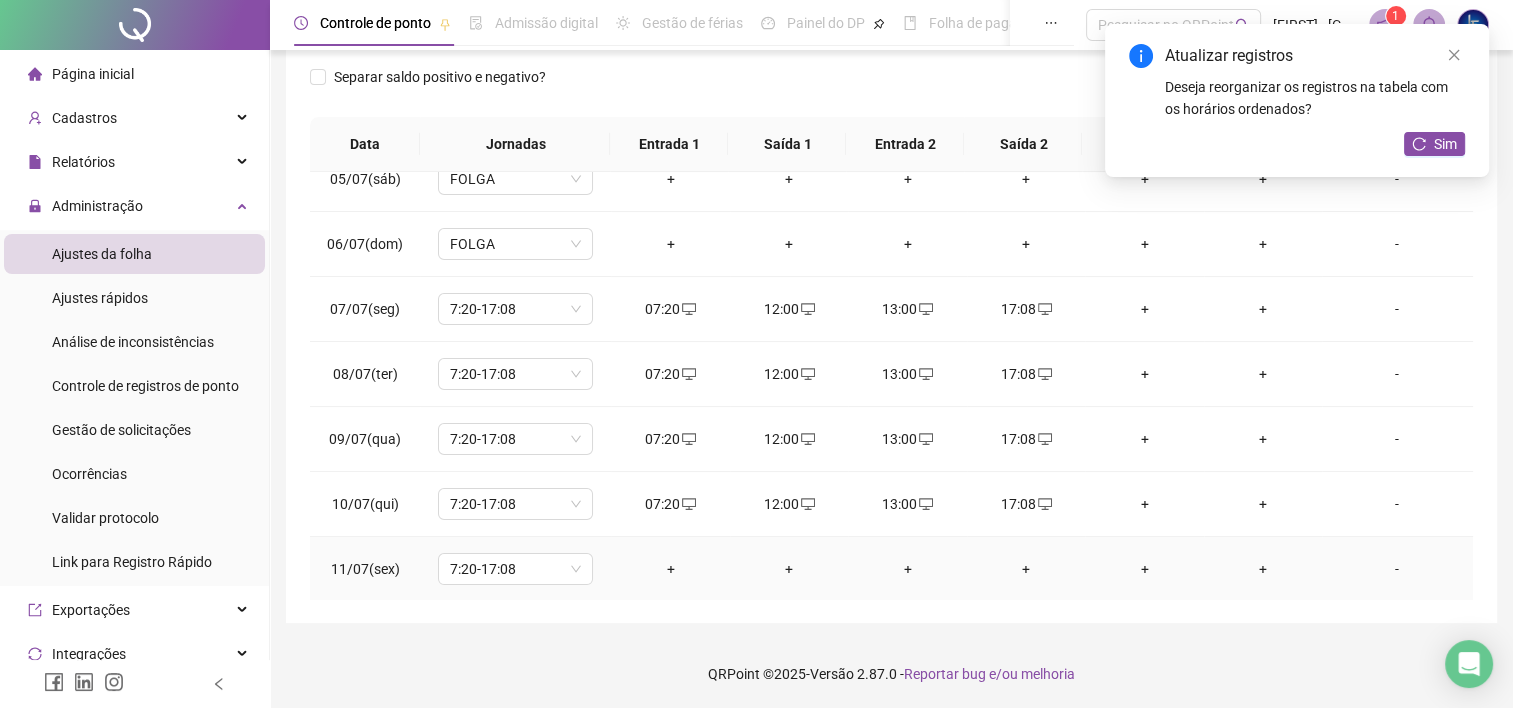 click on "+" at bounding box center [670, 569] 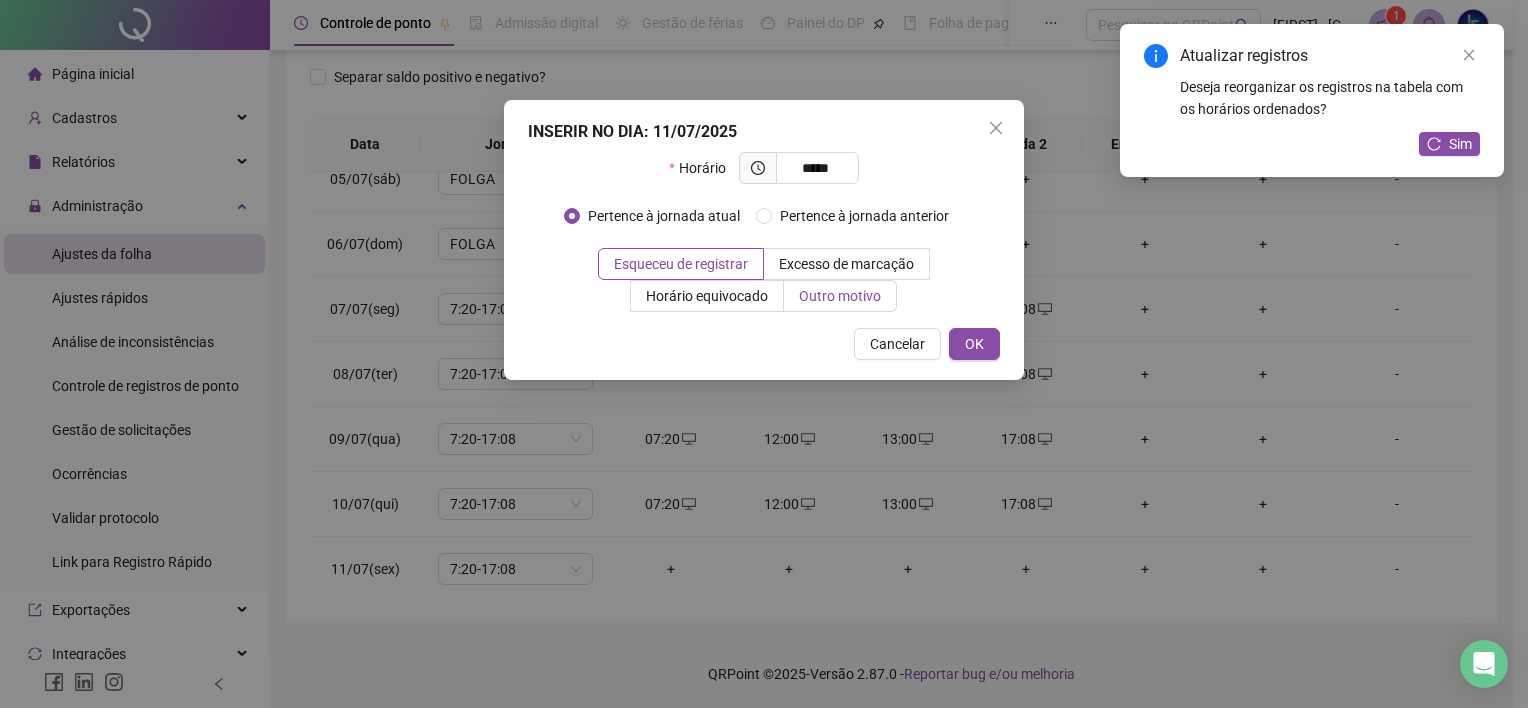 type on "*****" 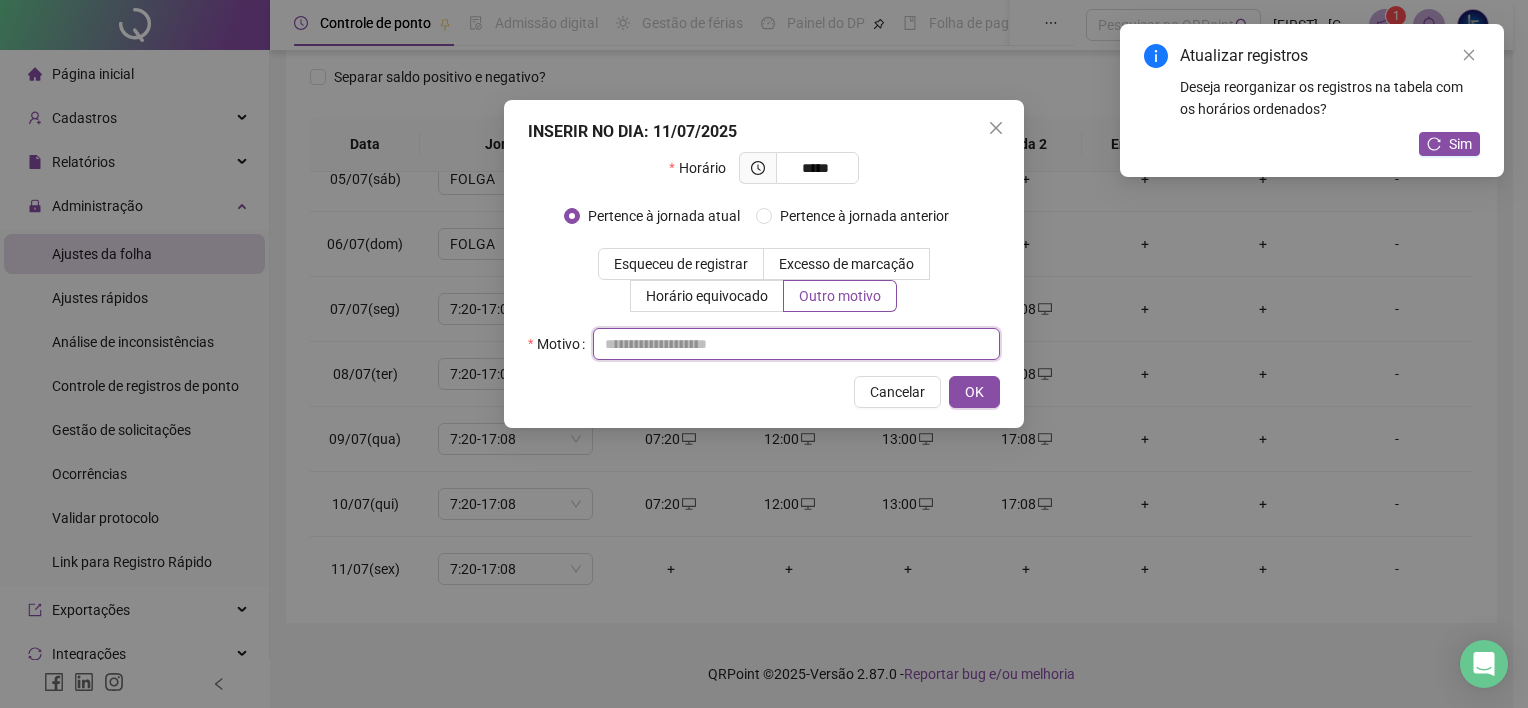 click at bounding box center (796, 344) 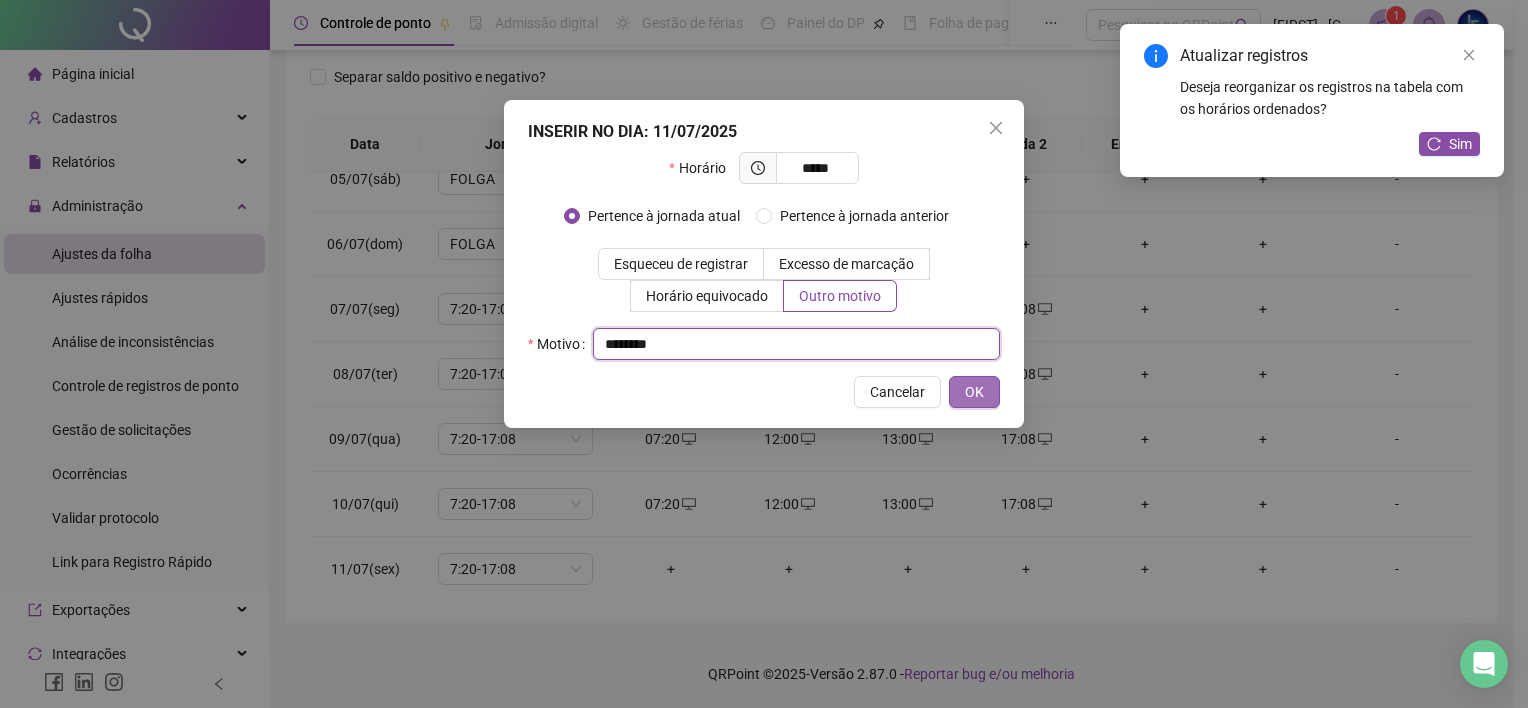 type on "********" 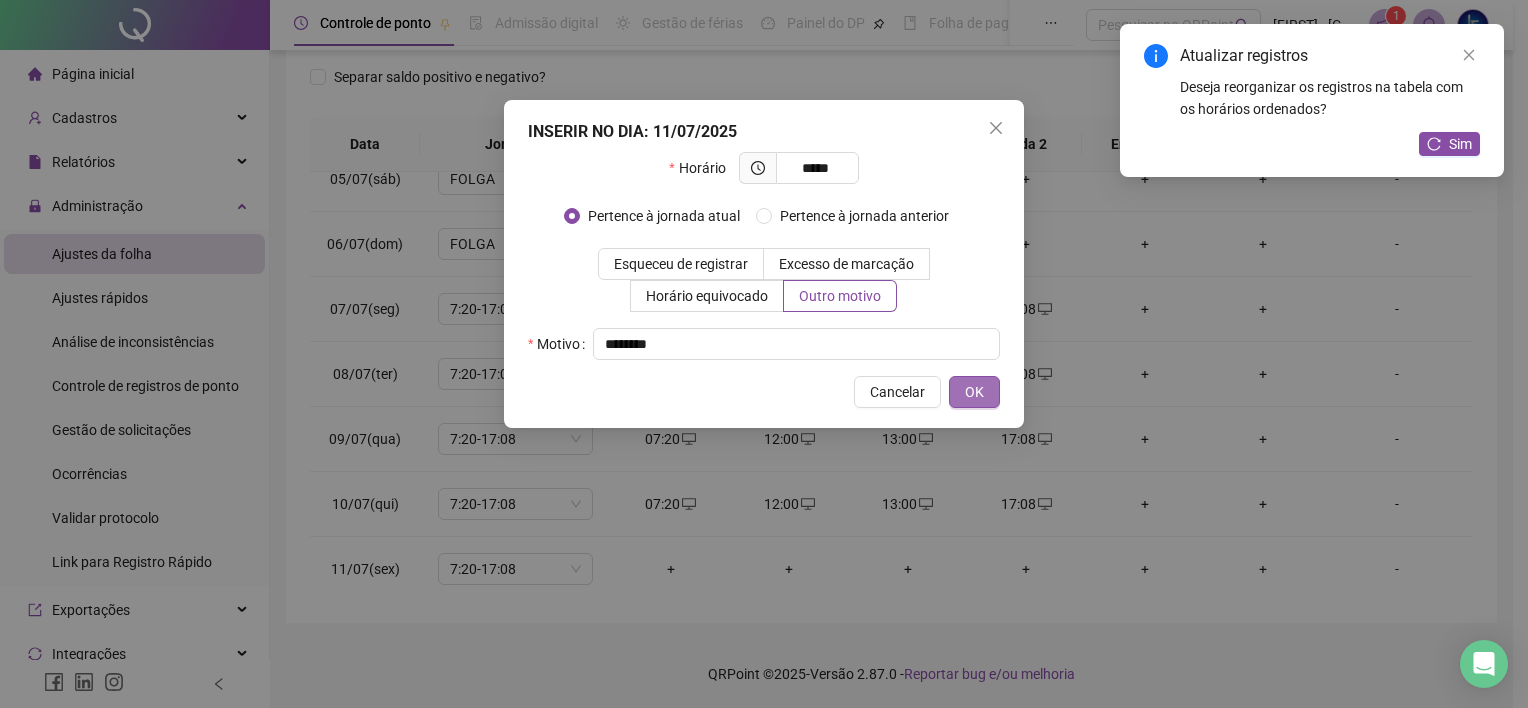 drag, startPoint x: 975, startPoint y: 385, endPoint x: 911, endPoint y: 449, distance: 90.50967 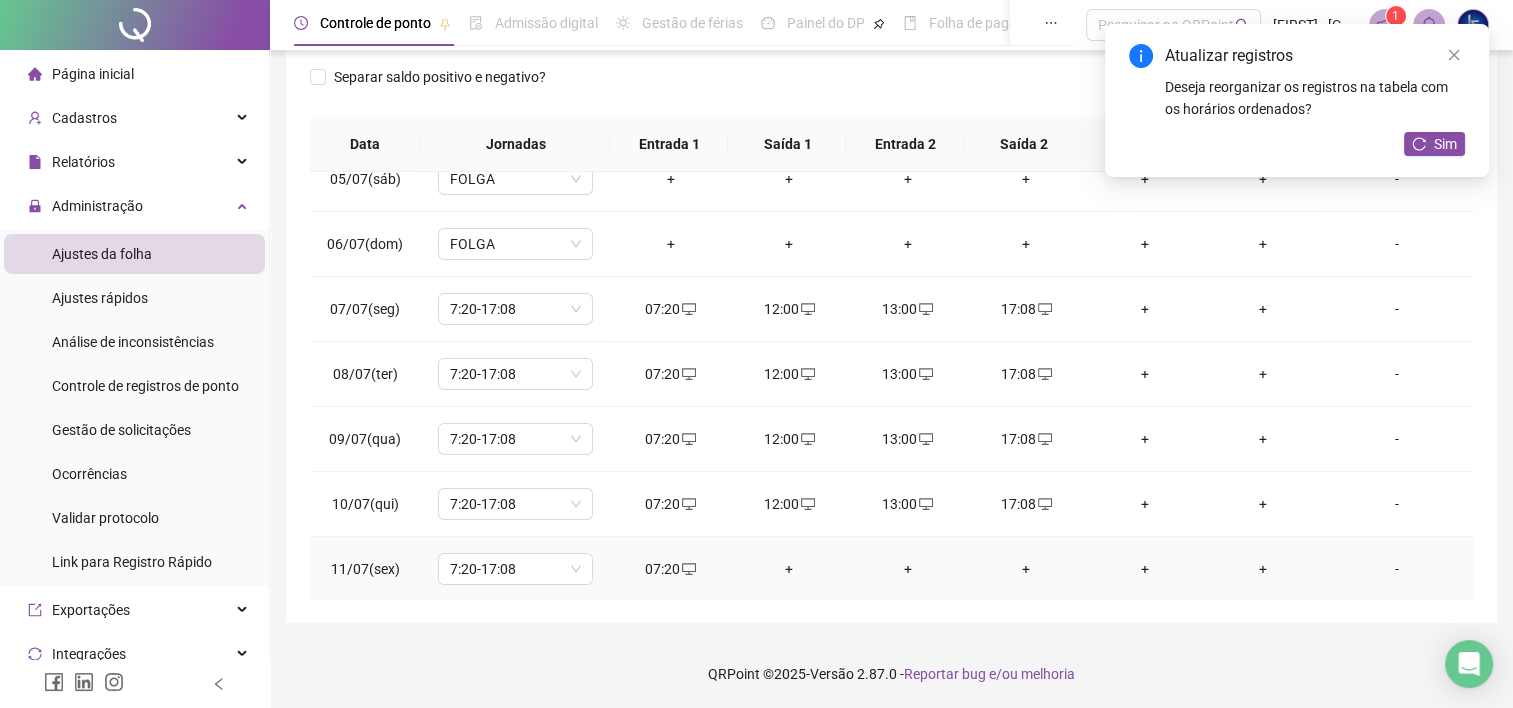 click on "+" at bounding box center [789, 569] 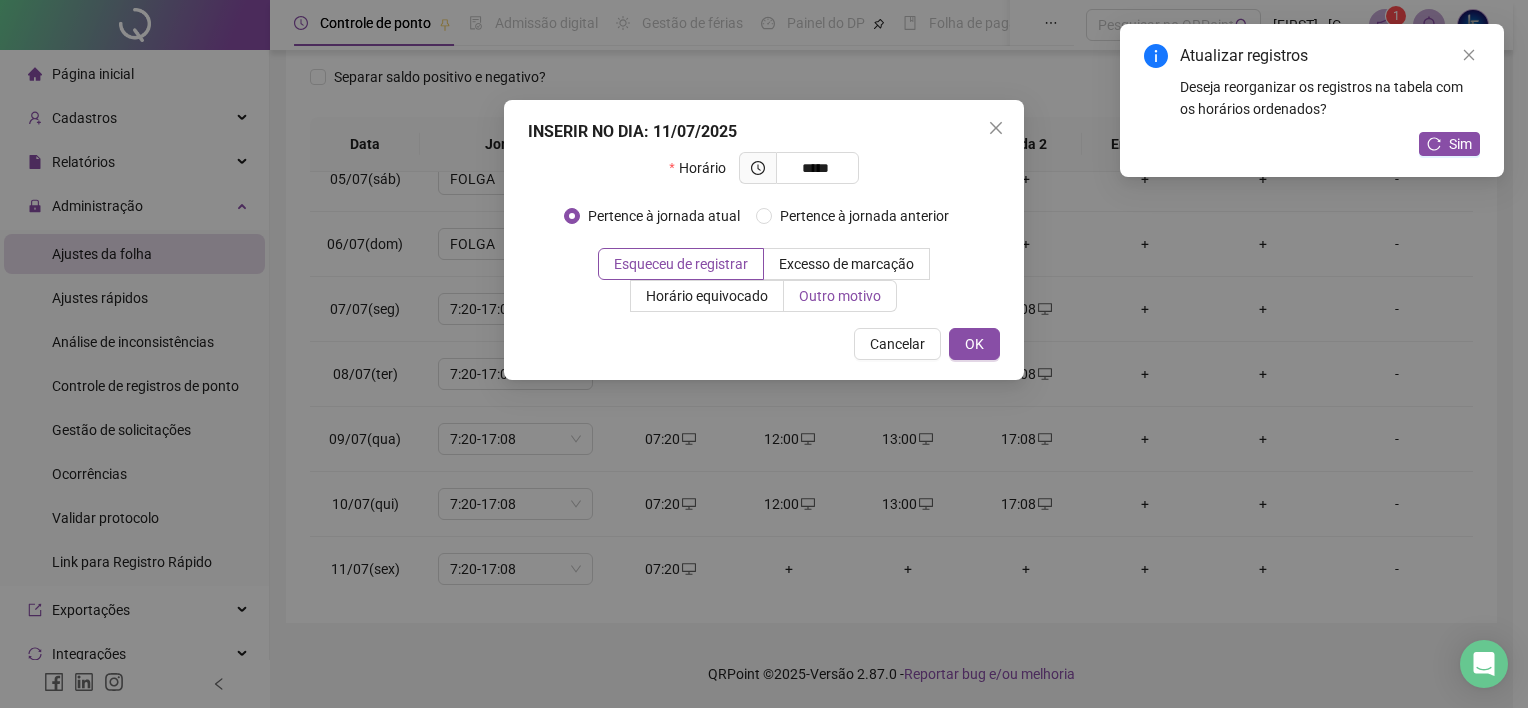 type on "*****" 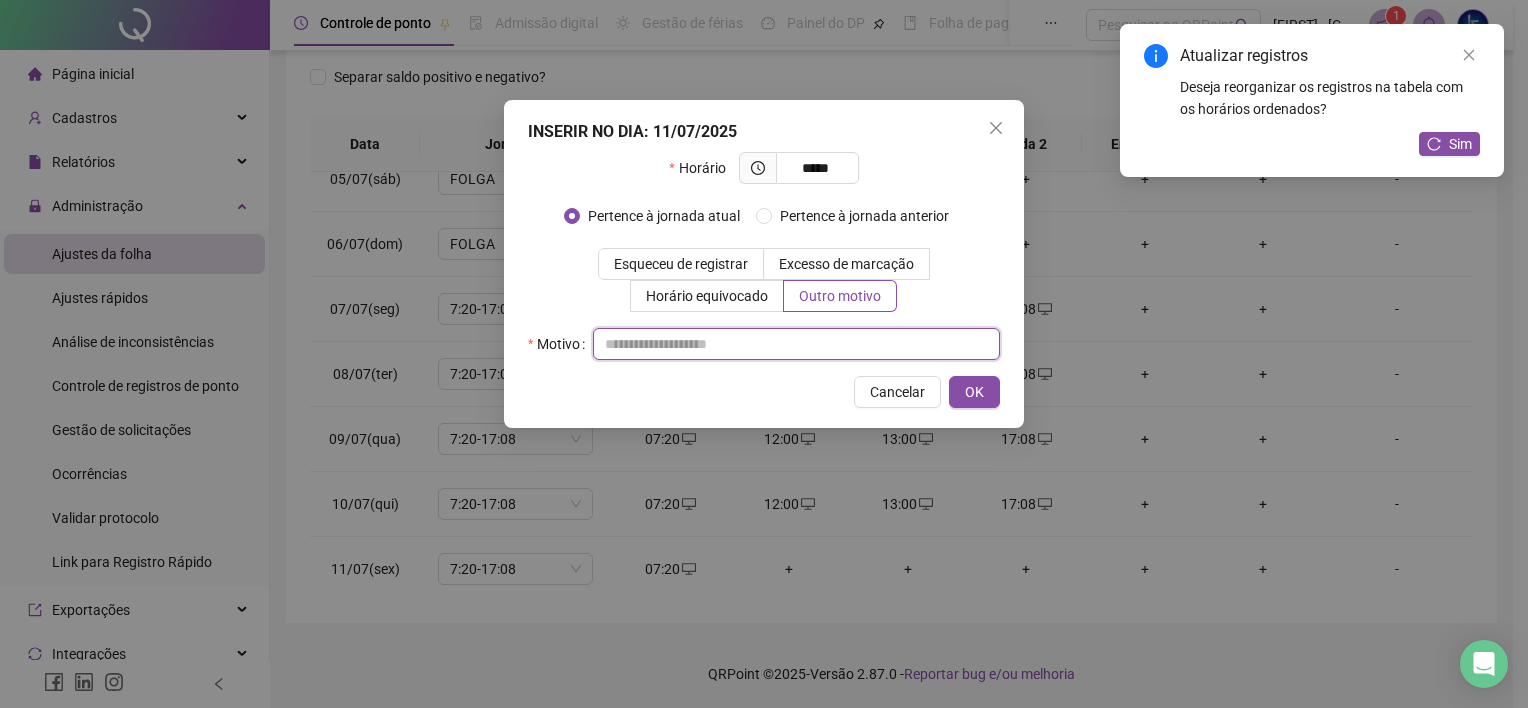 click at bounding box center (796, 344) 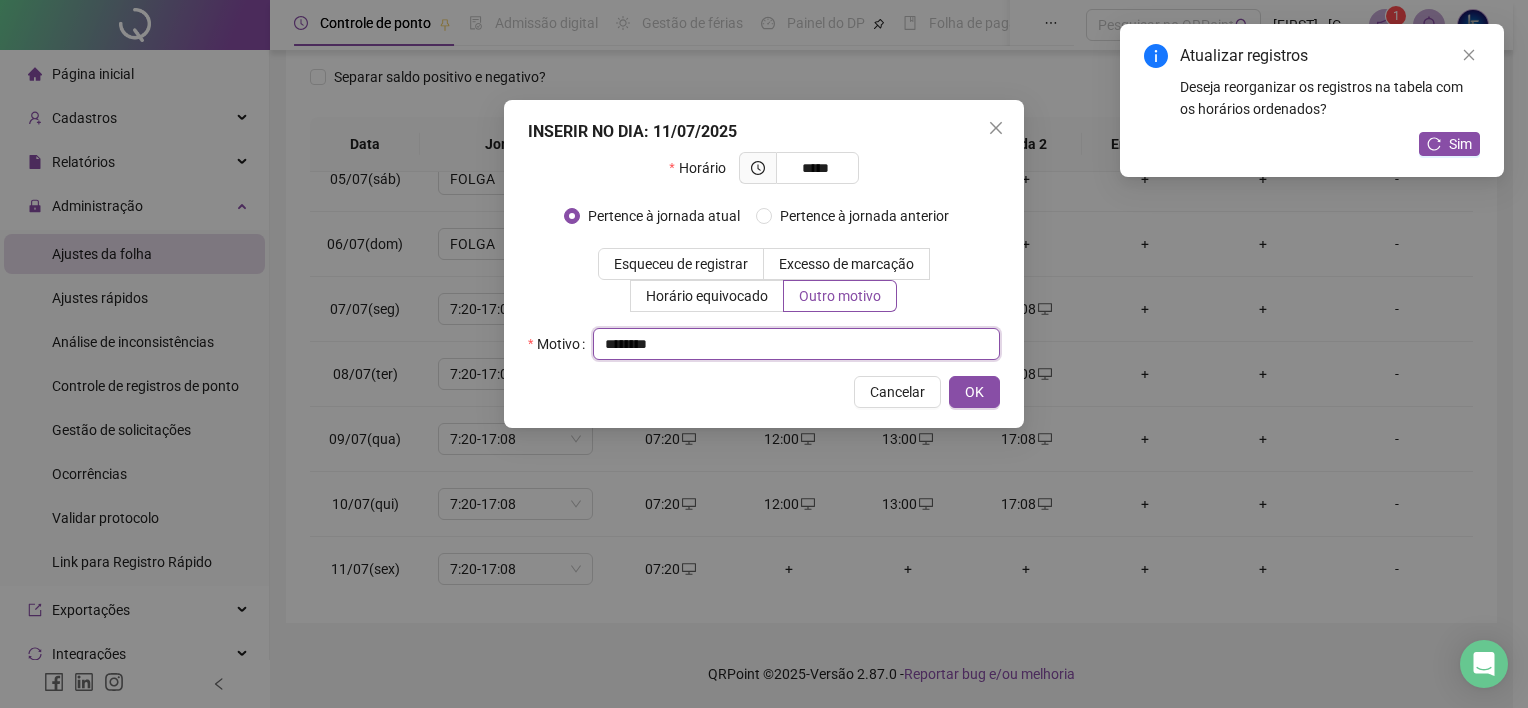 type on "********" 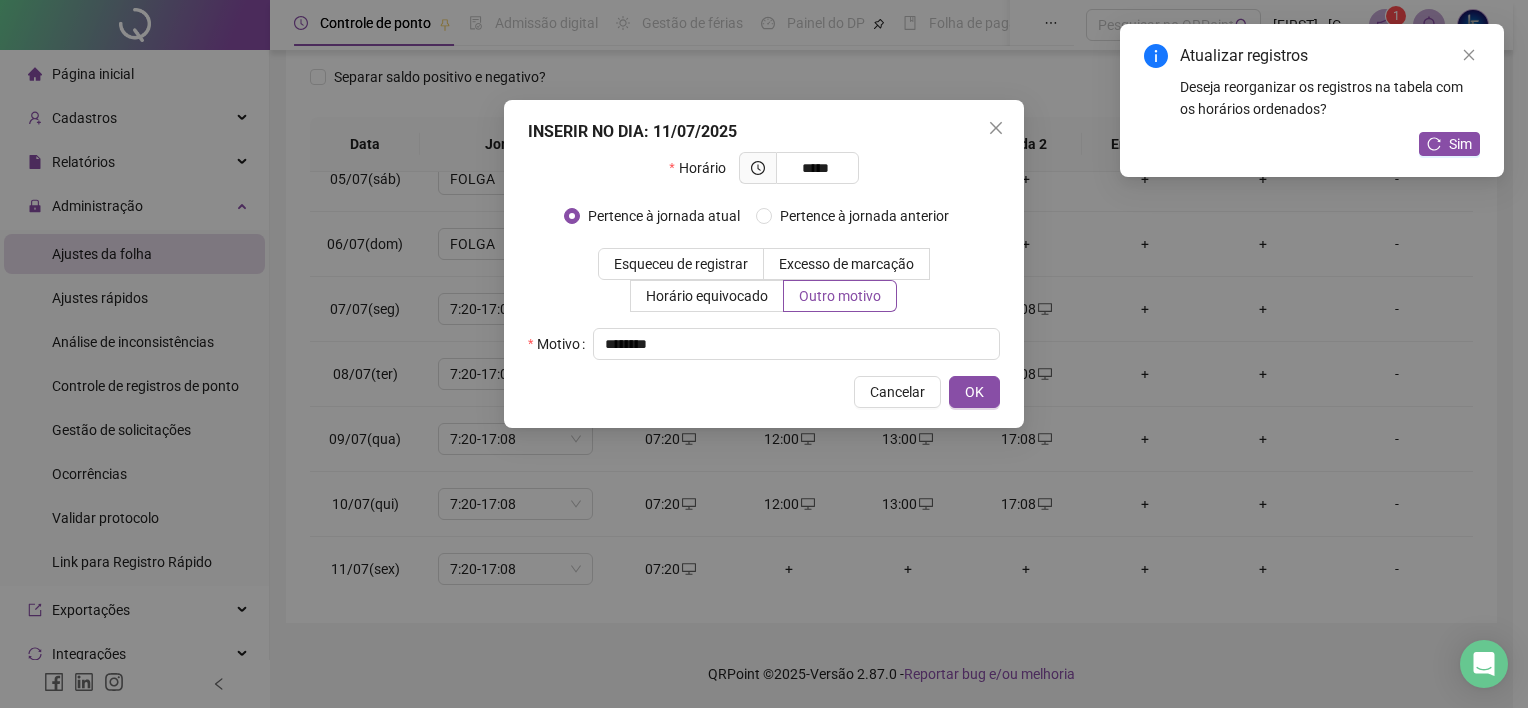click on "INSERIR NO DIA :   [DATE] Horário ***** Pertence à jornada atual Pertence à jornada anterior Esqueceu de registrar Excesso de marcação Horário equivocado Outro motivo Motivo ******** Cancelar OK" at bounding box center [764, 264] 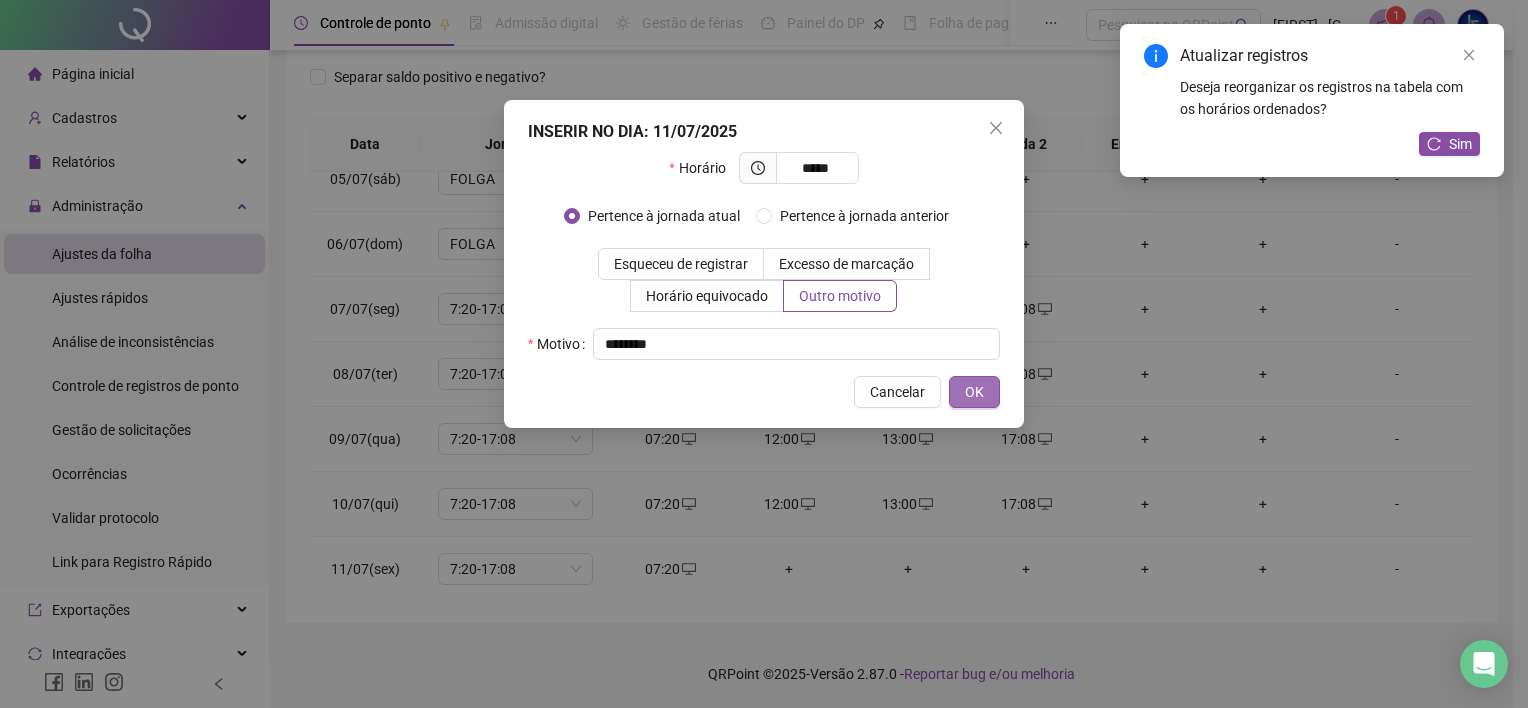 click on "OK" at bounding box center (974, 392) 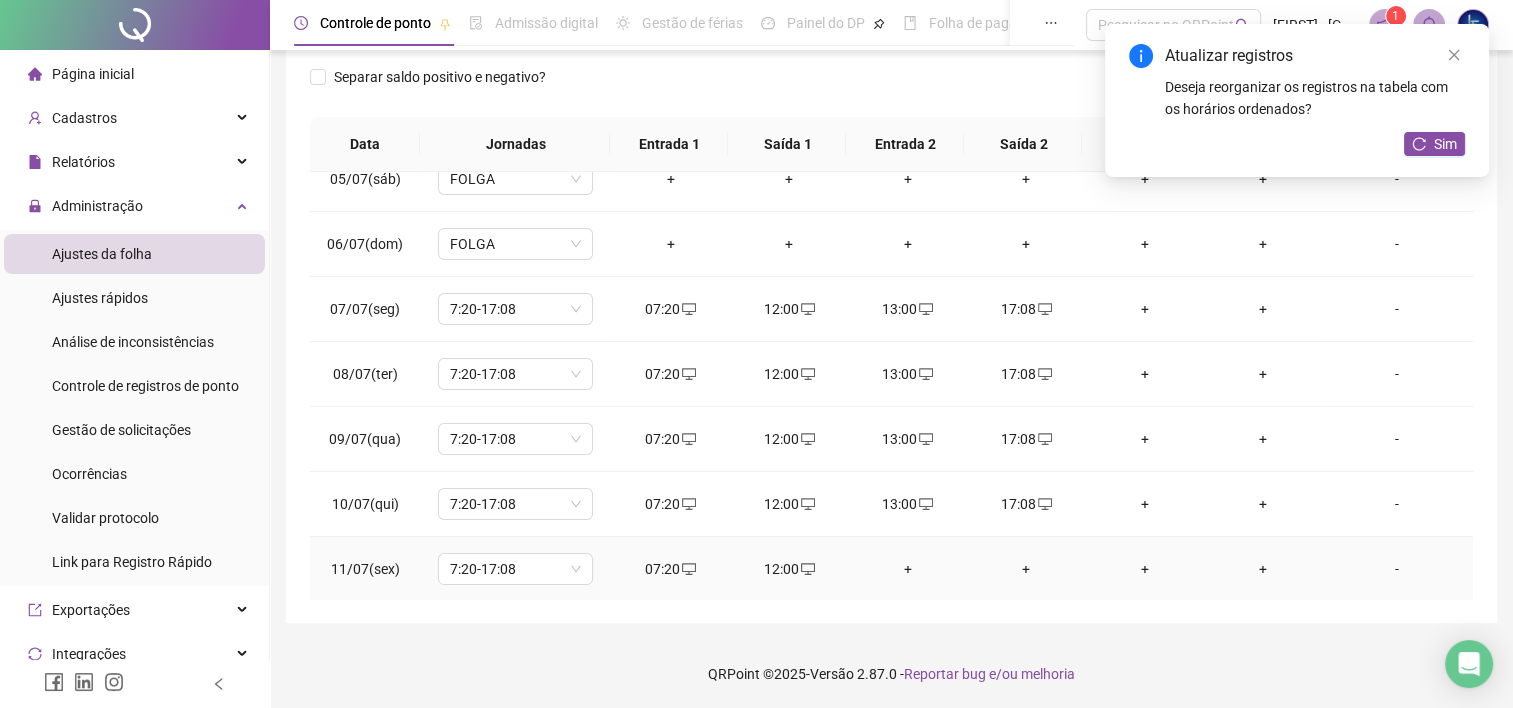 click on "+" at bounding box center (907, 569) 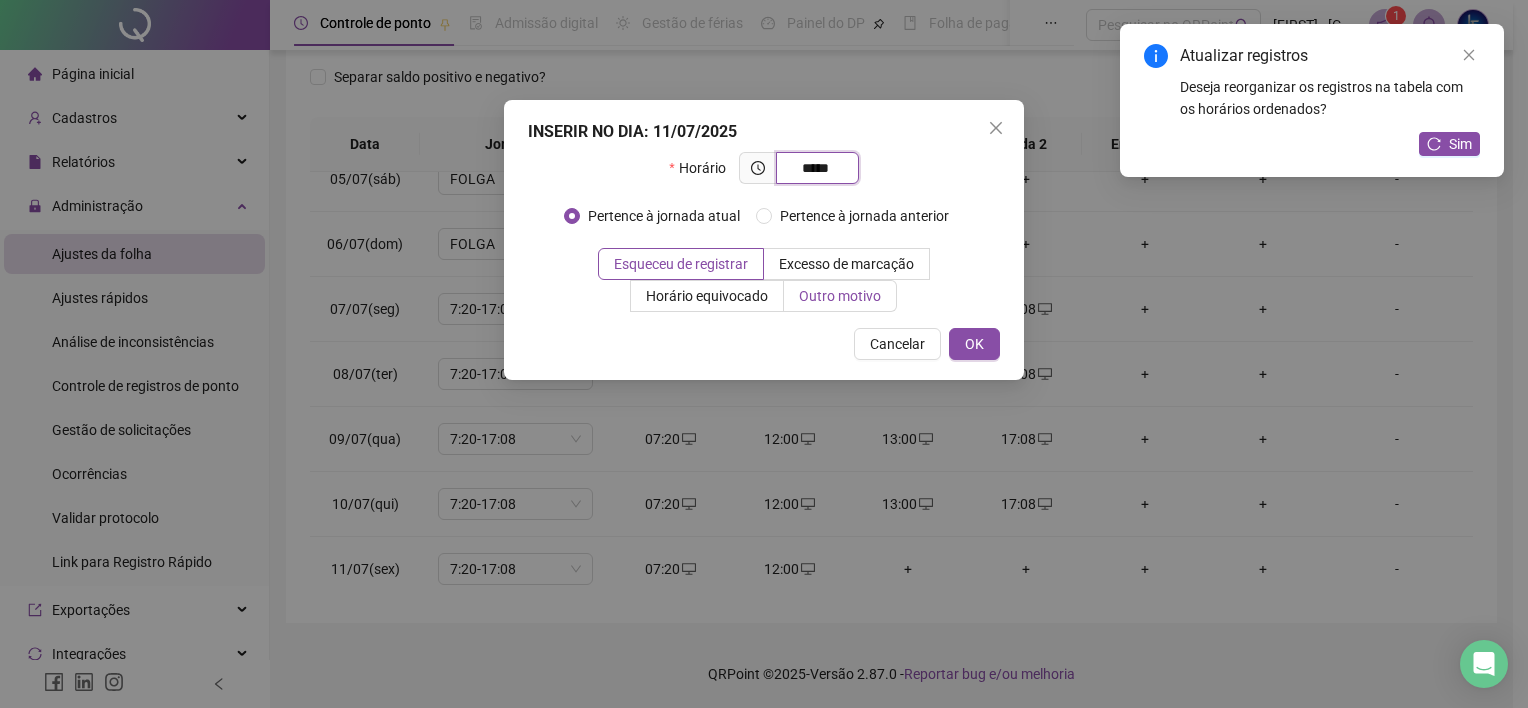 type on "*****" 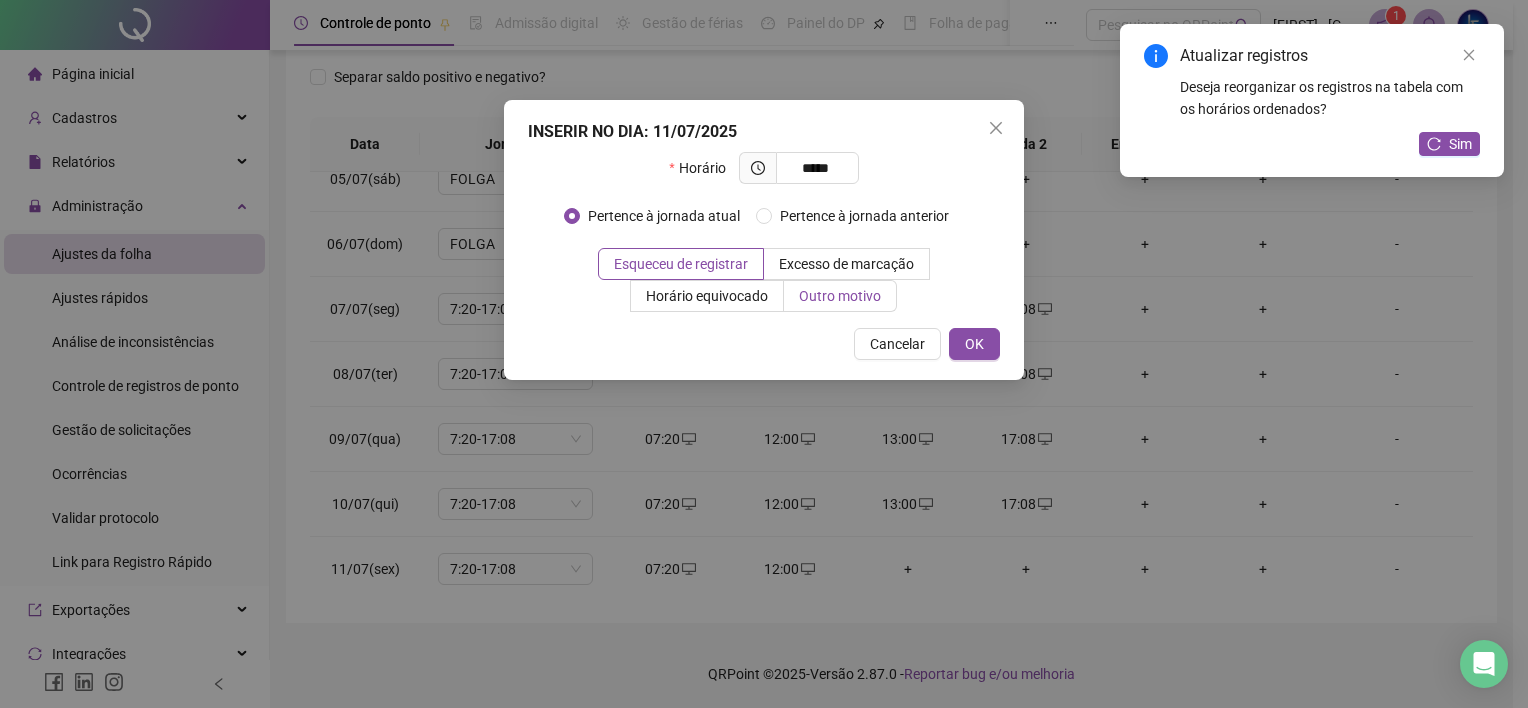 click on "Outro motivo" at bounding box center (840, 296) 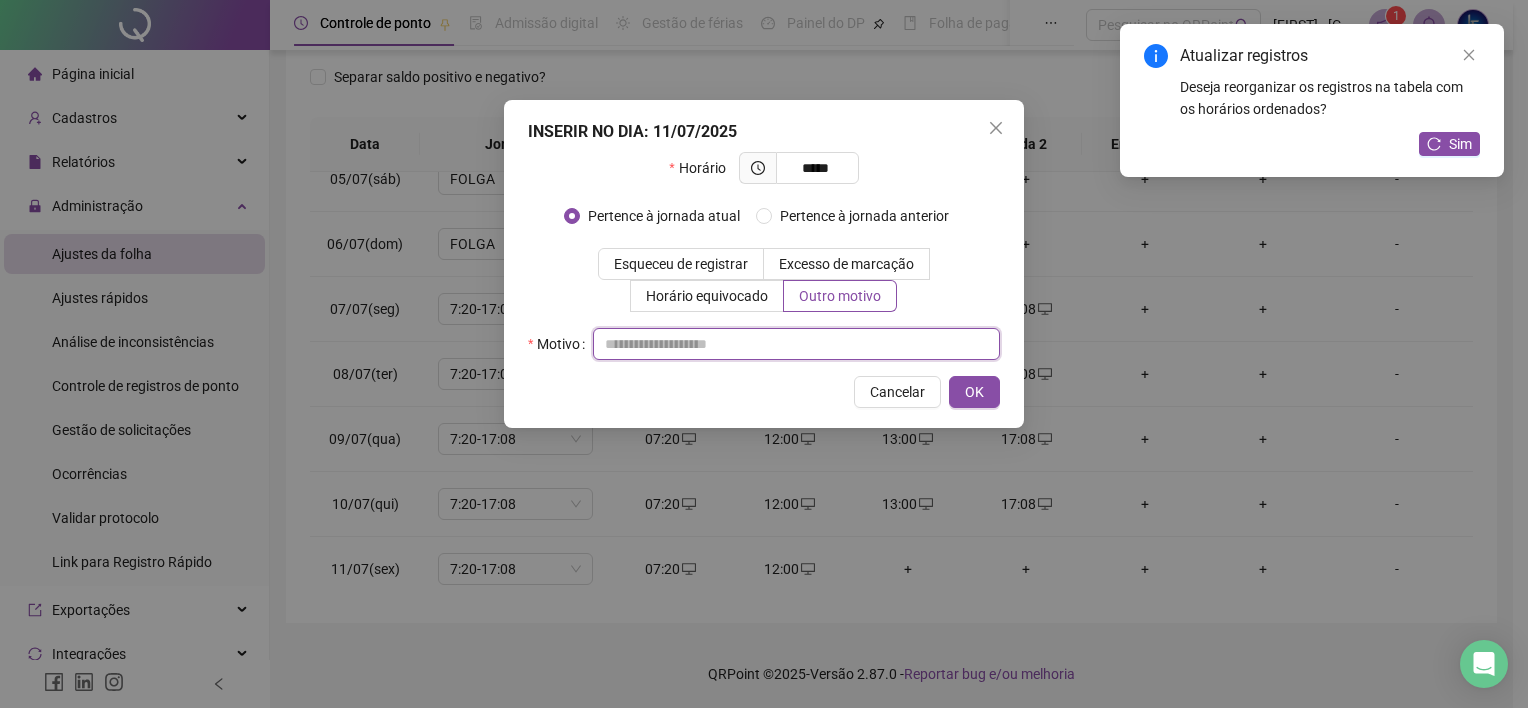 click at bounding box center [796, 344] 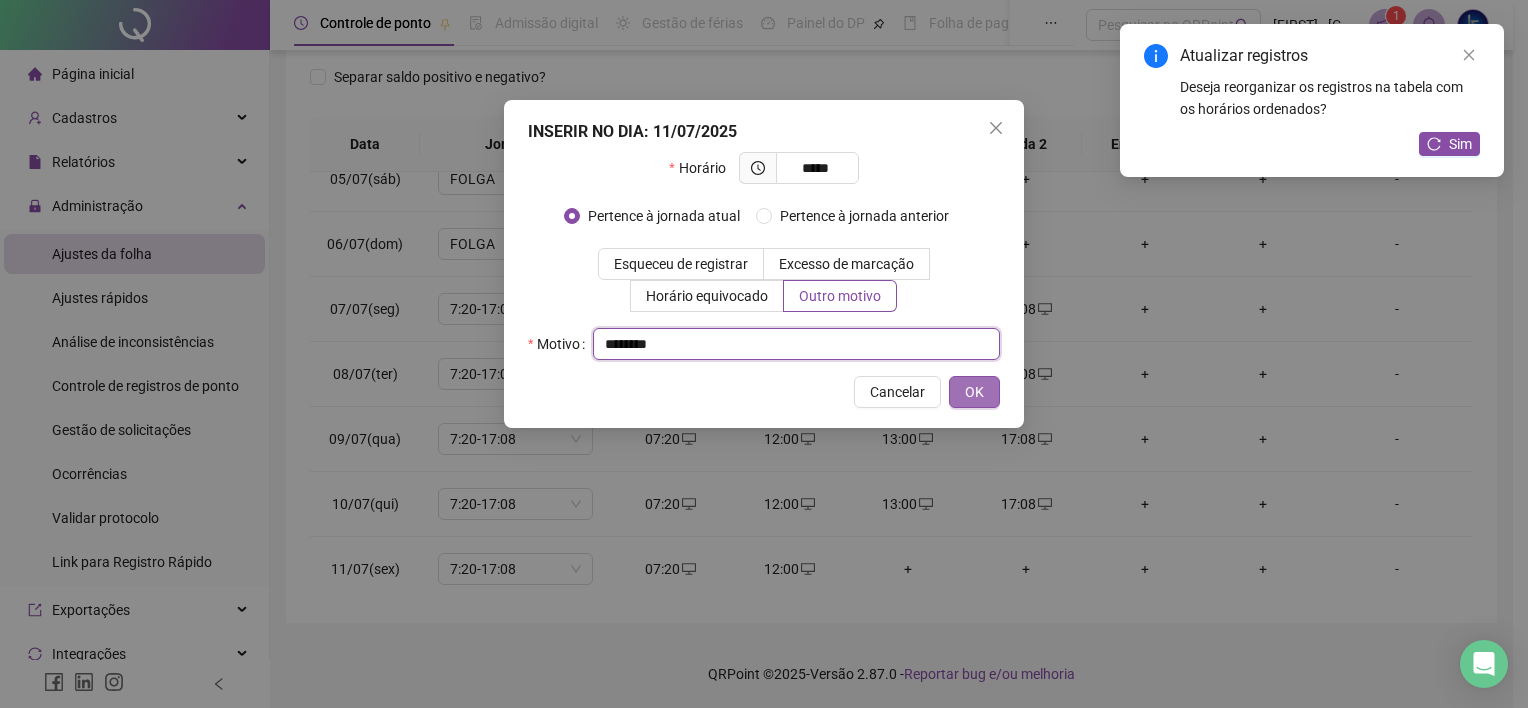 type on "********" 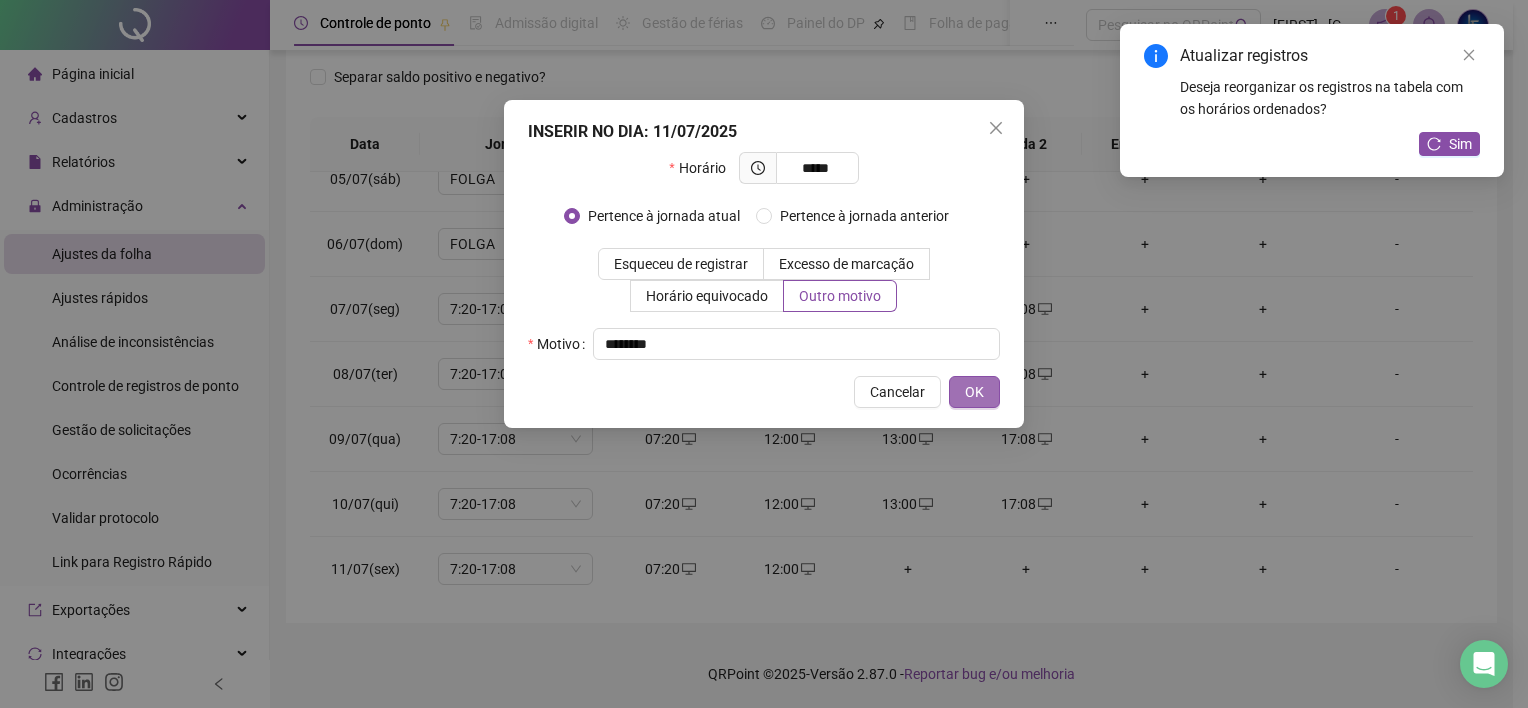 click on "OK" at bounding box center (974, 392) 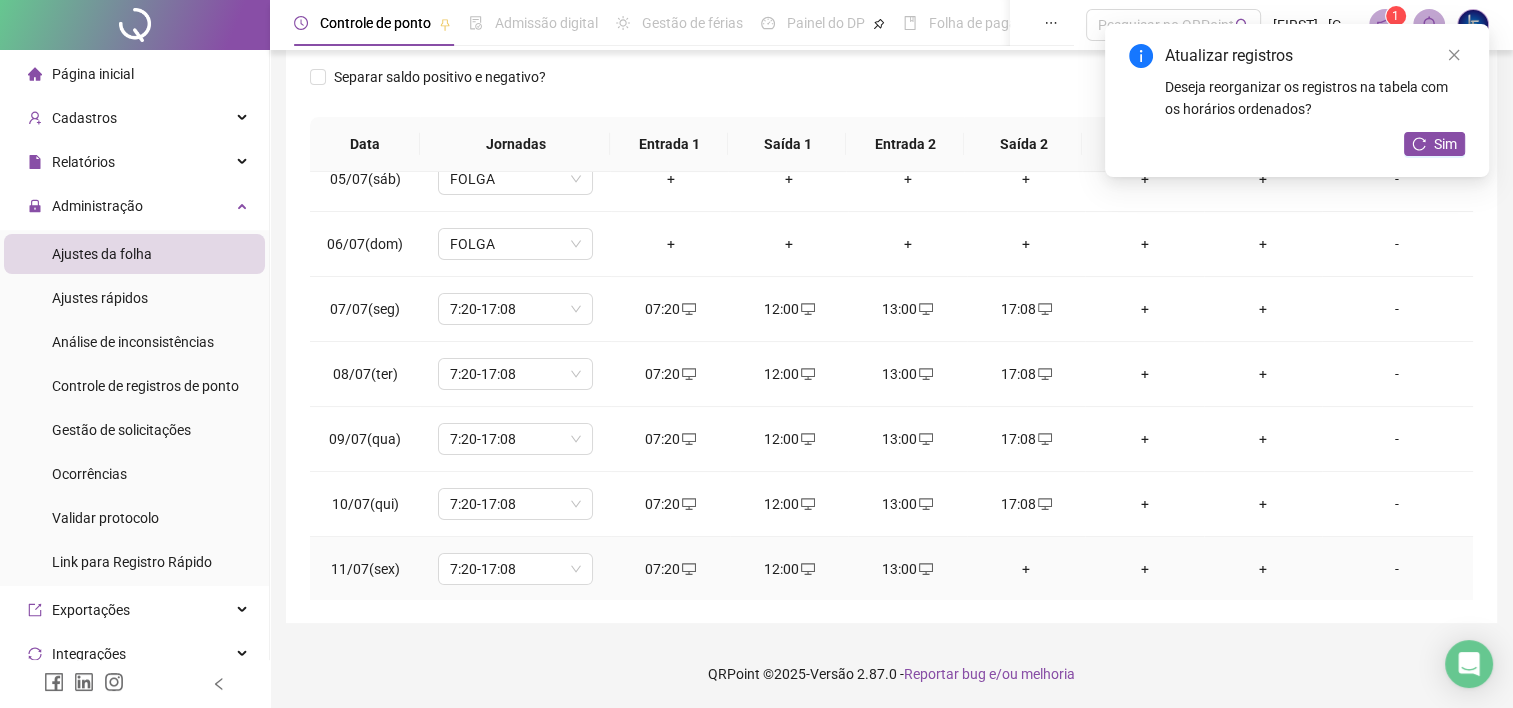 click on "+" at bounding box center [1026, 569] 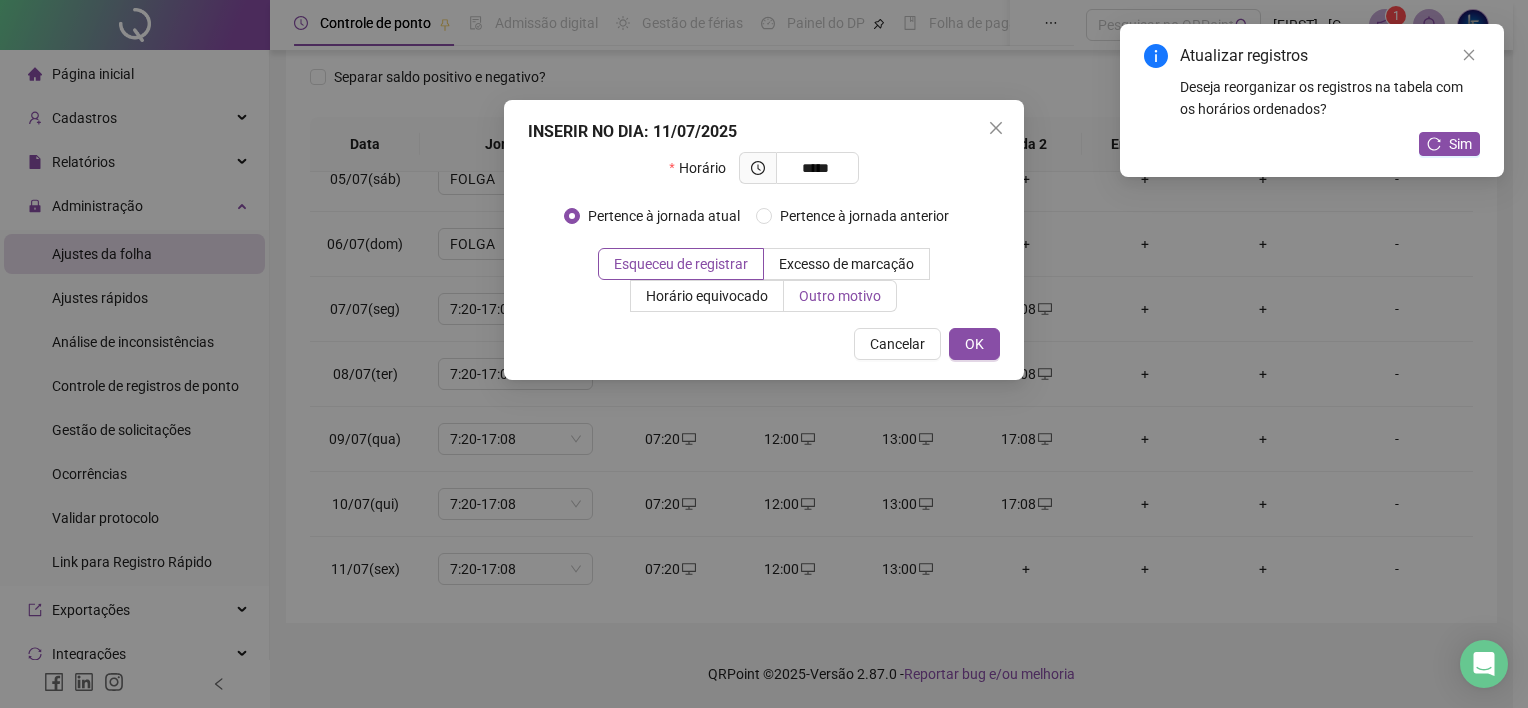 type on "*****" 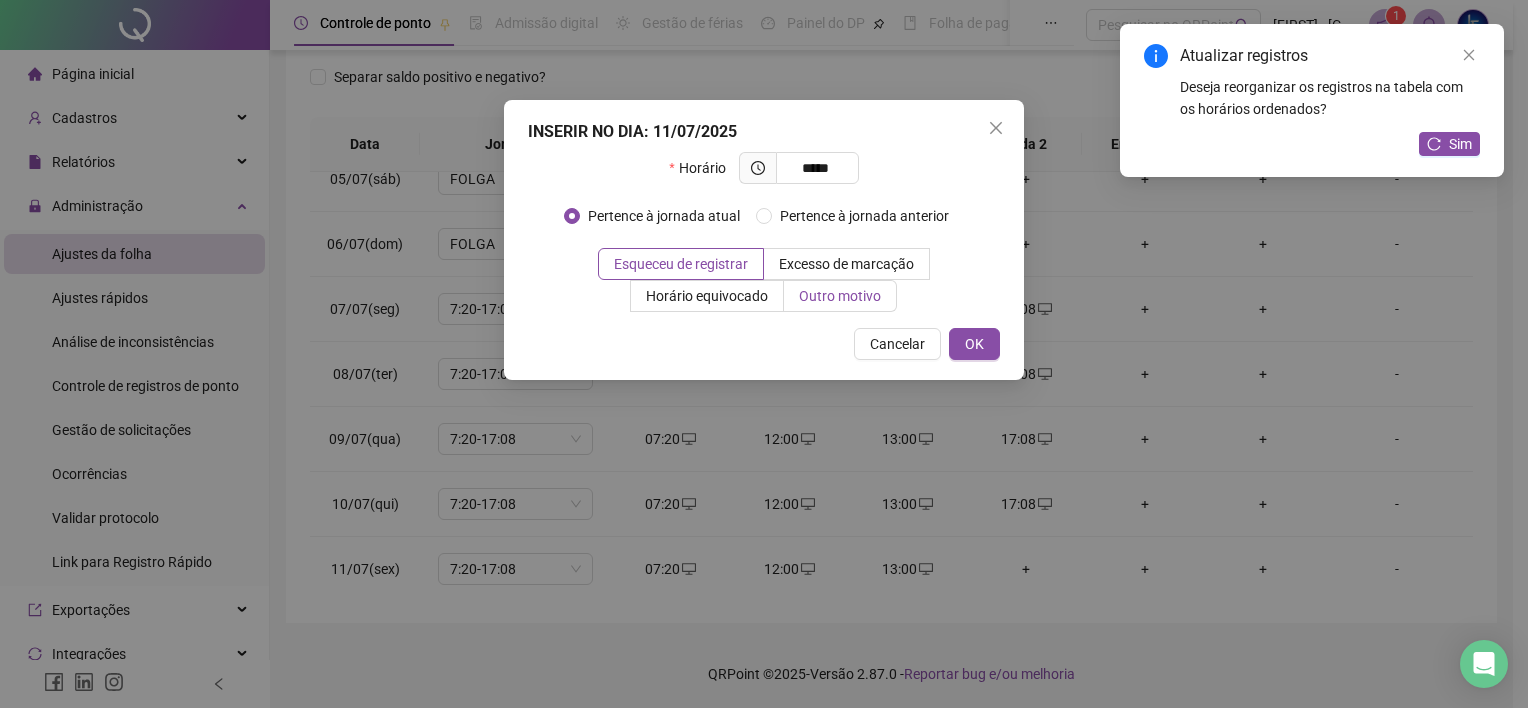 click on "Outro motivo" at bounding box center (840, 296) 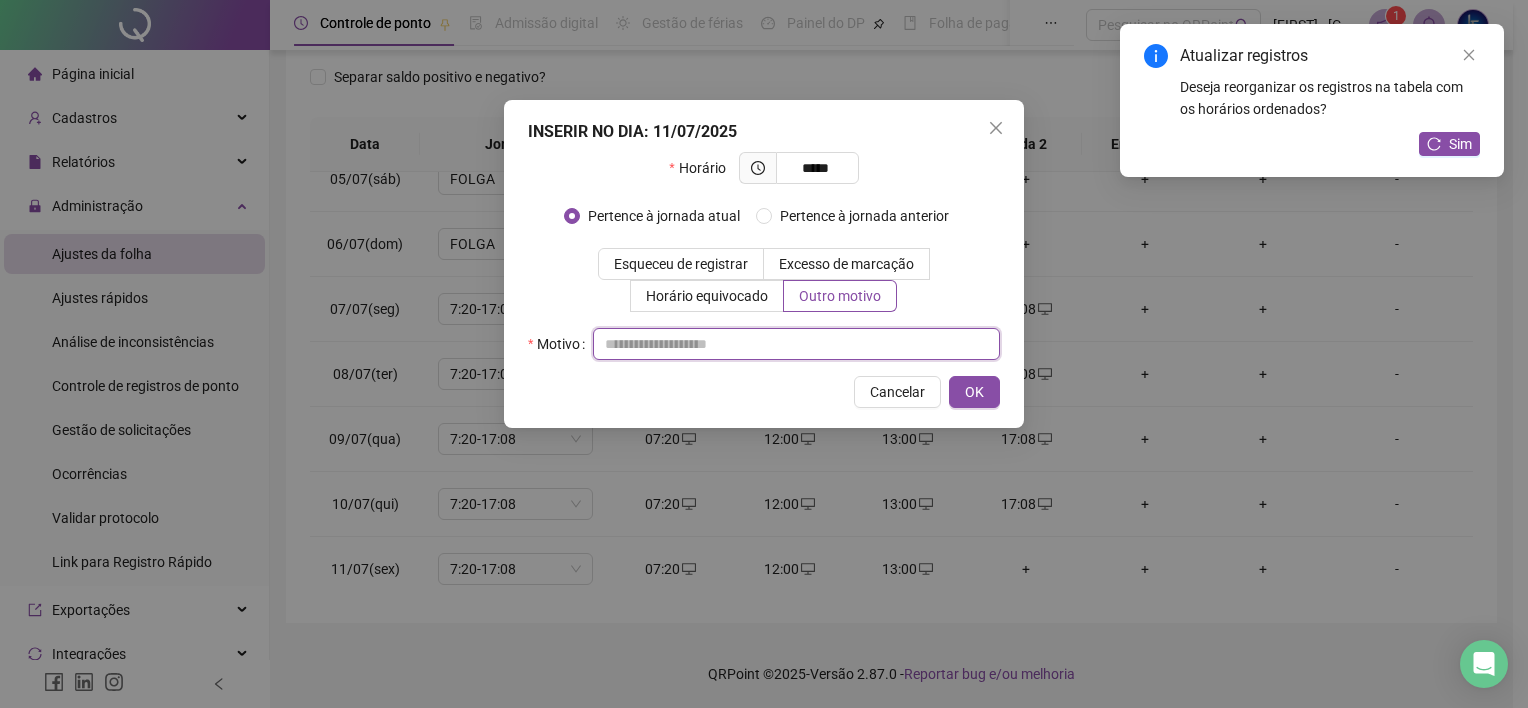 click at bounding box center (796, 344) 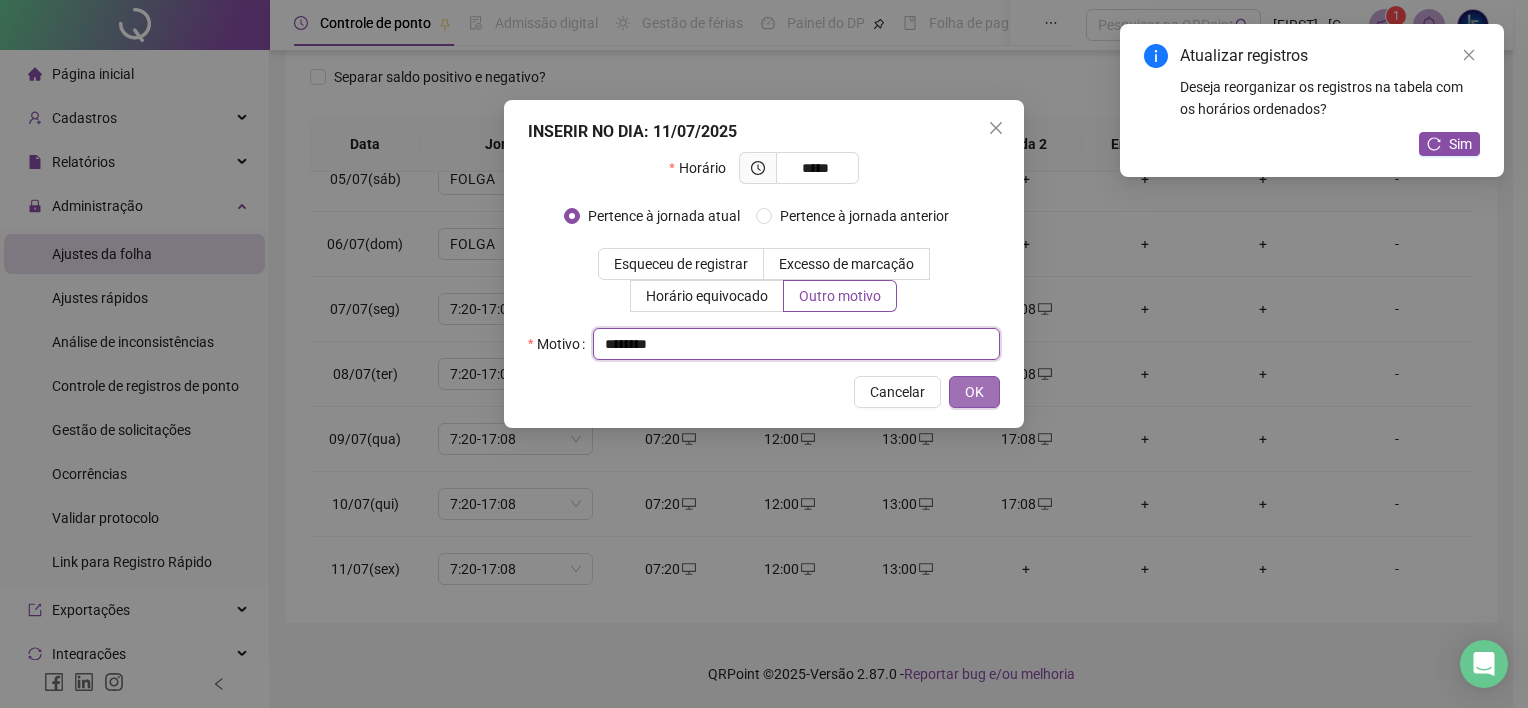 type on "********" 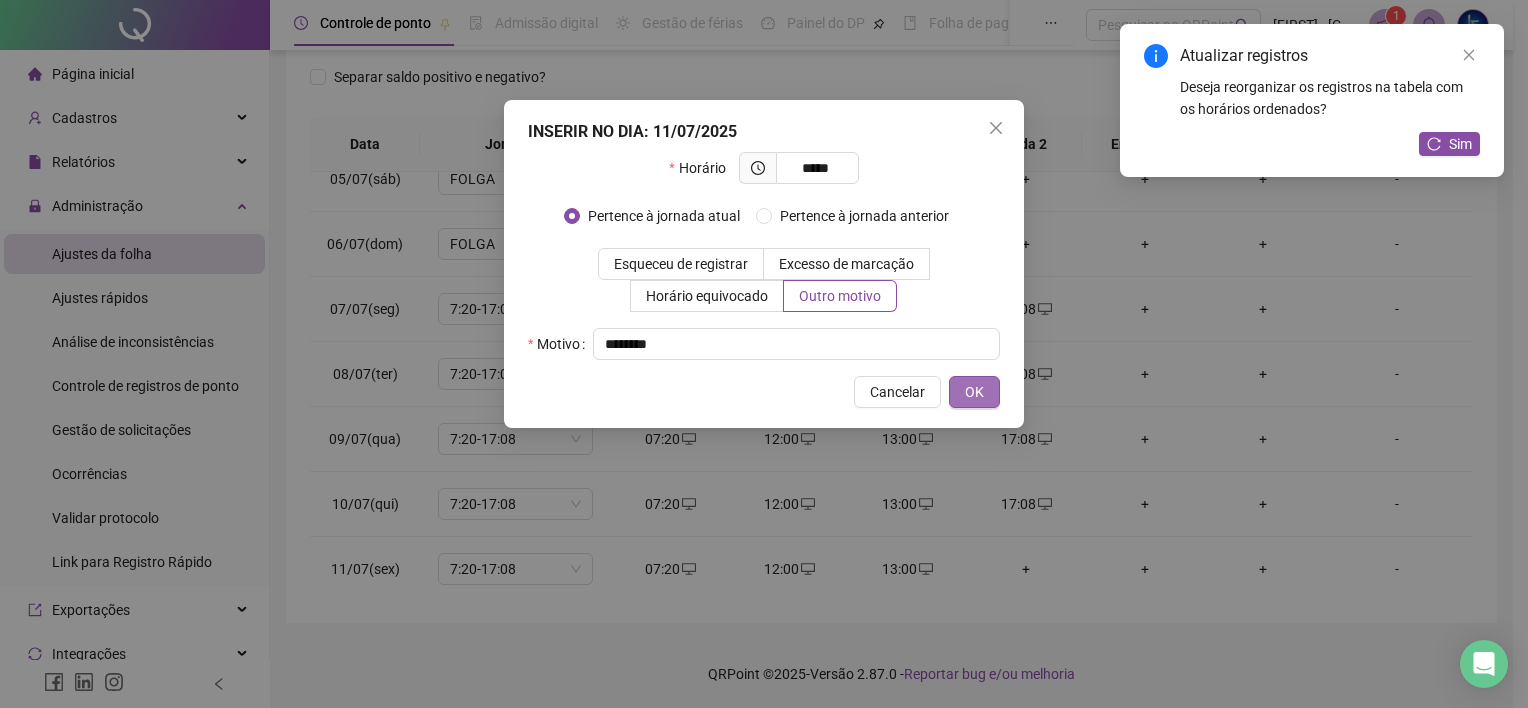 click on "OK" at bounding box center [974, 392] 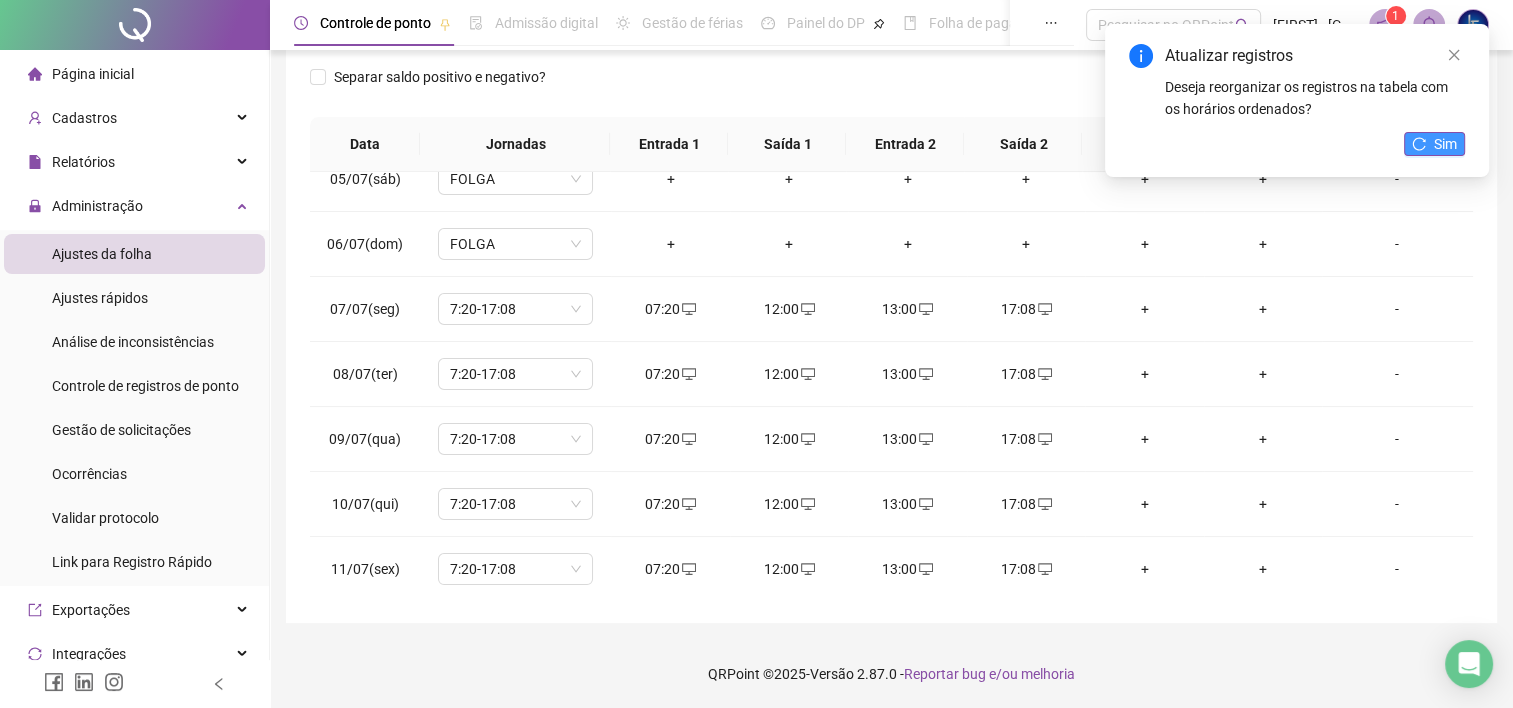 click on "Sim" at bounding box center (1445, 144) 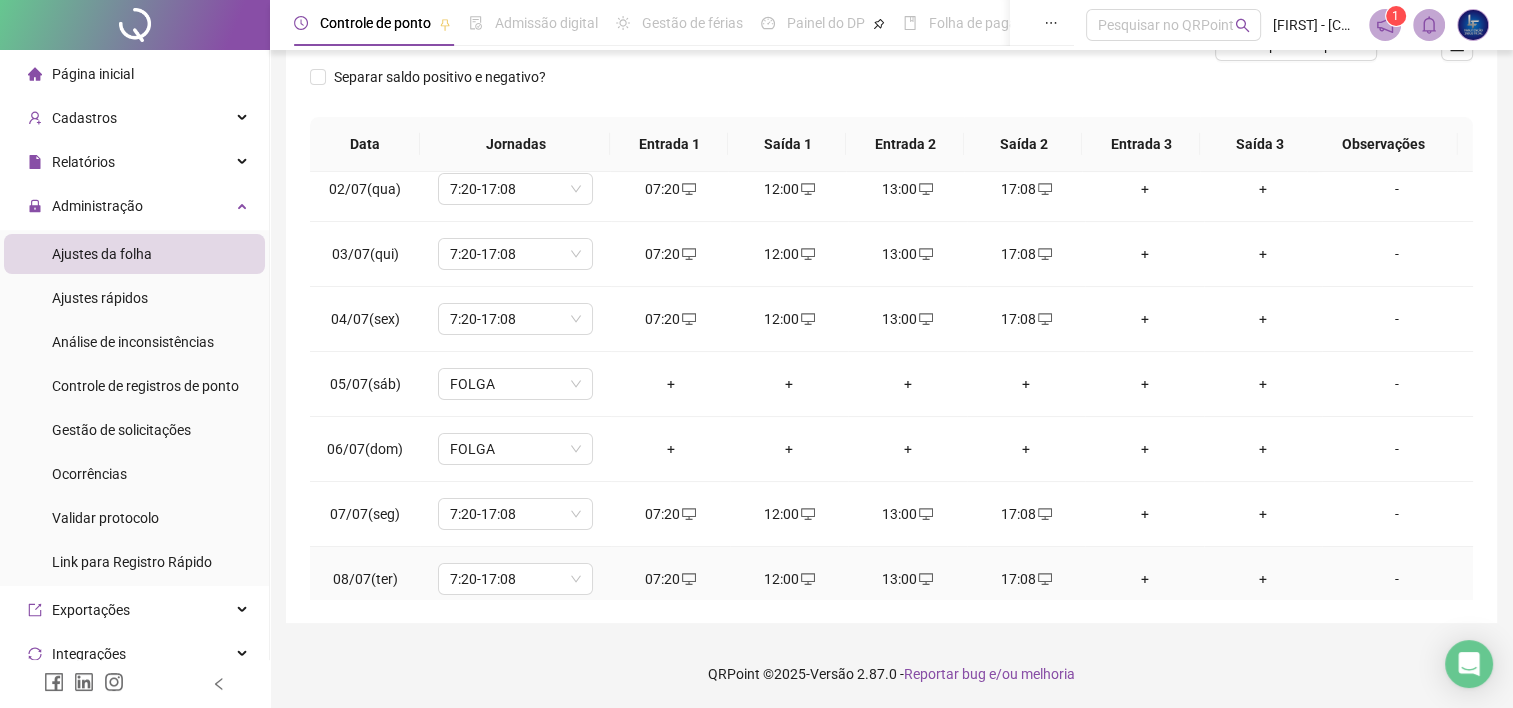 scroll, scrollTop: 0, scrollLeft: 0, axis: both 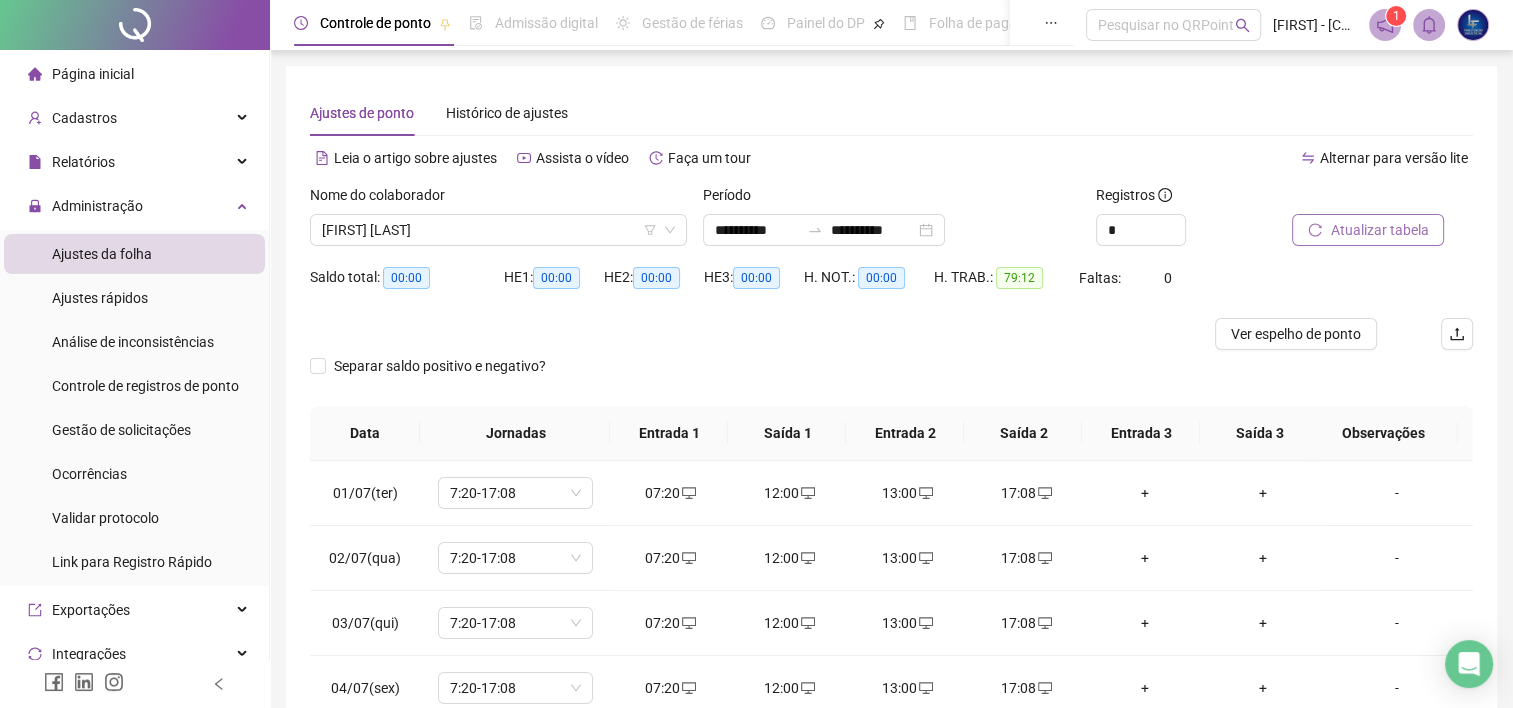 click on "Atualizar tabela" at bounding box center [1379, 230] 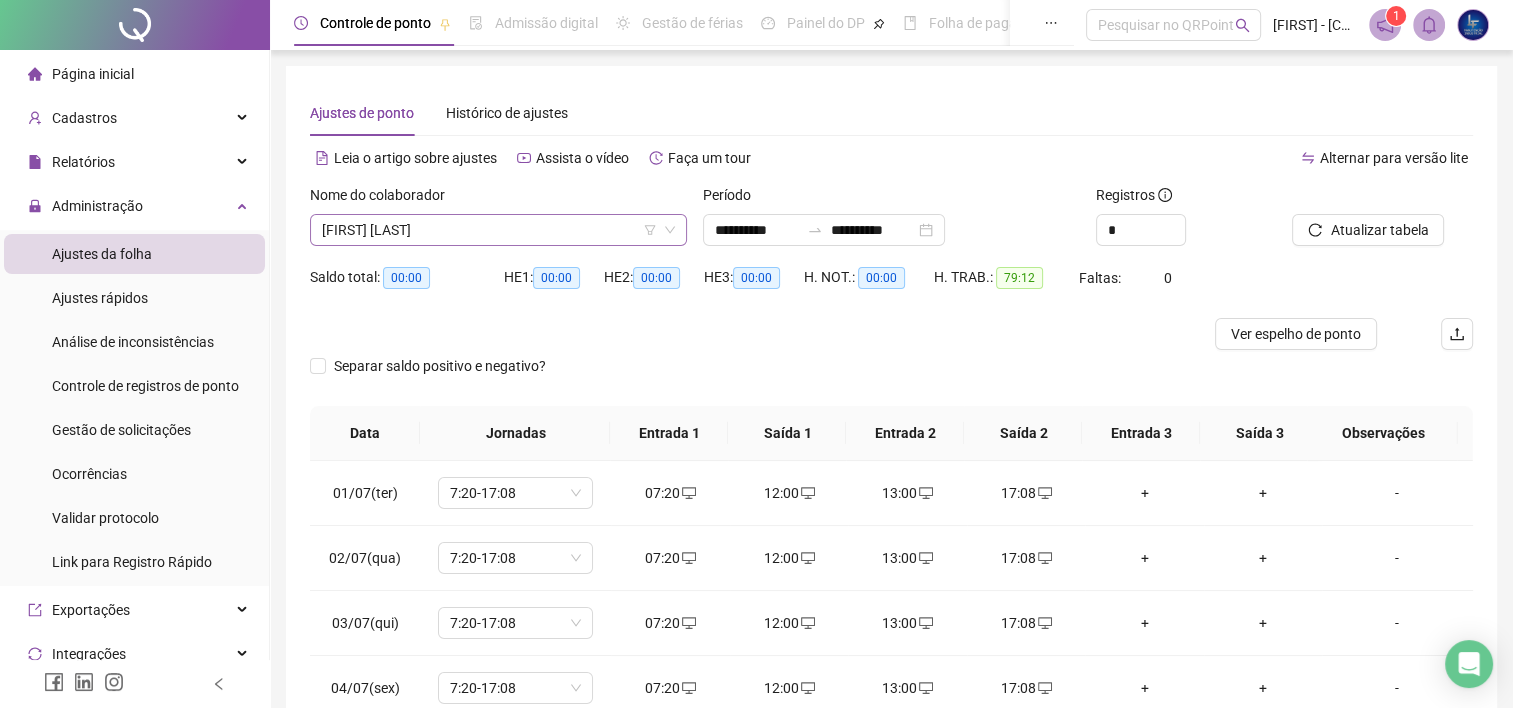 click on "[FIRST] [LAST]" at bounding box center [498, 230] 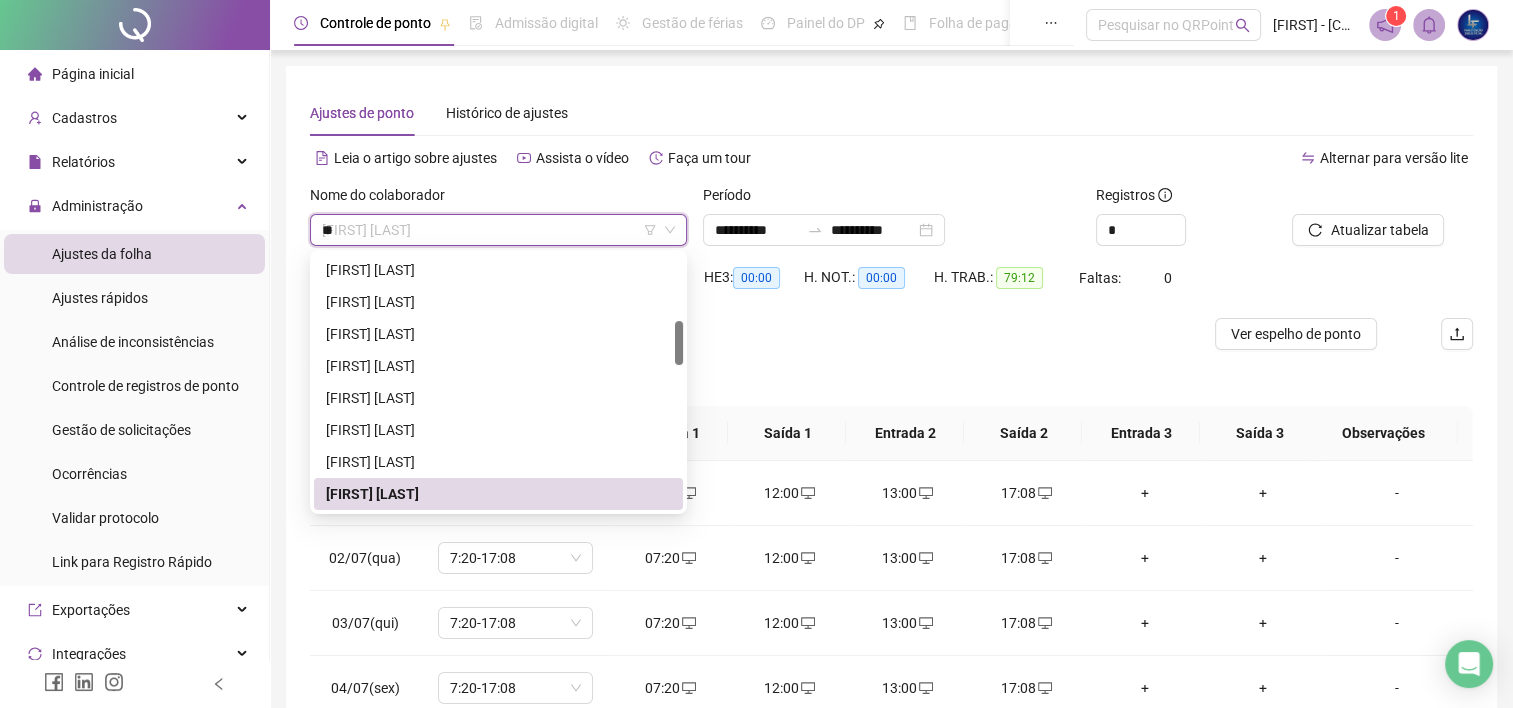 scroll, scrollTop: 0, scrollLeft: 0, axis: both 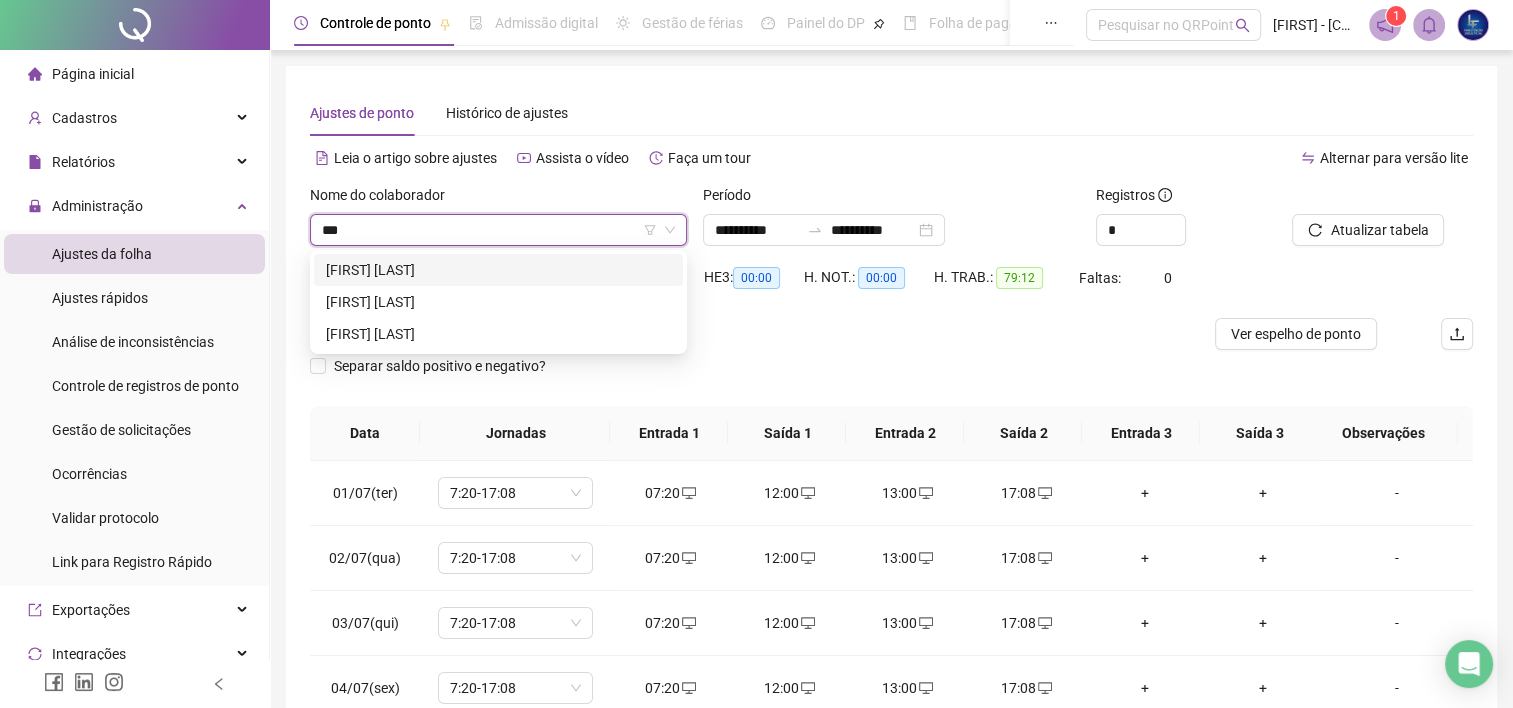 type on "****" 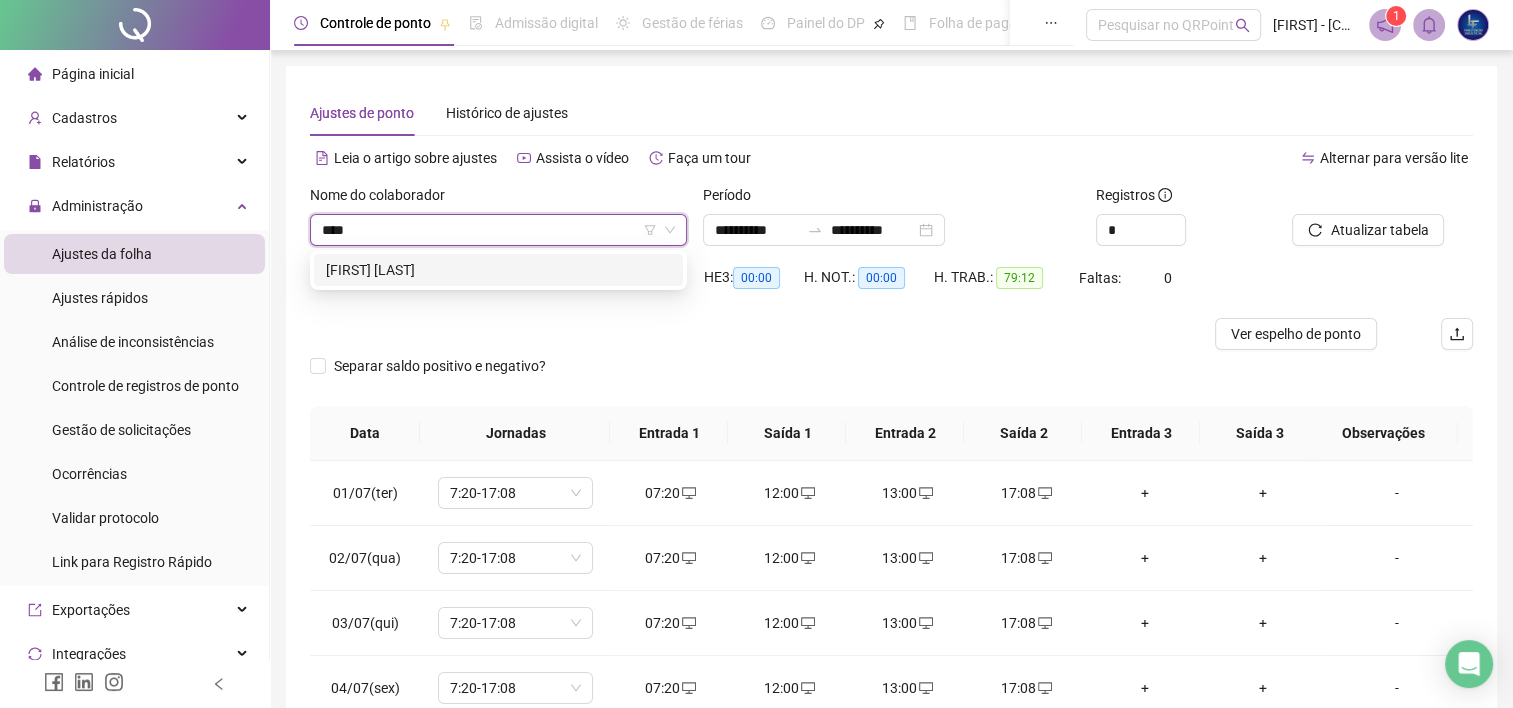 click on "[FIRST] [LAST]" at bounding box center [498, 270] 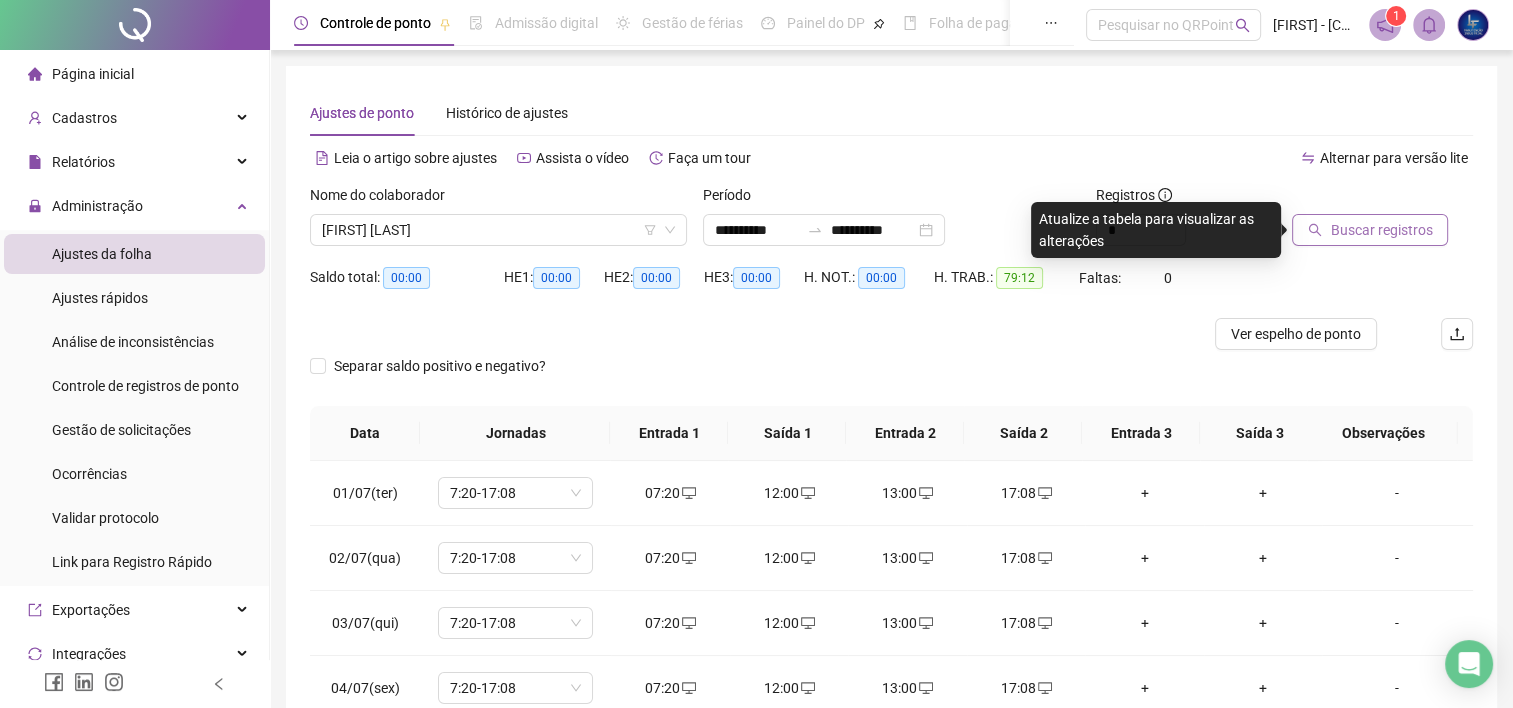 click on "Buscar registros" at bounding box center [1381, 230] 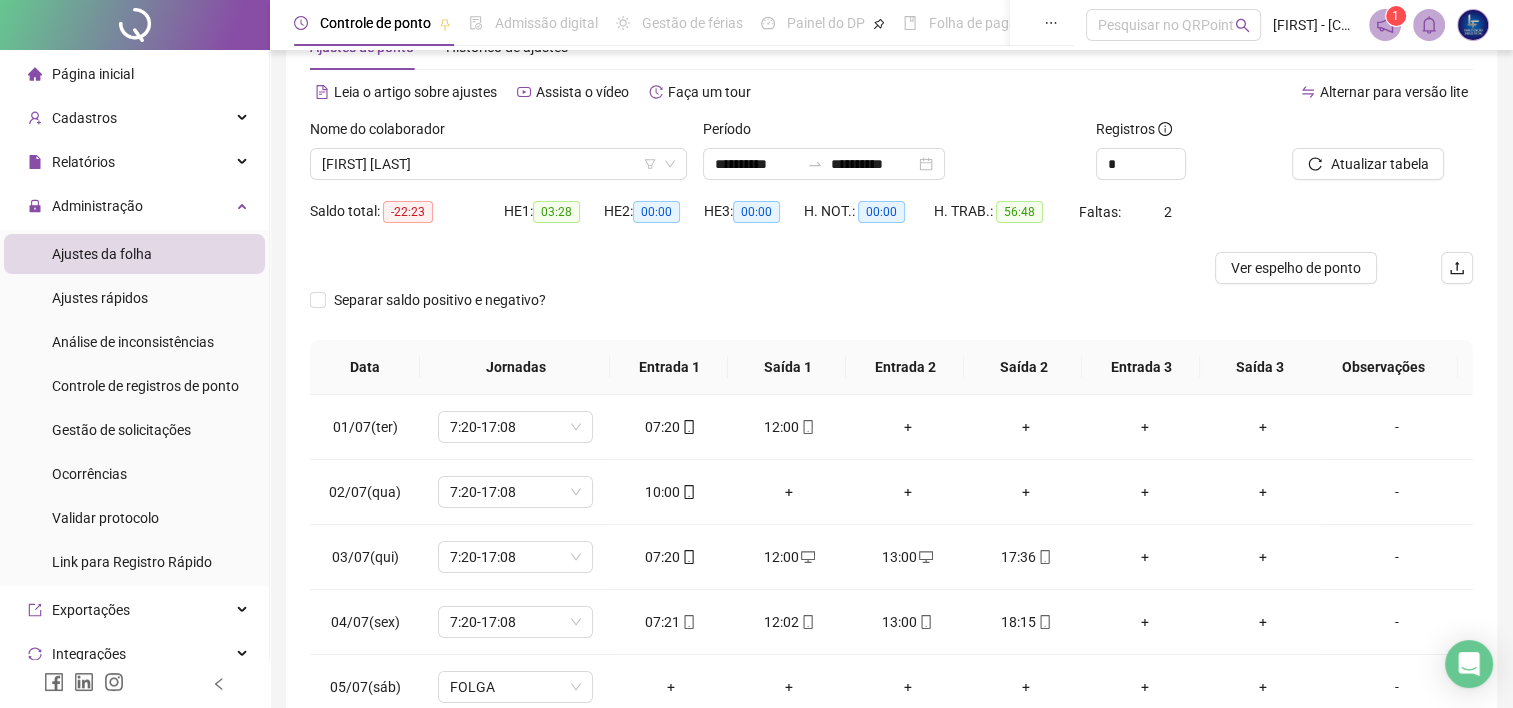 scroll, scrollTop: 289, scrollLeft: 0, axis: vertical 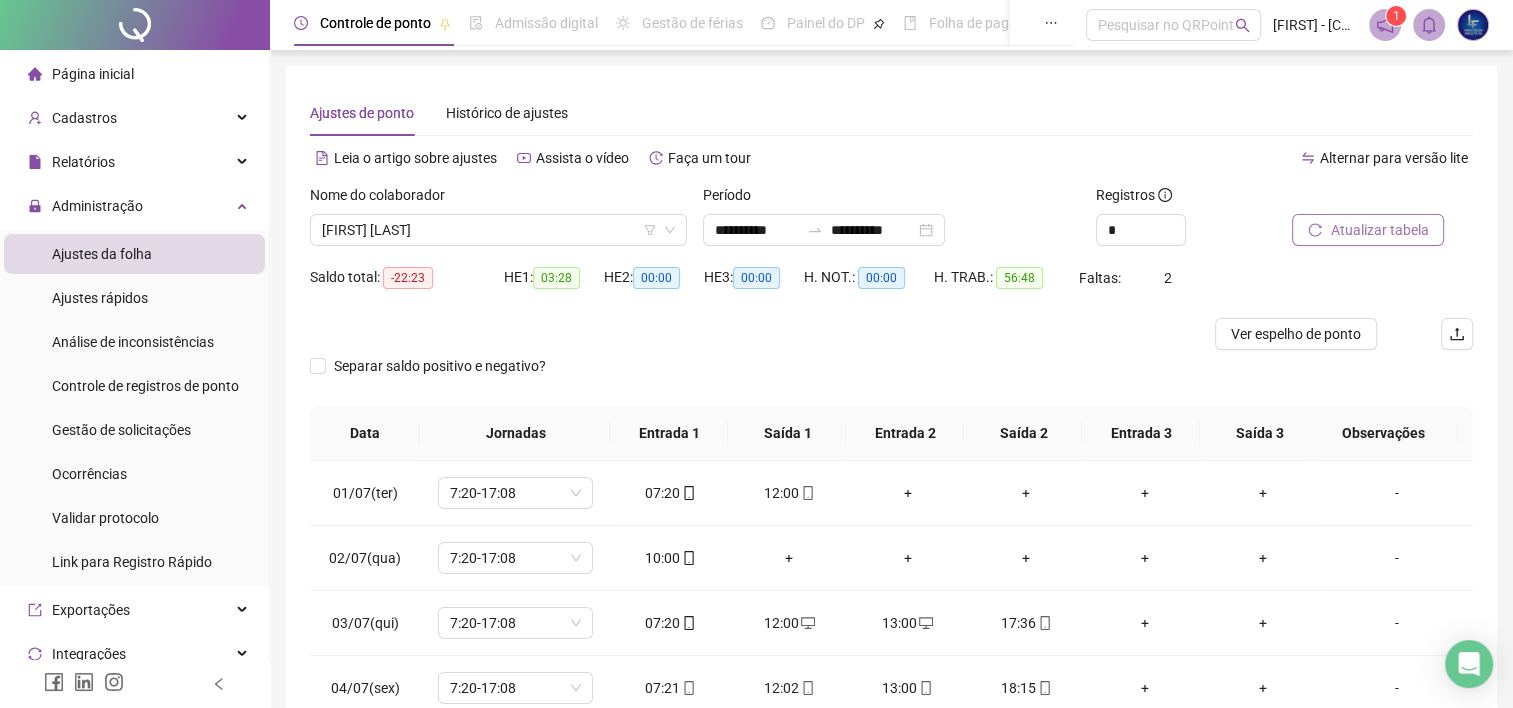 click on "Atualizar tabela" at bounding box center [1379, 230] 